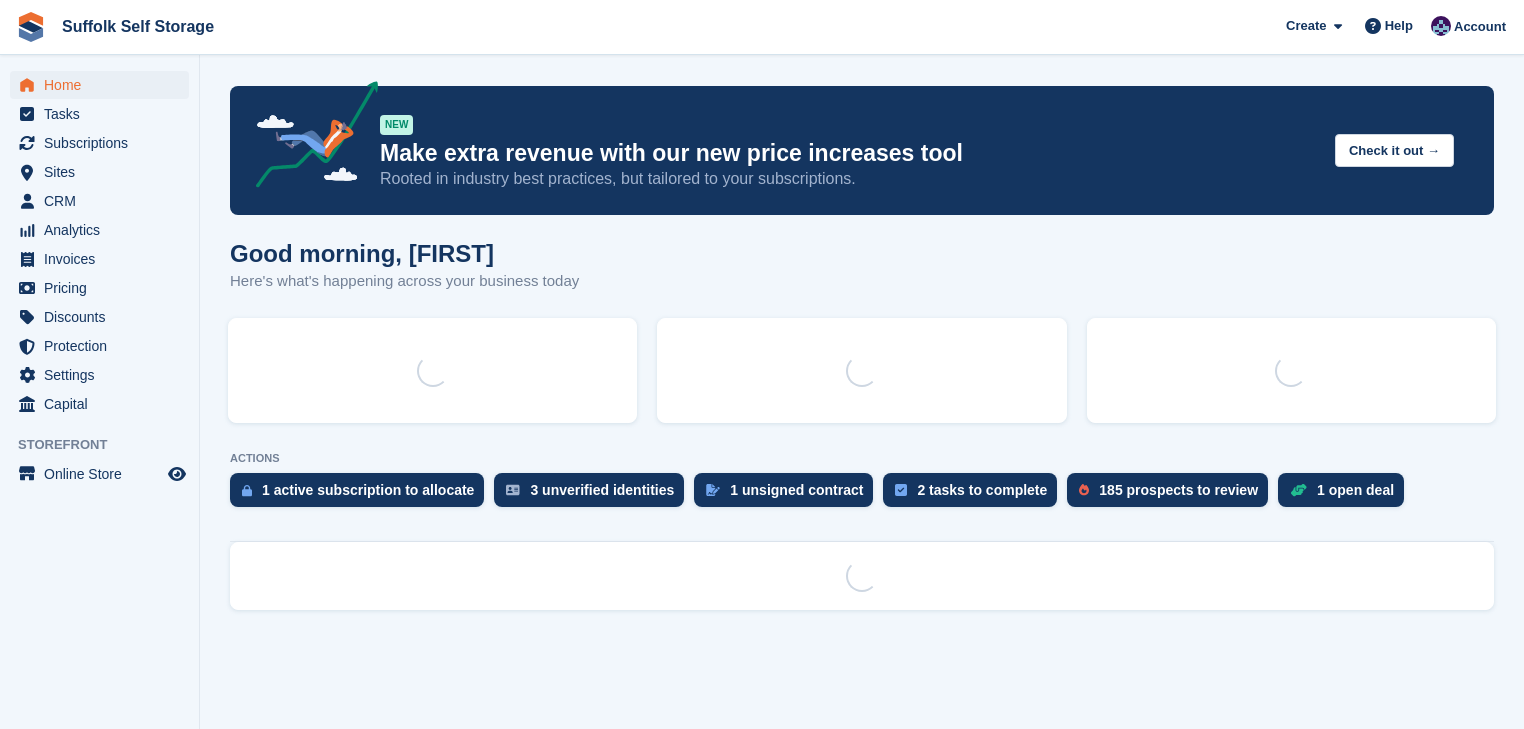 scroll, scrollTop: 0, scrollLeft: 0, axis: both 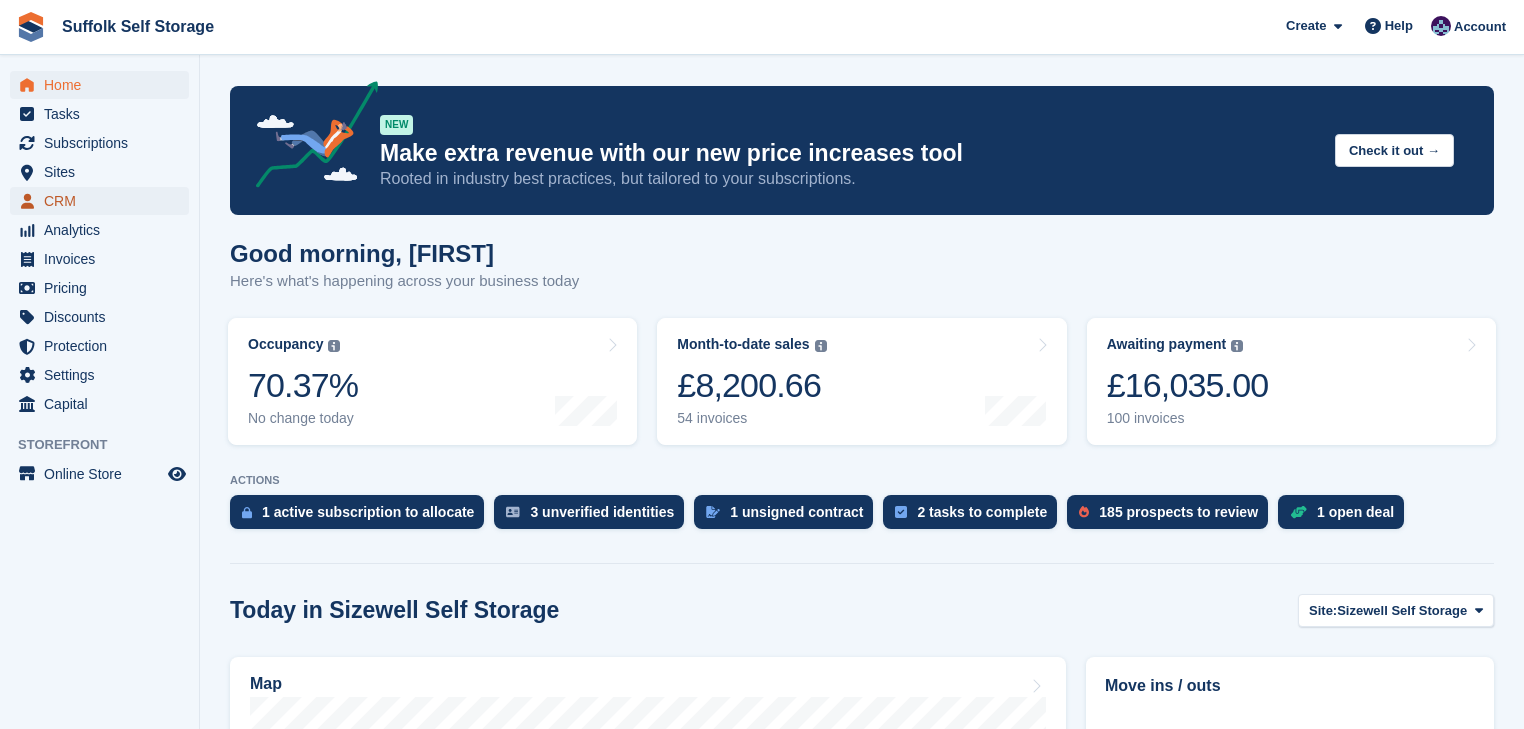click on "CRM" at bounding box center (104, 201) 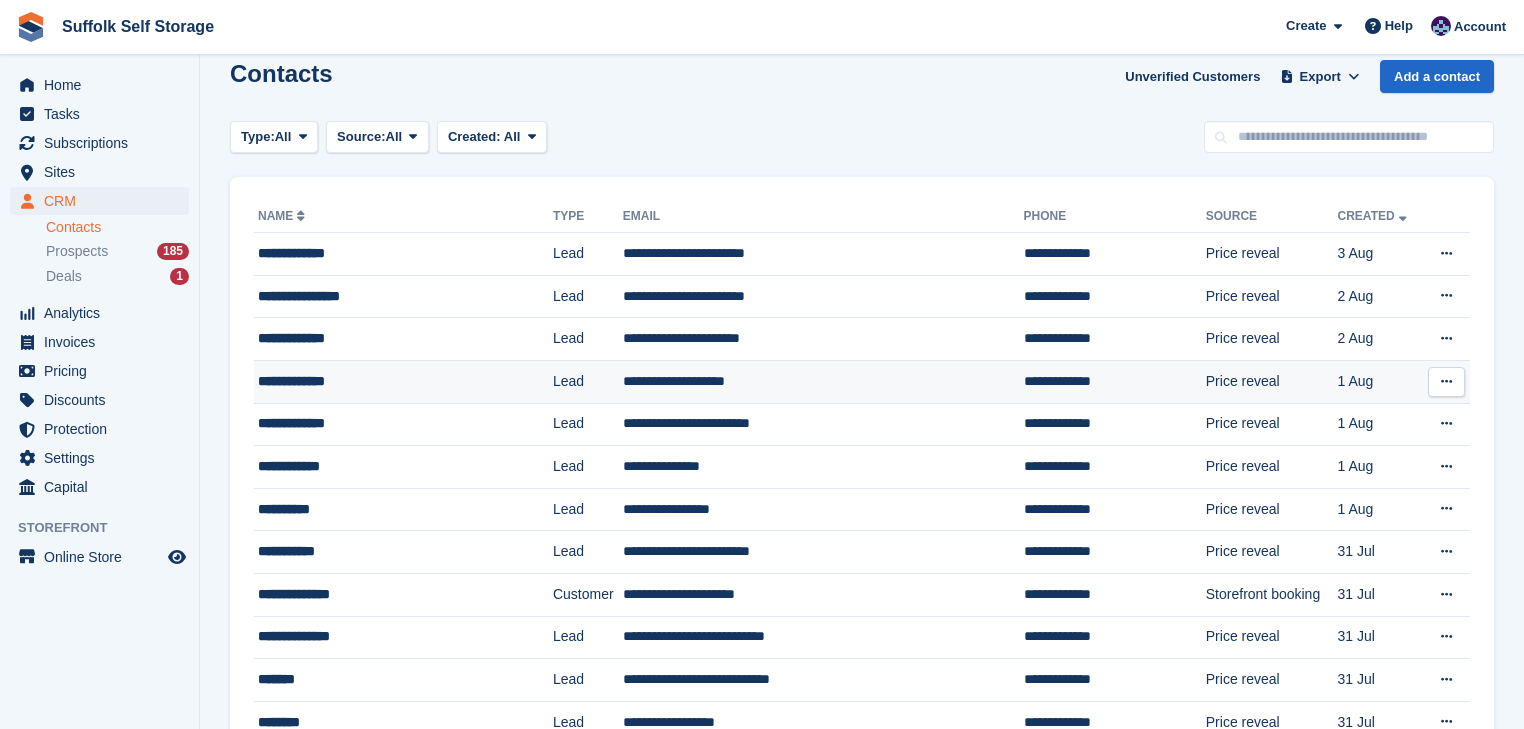 scroll, scrollTop: 0, scrollLeft: 0, axis: both 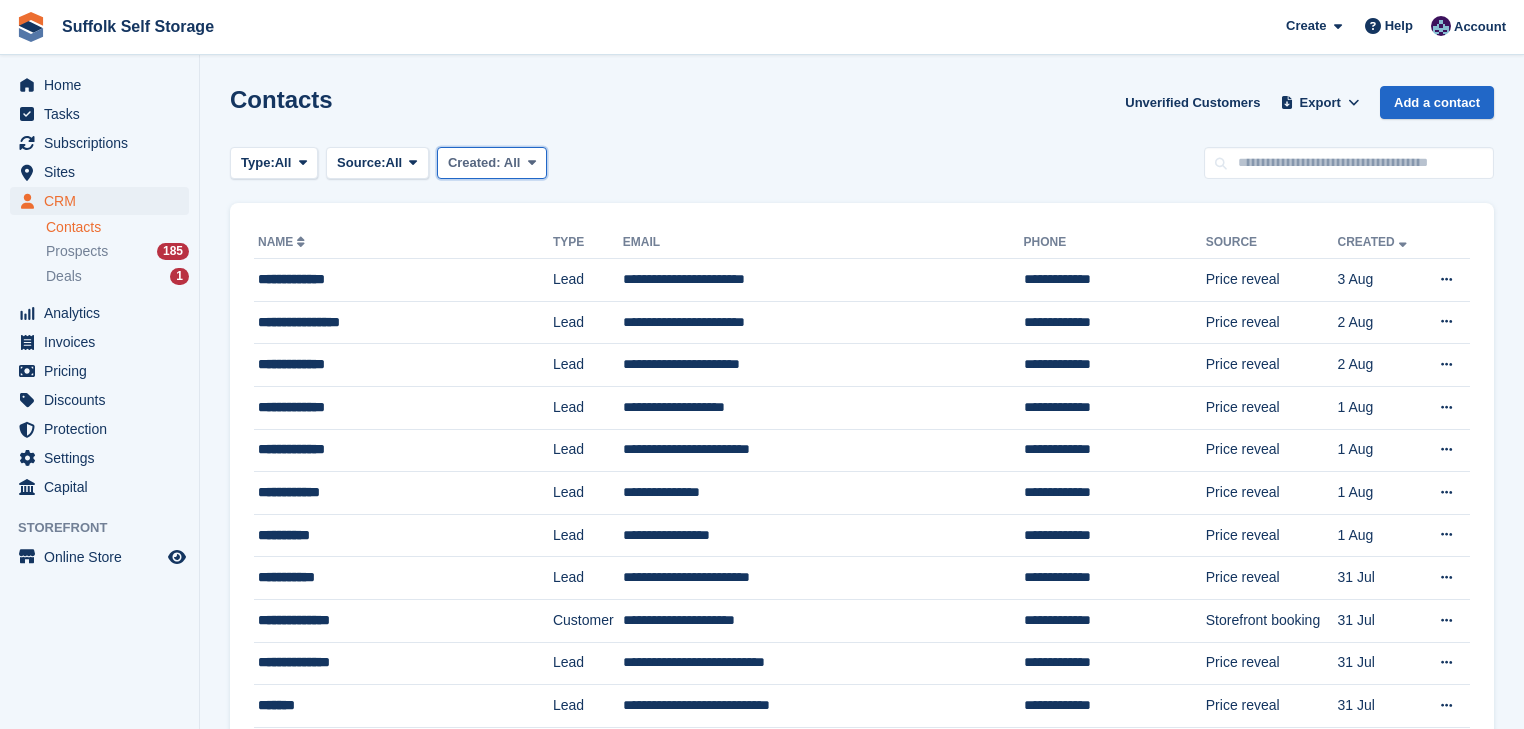 click at bounding box center (532, 162) 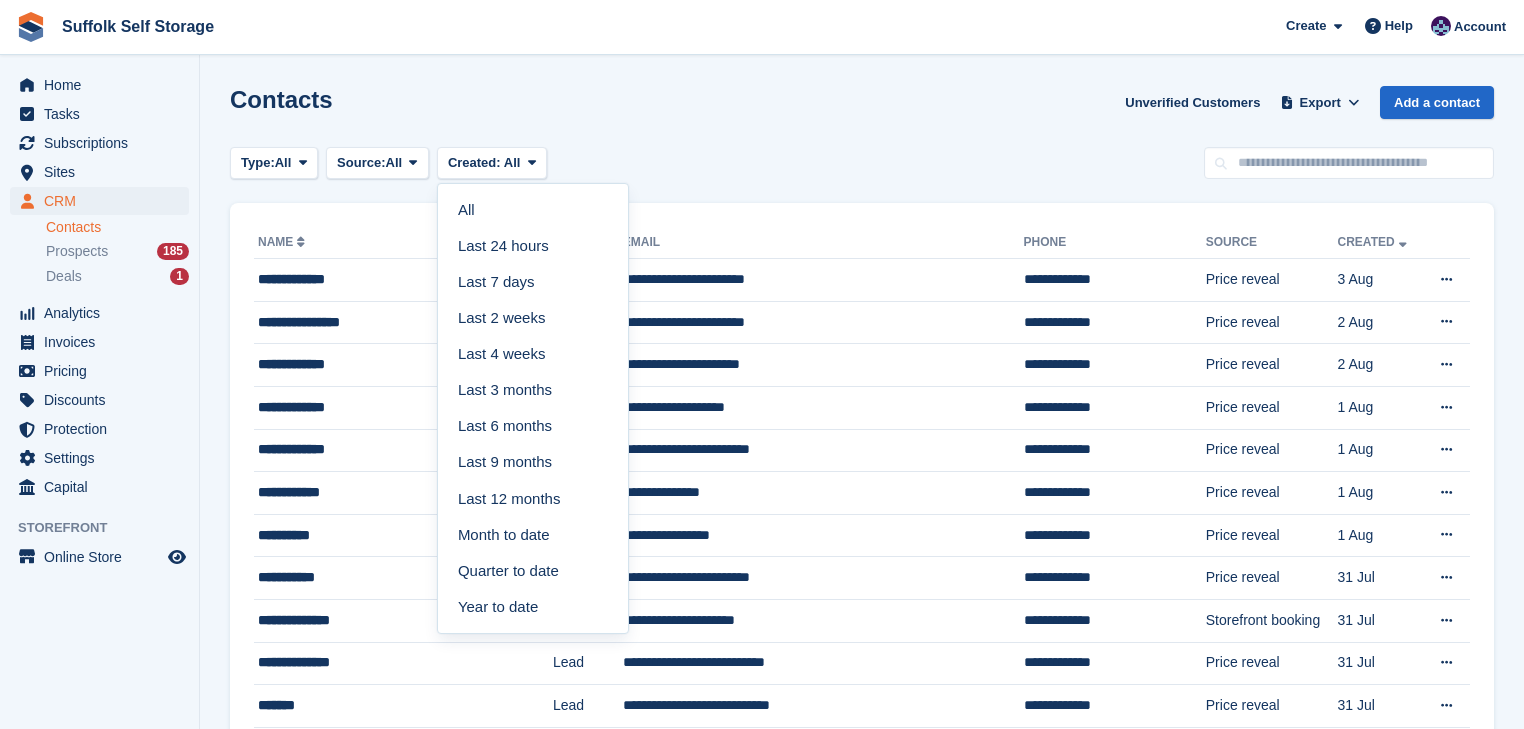 click on "Type:
All
All
Lead
Customer
Source:
All
All
Storefront
Backoffice
Pre-Opening interest
Incomplete booking
Unit type interest
Price reveal
Quote requested
Storefront booking
Storefront pop-up form
External enquiry form
Phone call
Walk-in
Imported
Other
Created:
All
All
Last 24 hours
Last 7 days
Last 2 weeks
Last 4 weeks
Last 3 months
Last 6 months
Last 9 months
Last 12 months" at bounding box center (862, 163) 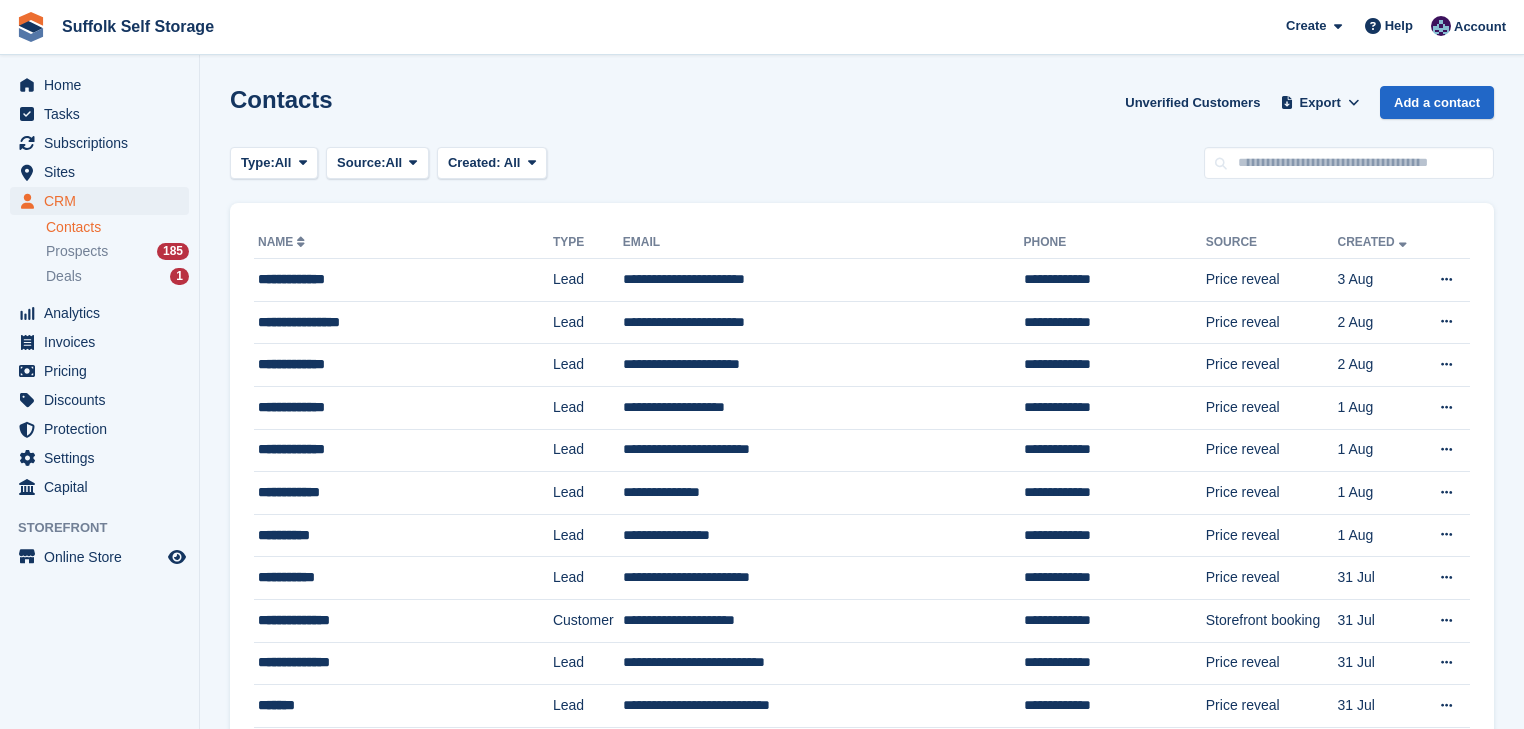 click on "Created" at bounding box center (1374, 242) 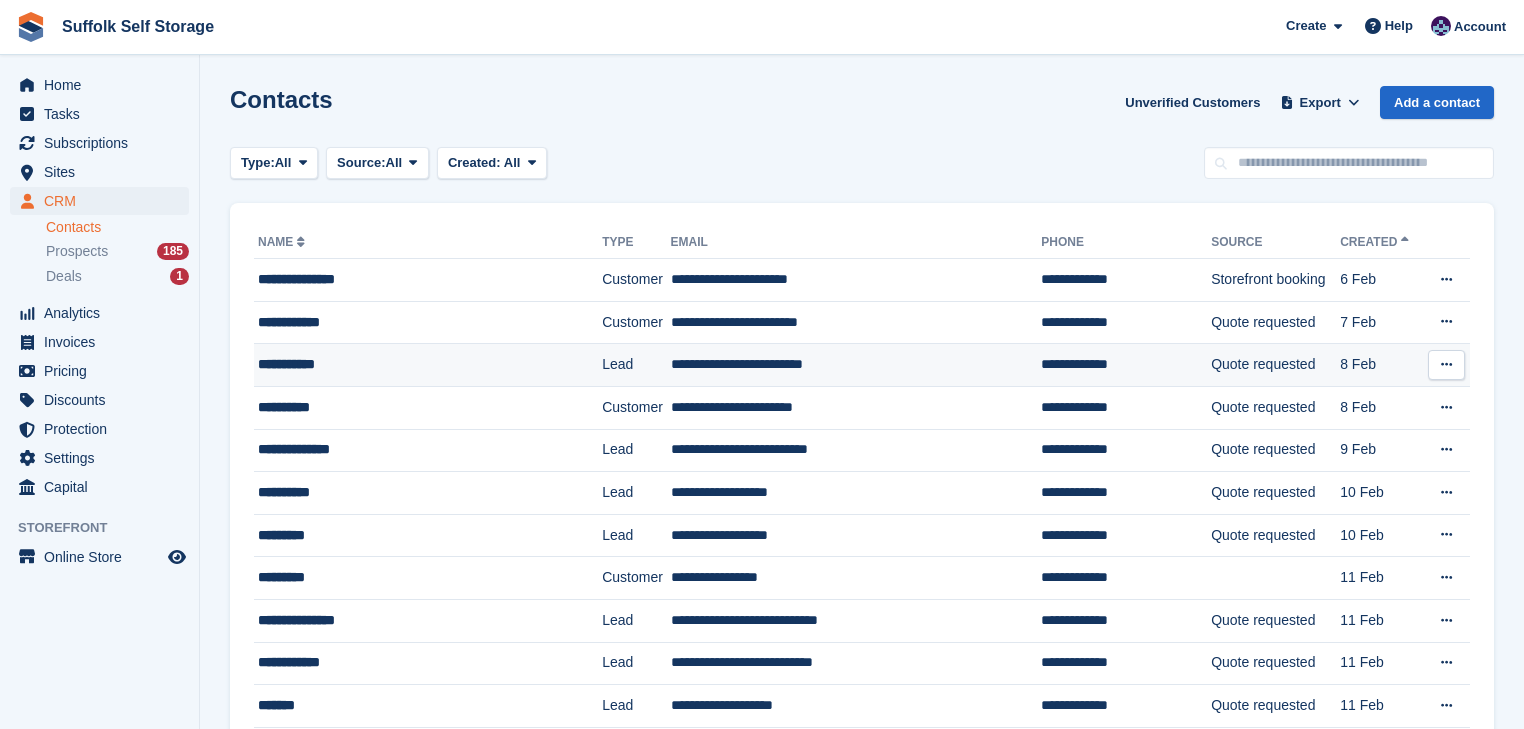 click on "**********" at bounding box center [410, 364] 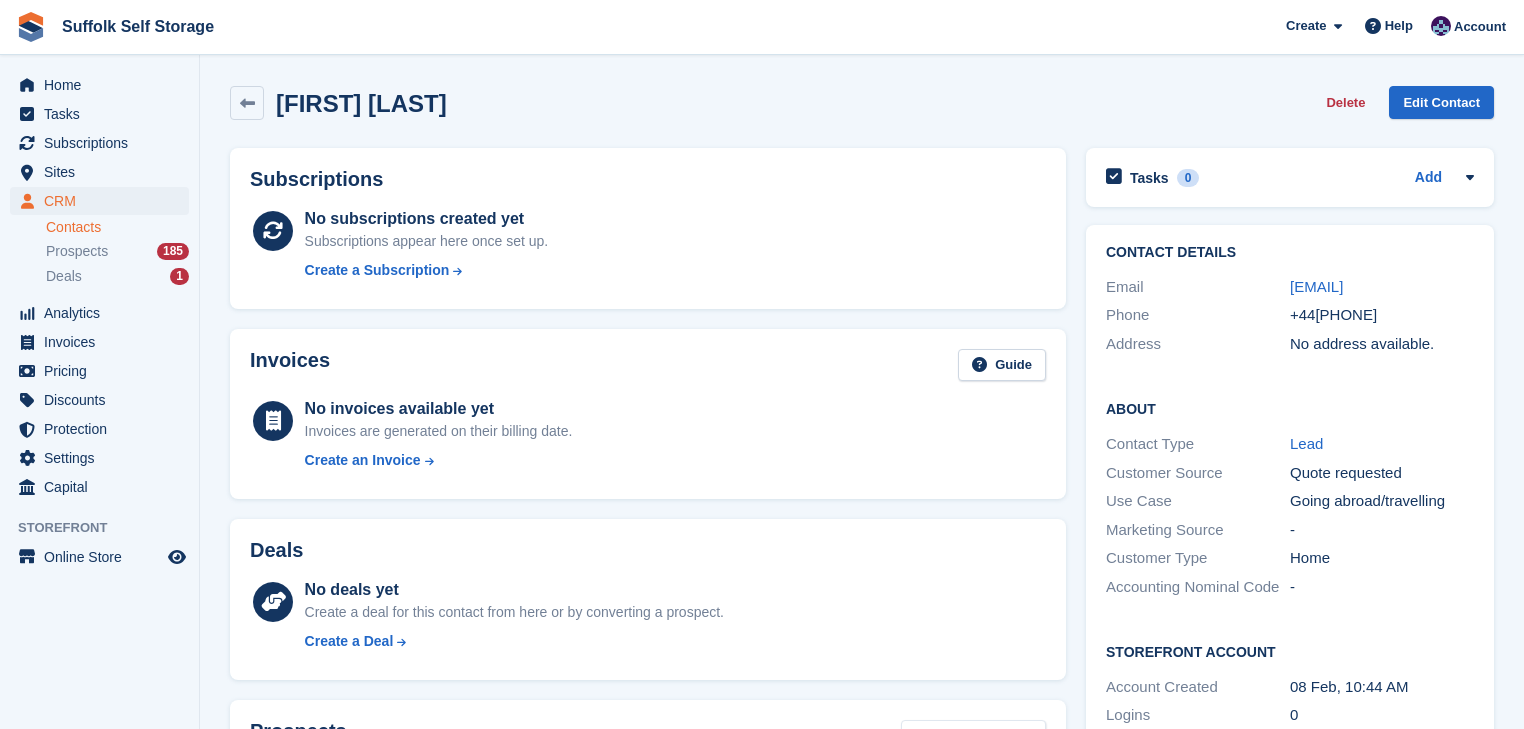 scroll, scrollTop: 0, scrollLeft: 0, axis: both 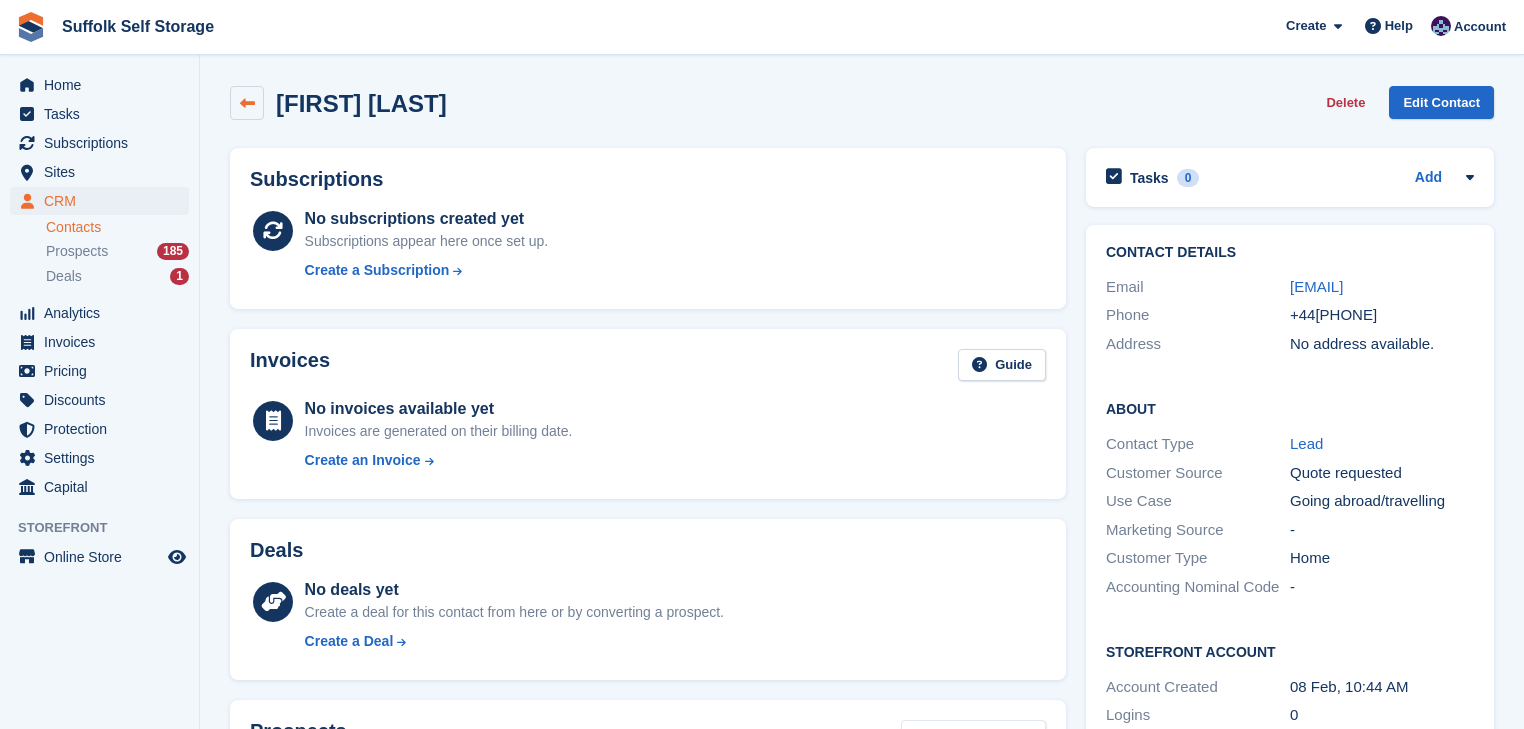click at bounding box center (247, 103) 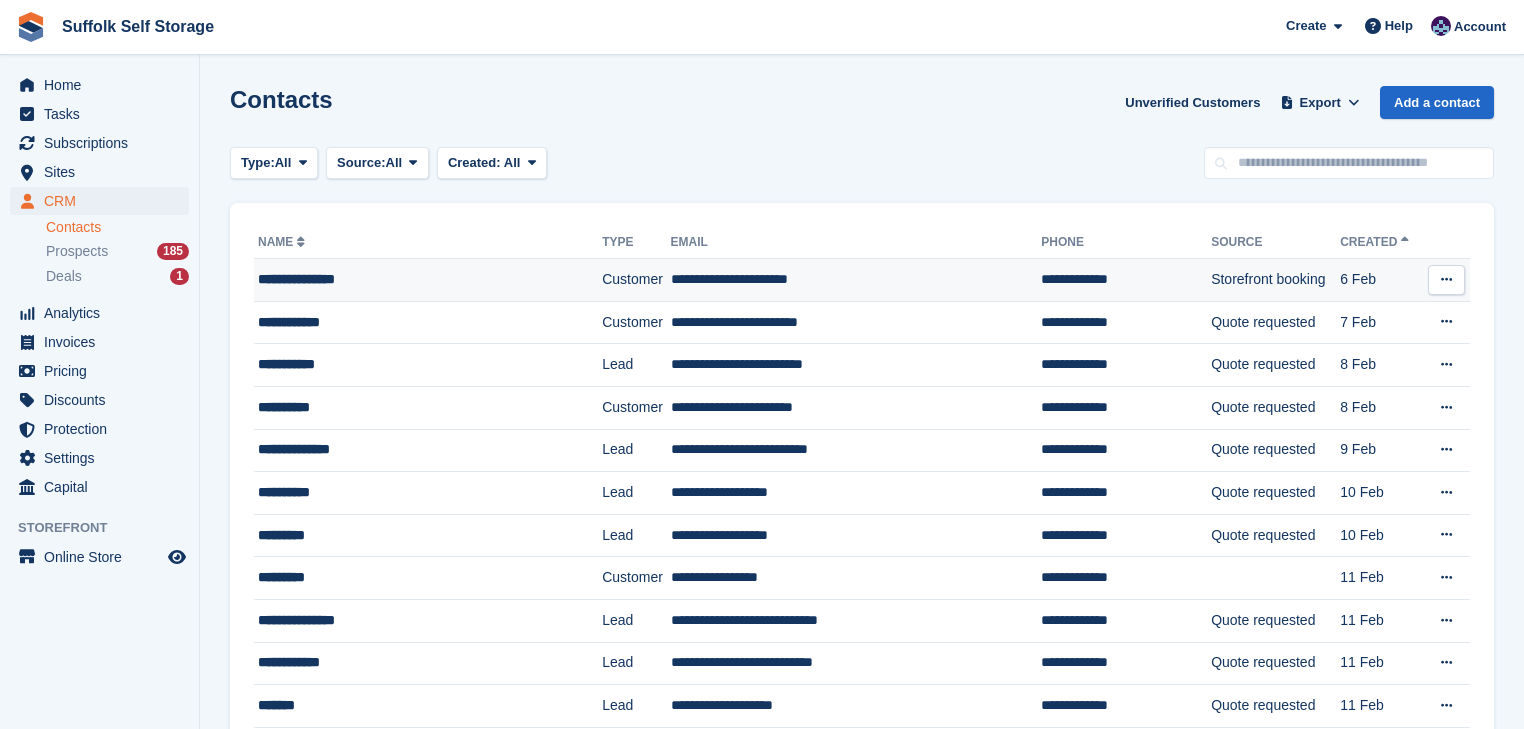 click at bounding box center [1446, 279] 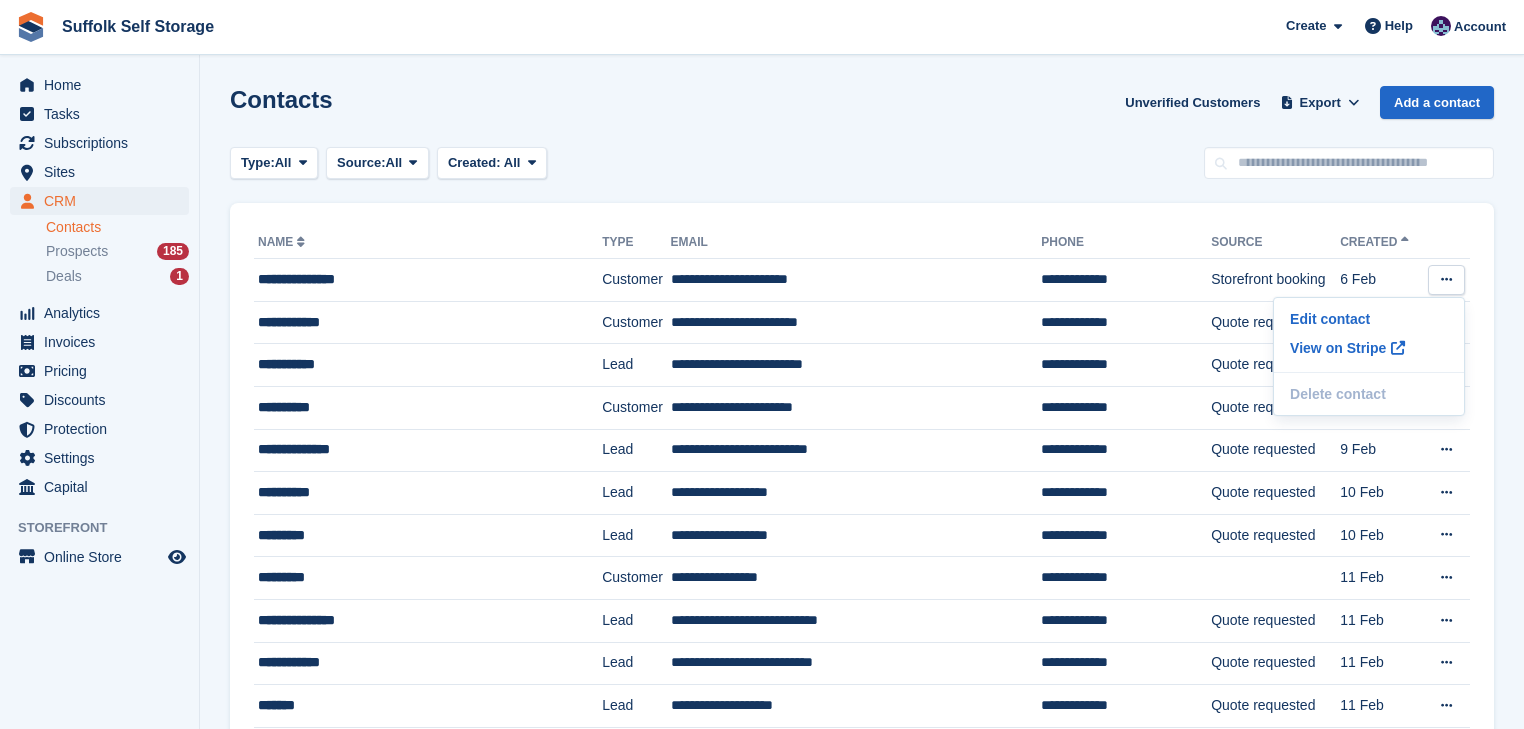 click on "Type:
All
All
Lead
Customer
Source:
All
All
Storefront
Backoffice
Pre-Opening interest
Incomplete booking
Unit type interest
Price reveal
Quote requested
Storefront booking
Storefront pop-up form
External enquiry form
Phone call
Walk-in
Imported
Other
Created:
All
All
Last 24 hours
Last 7 days
Last 2 weeks
Last 4 weeks
Last 3 months
Last 6 months
Last 9 months
Last 12 months" at bounding box center [862, 163] 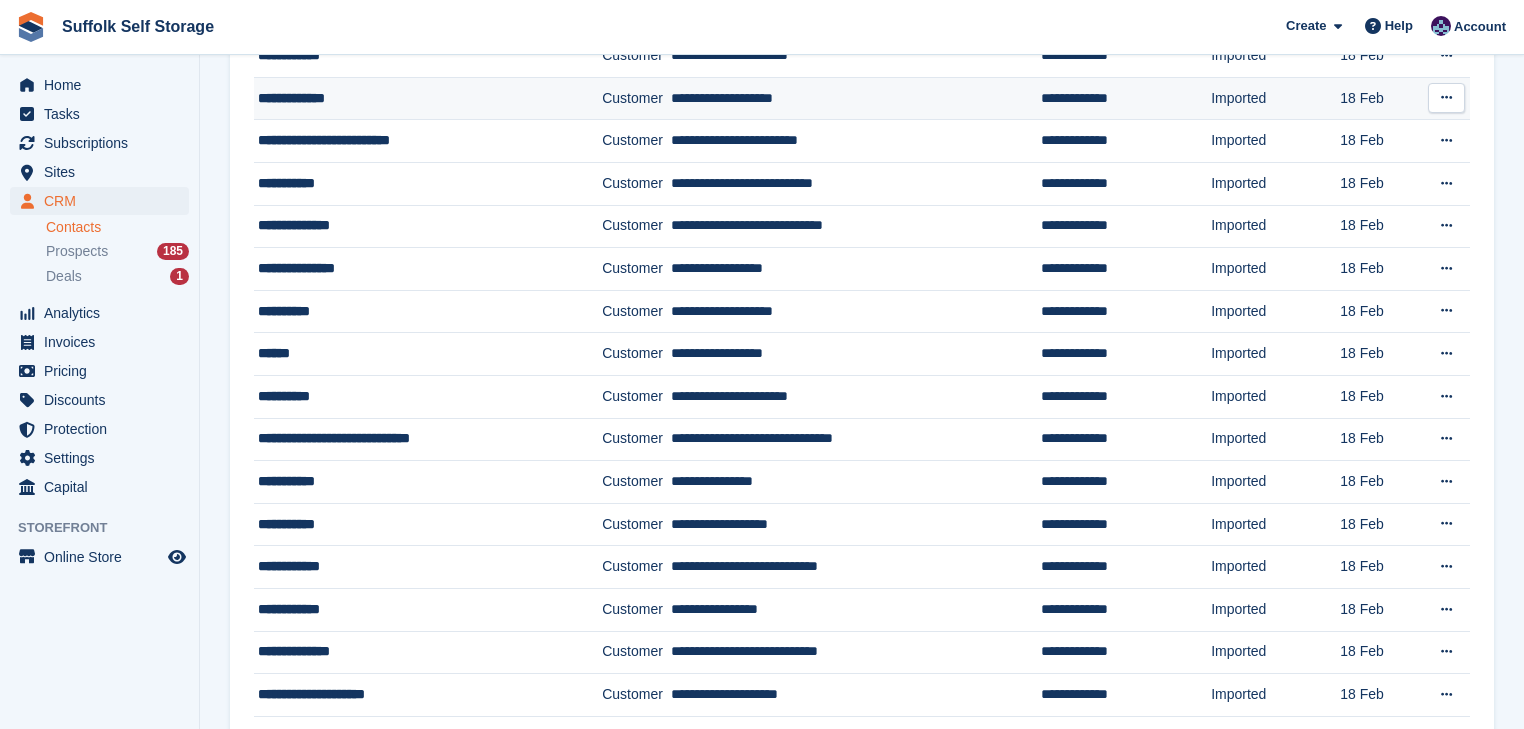 scroll, scrollTop: 1440, scrollLeft: 0, axis: vertical 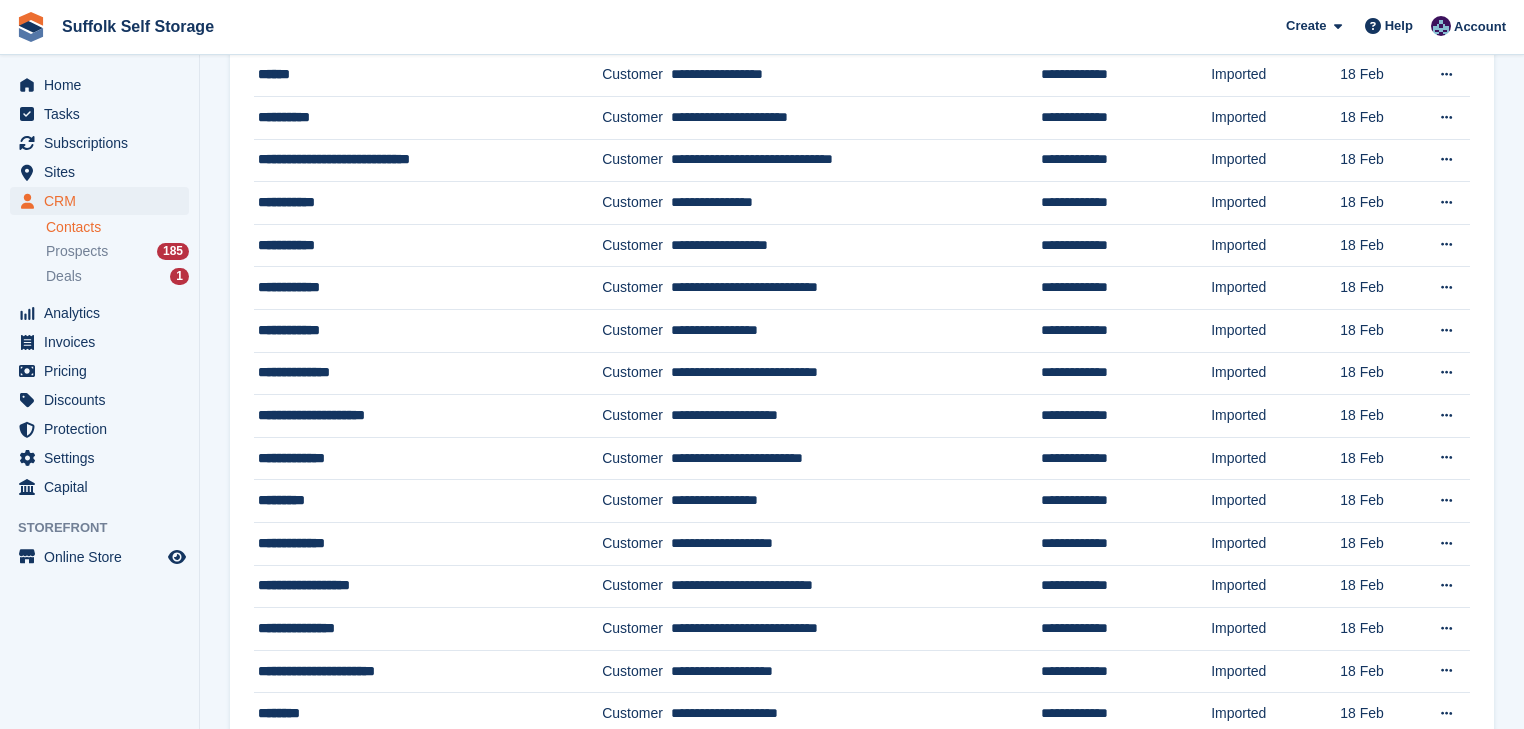 click on "Contacts" at bounding box center [117, 227] 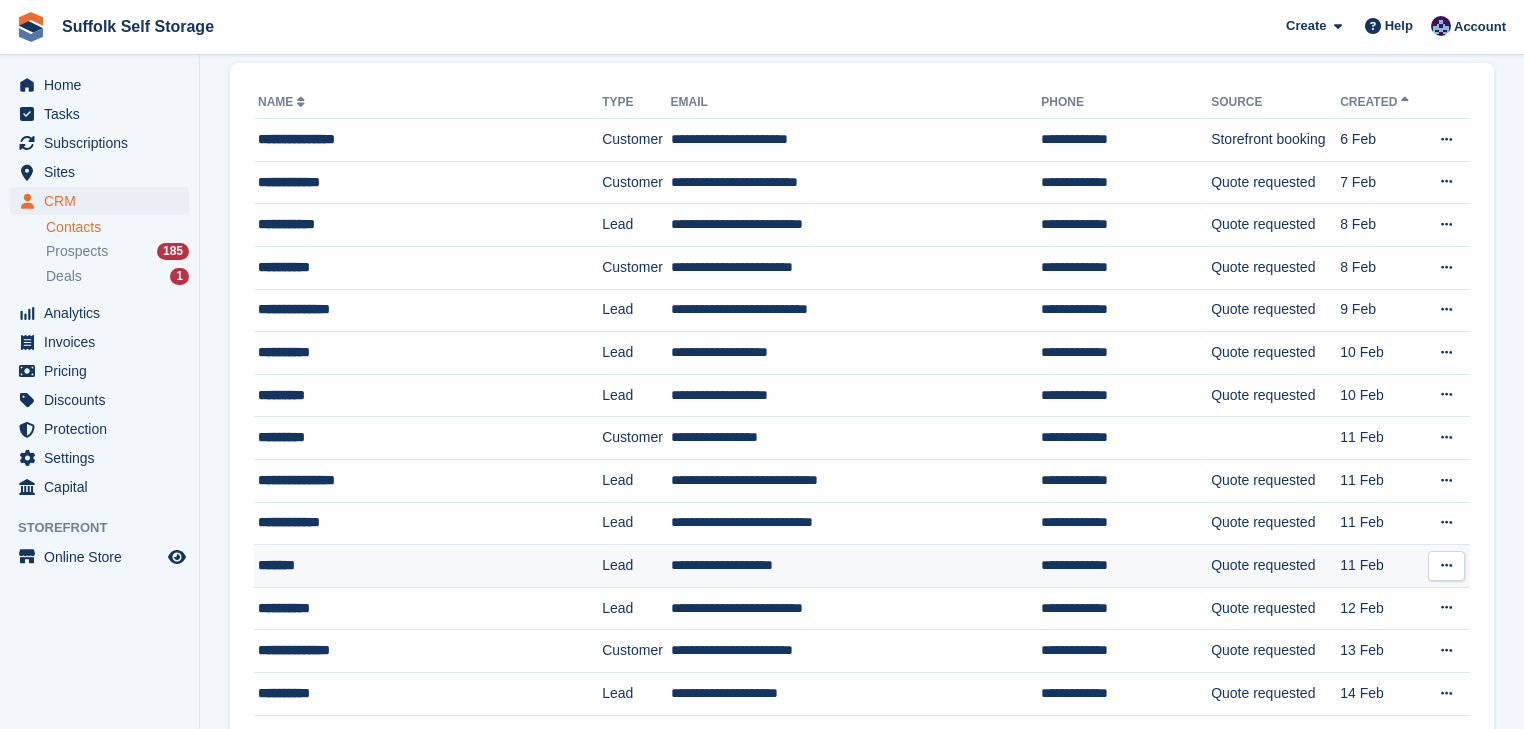scroll, scrollTop: 400, scrollLeft: 0, axis: vertical 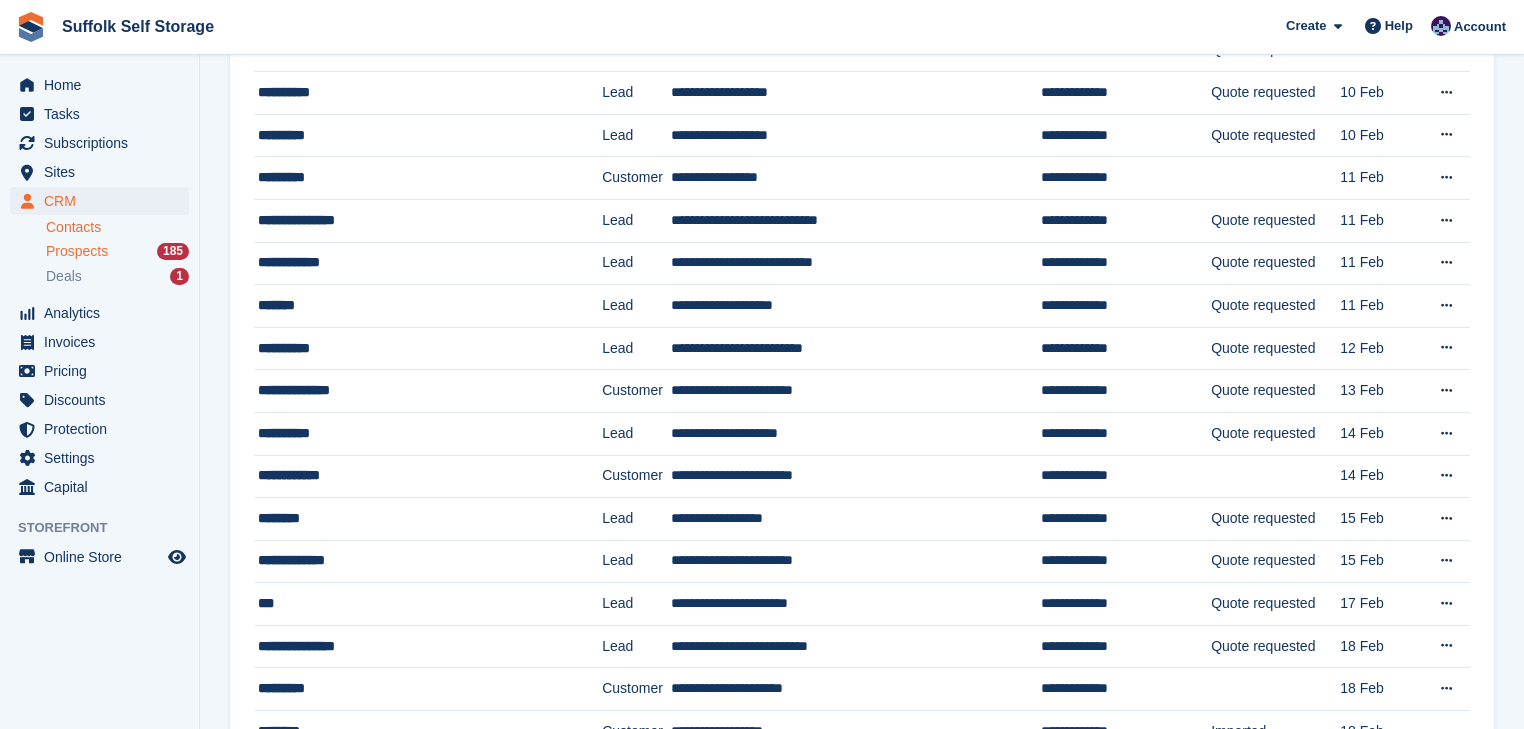 click on "Prospects" at bounding box center [77, 251] 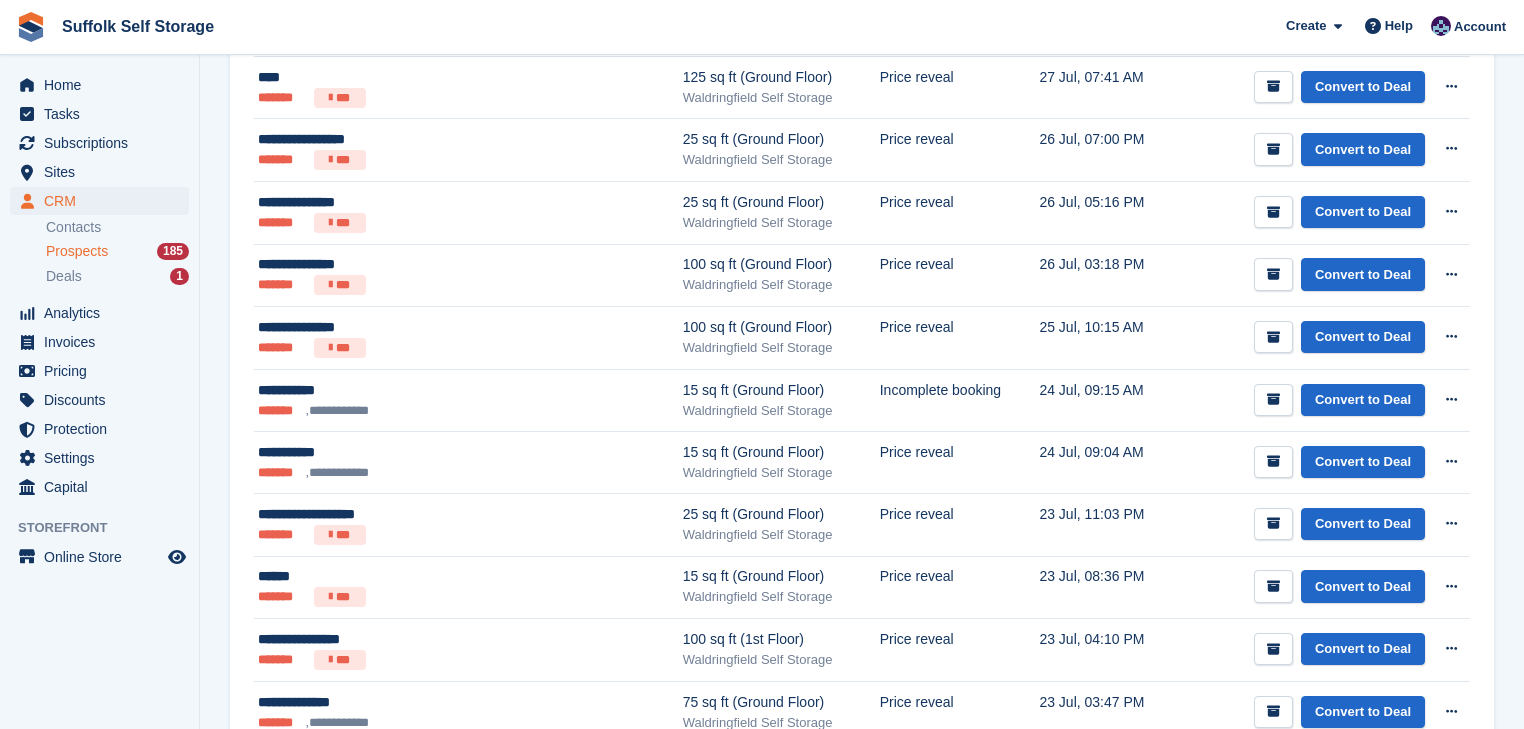 scroll, scrollTop: 2799, scrollLeft: 0, axis: vertical 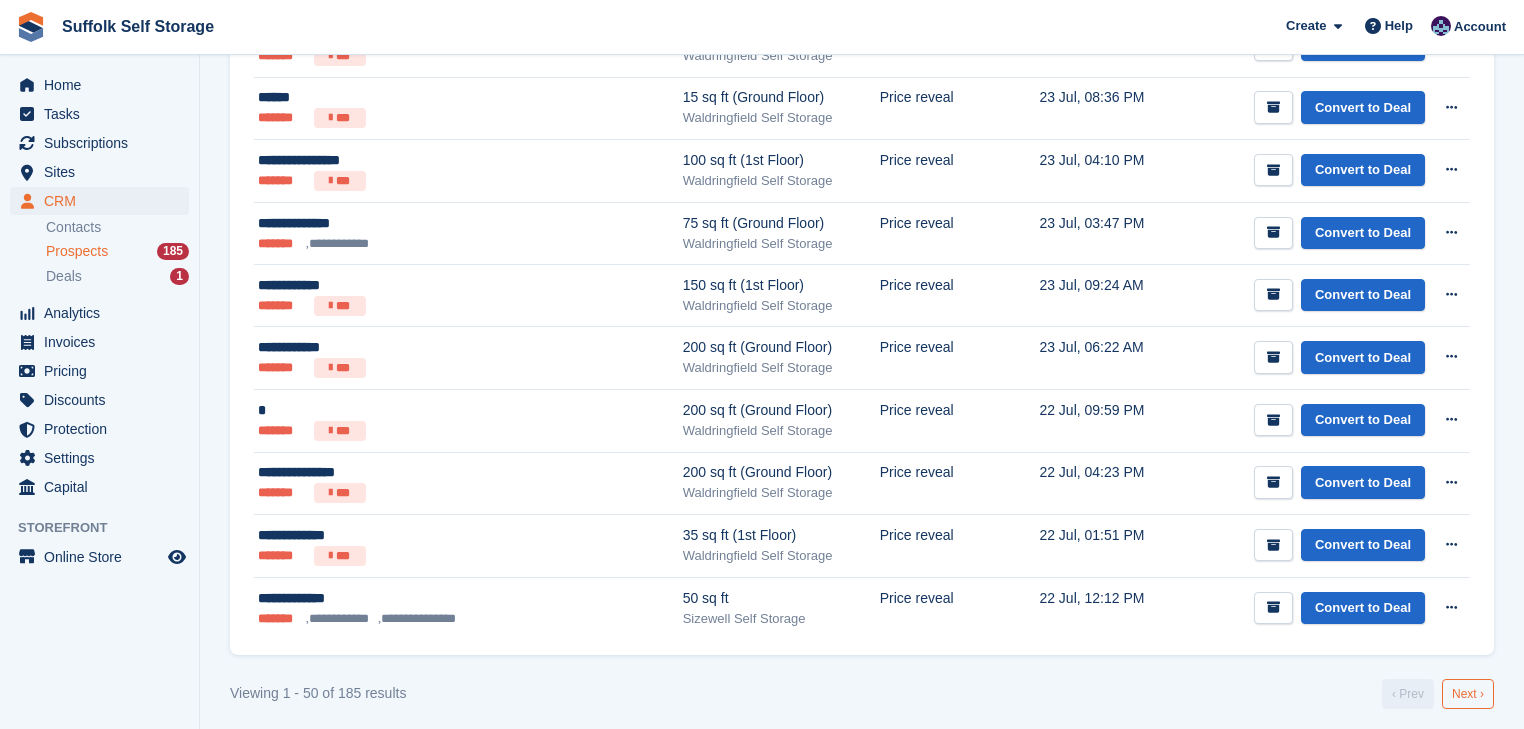 click on "Next ›" at bounding box center [1468, 694] 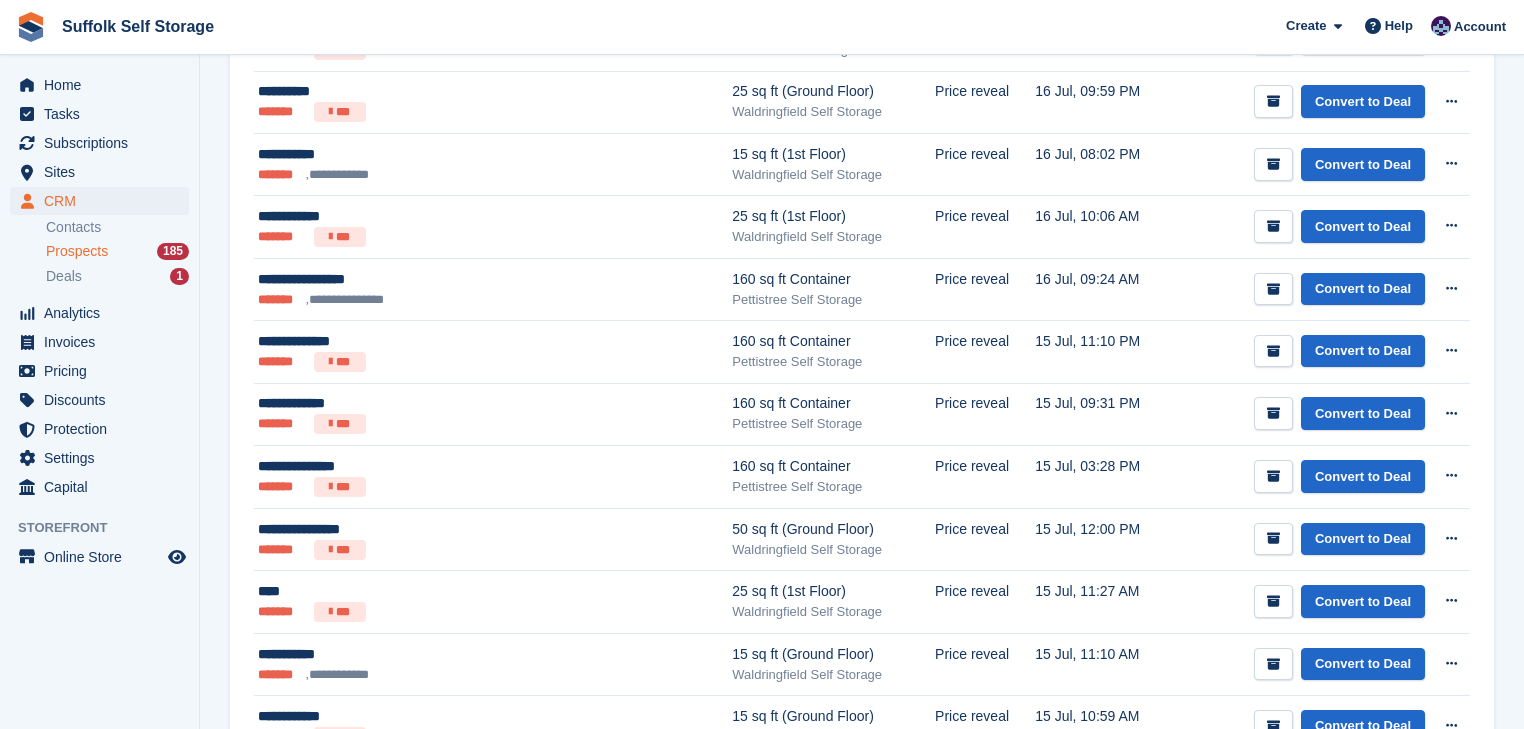 scroll, scrollTop: 2797, scrollLeft: 0, axis: vertical 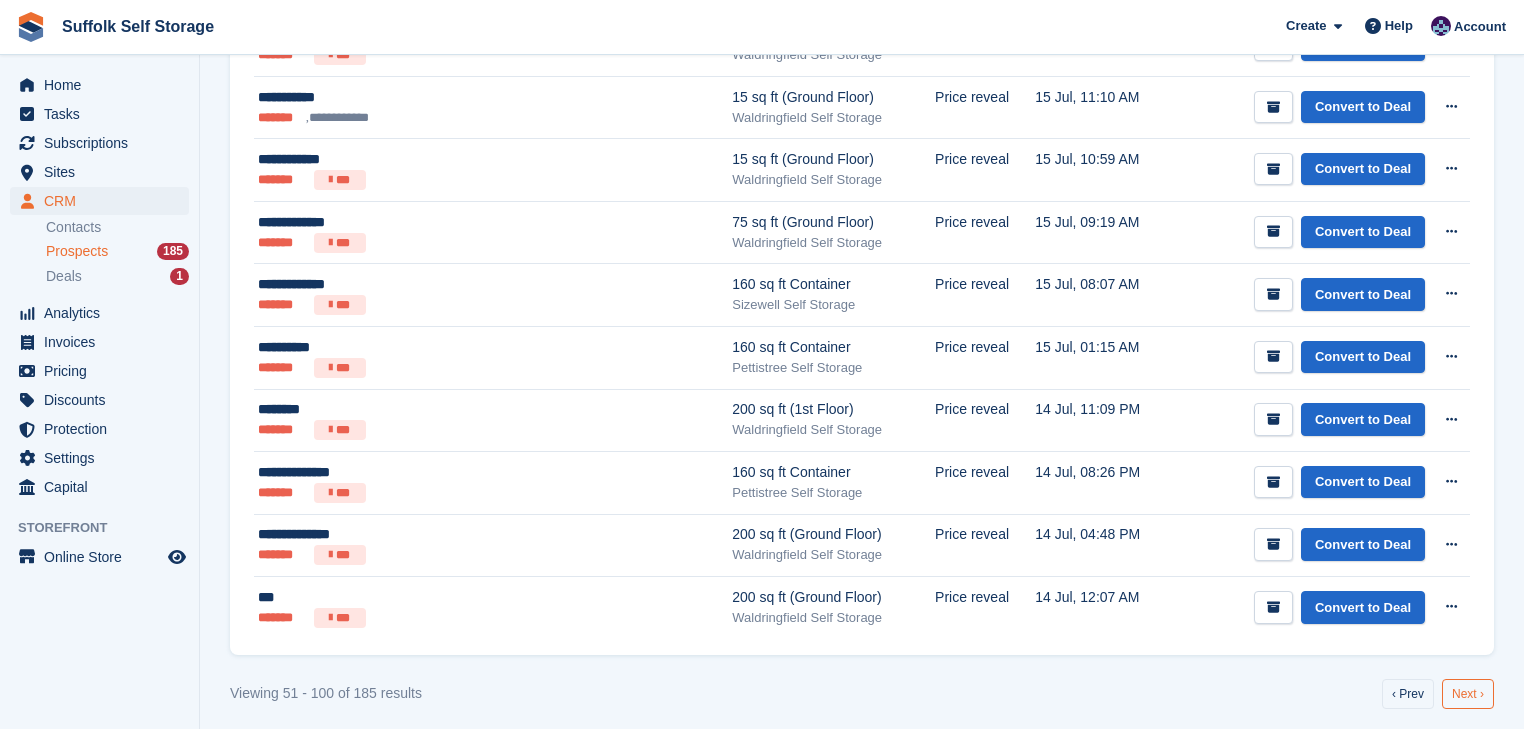 click on "Next ›" at bounding box center (1468, 694) 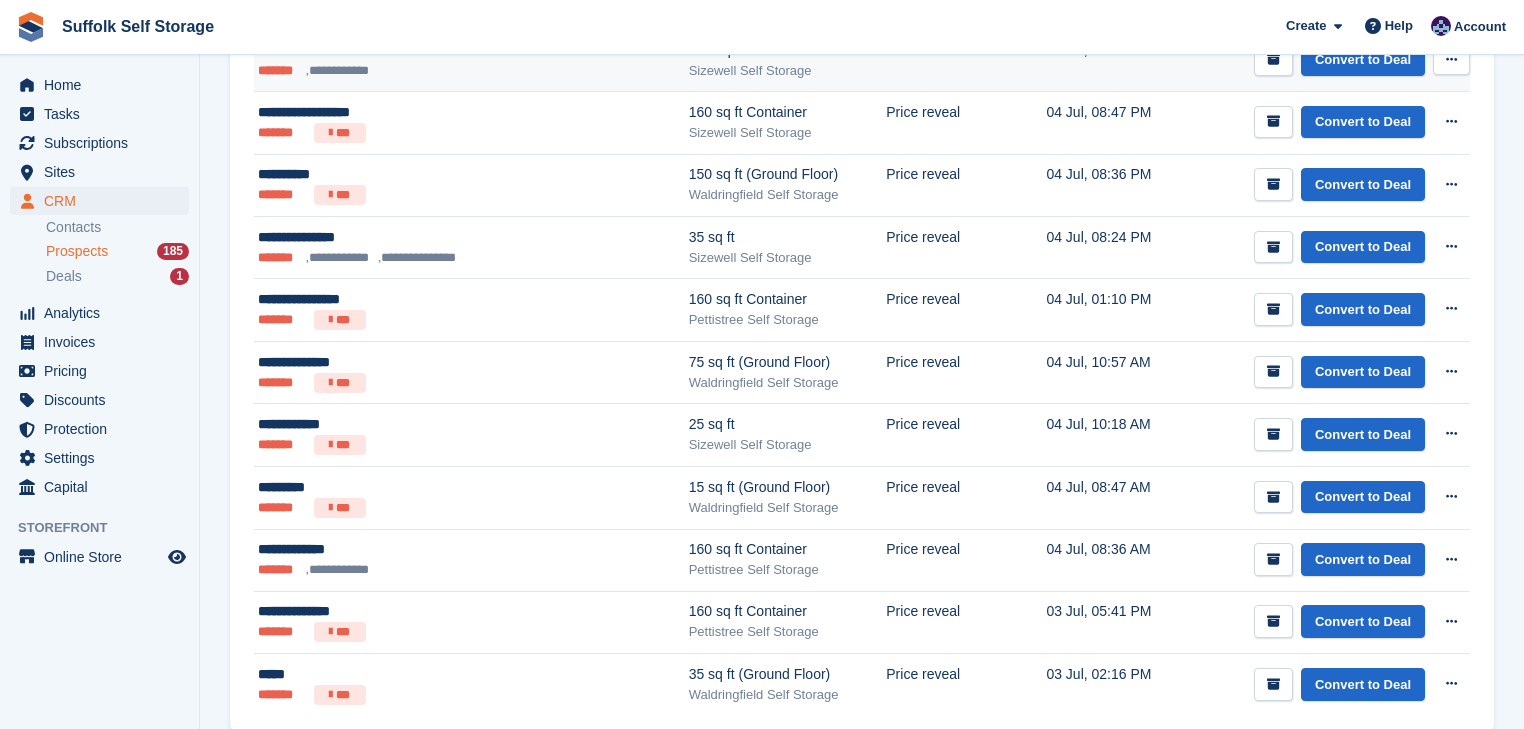 scroll, scrollTop: 2797, scrollLeft: 0, axis: vertical 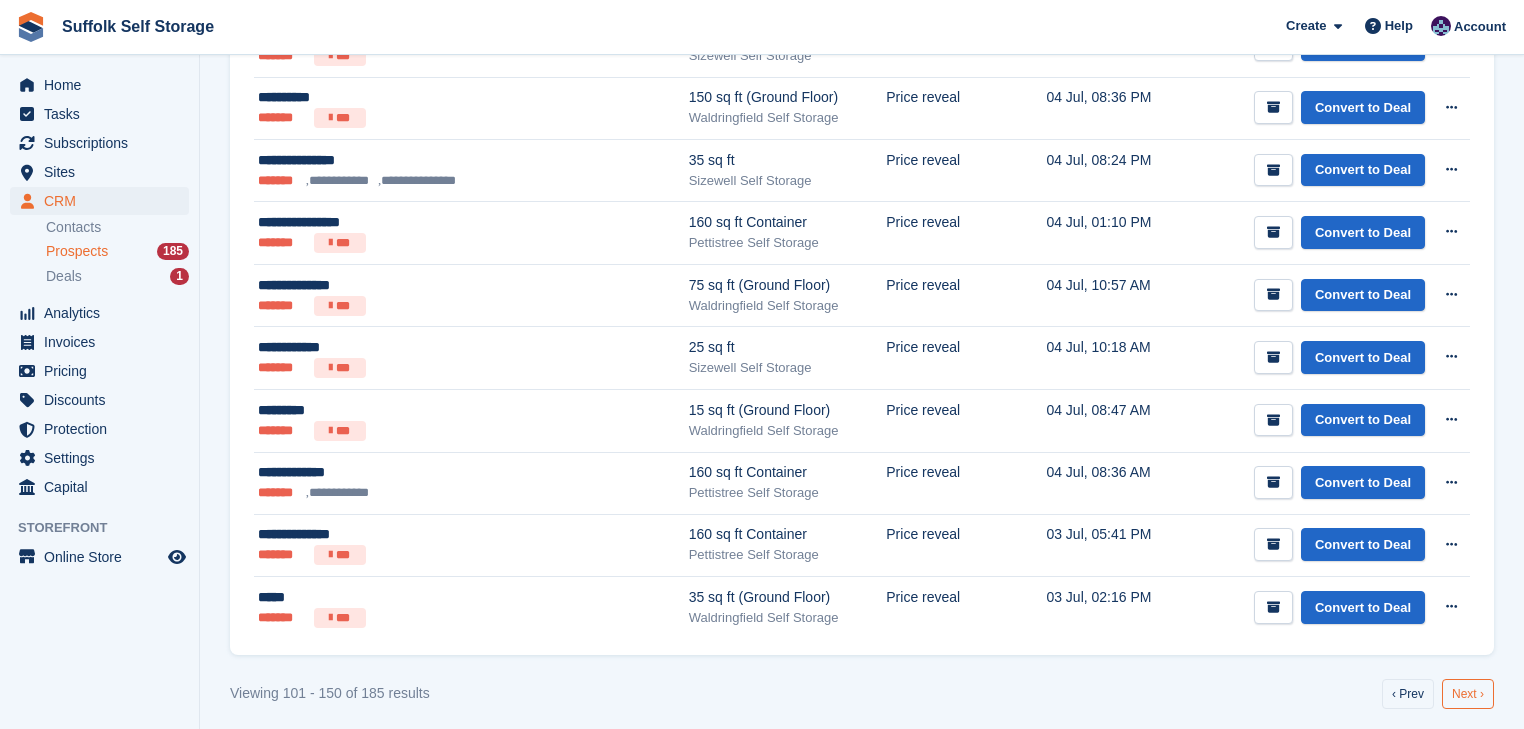 click on "Next ›" at bounding box center [1468, 694] 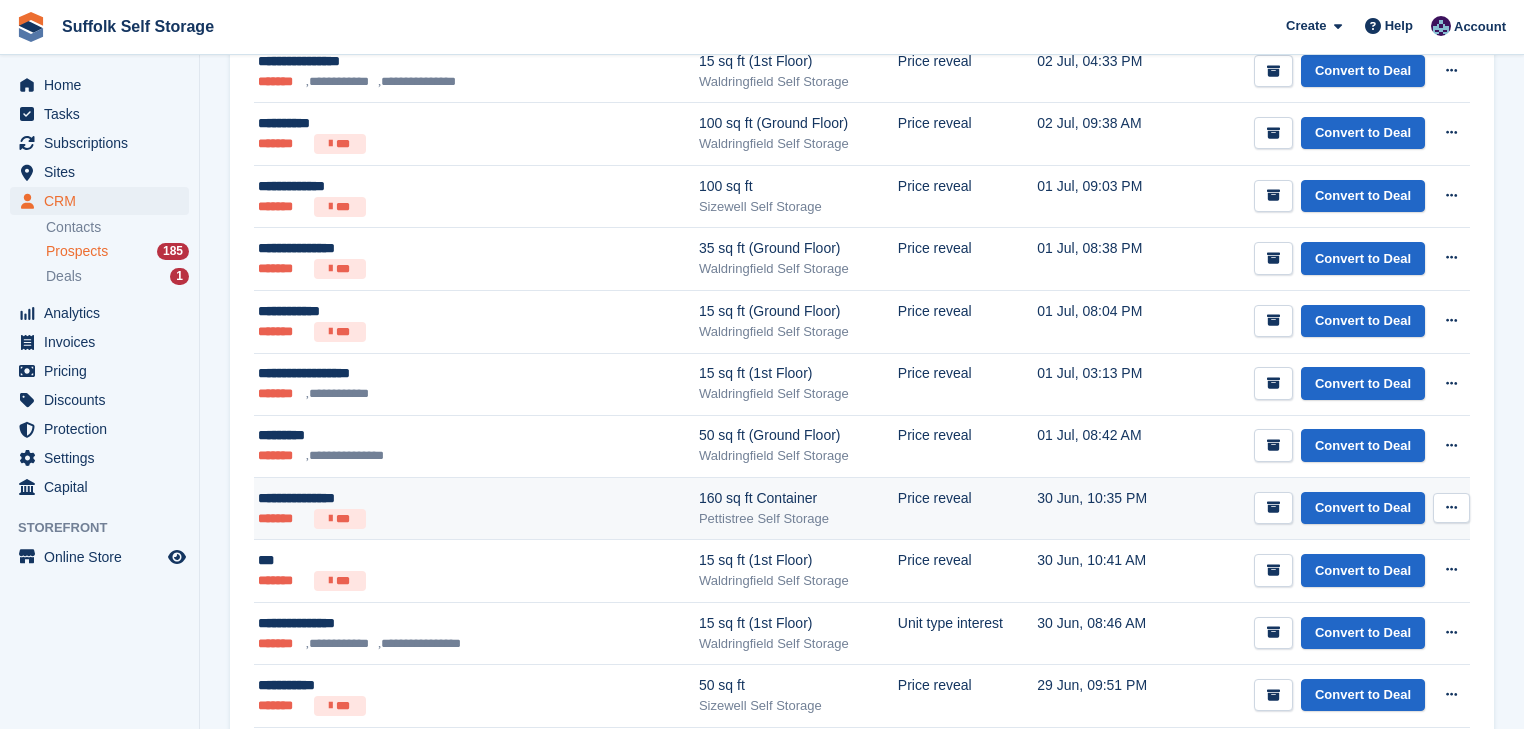 scroll, scrollTop: 720, scrollLeft: 0, axis: vertical 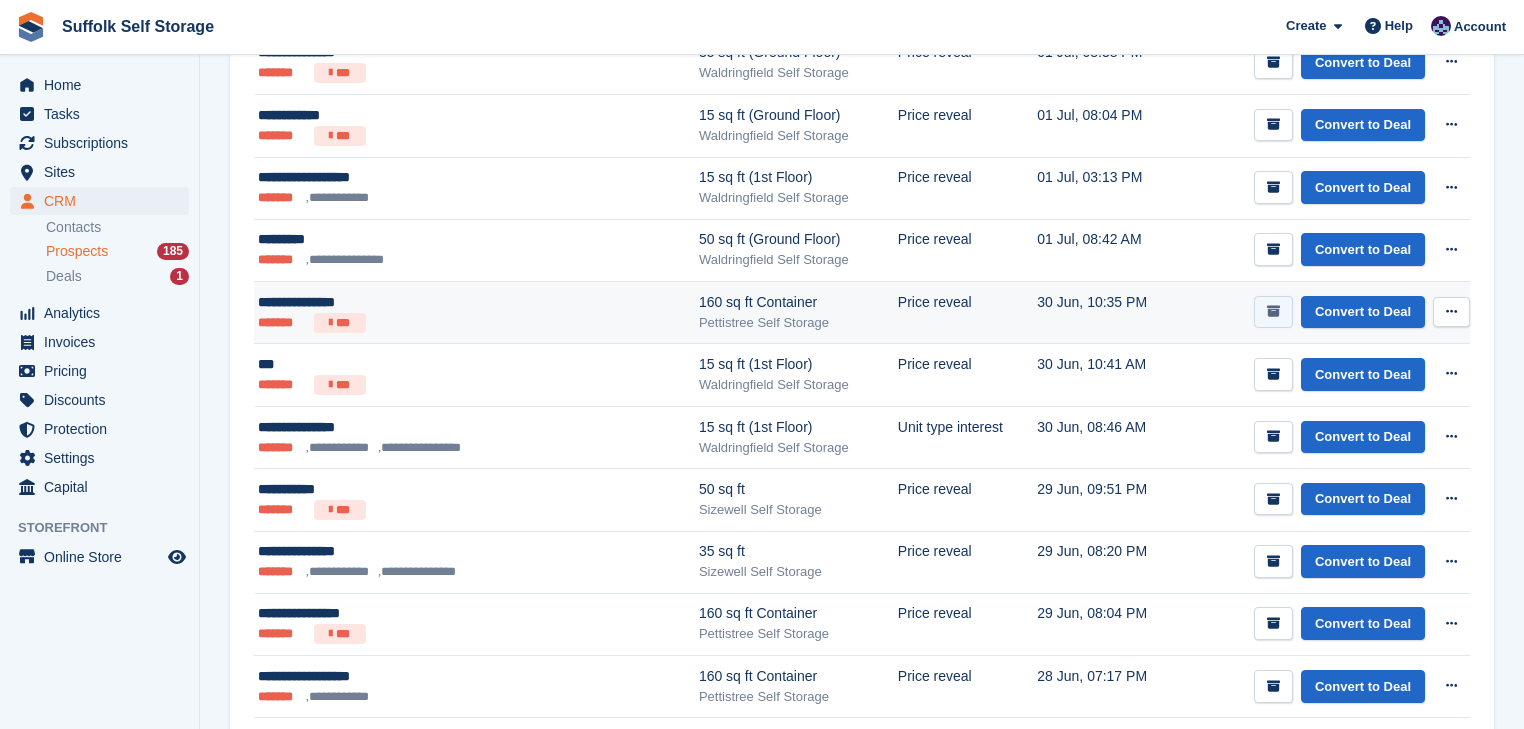 click at bounding box center (1273, 311) 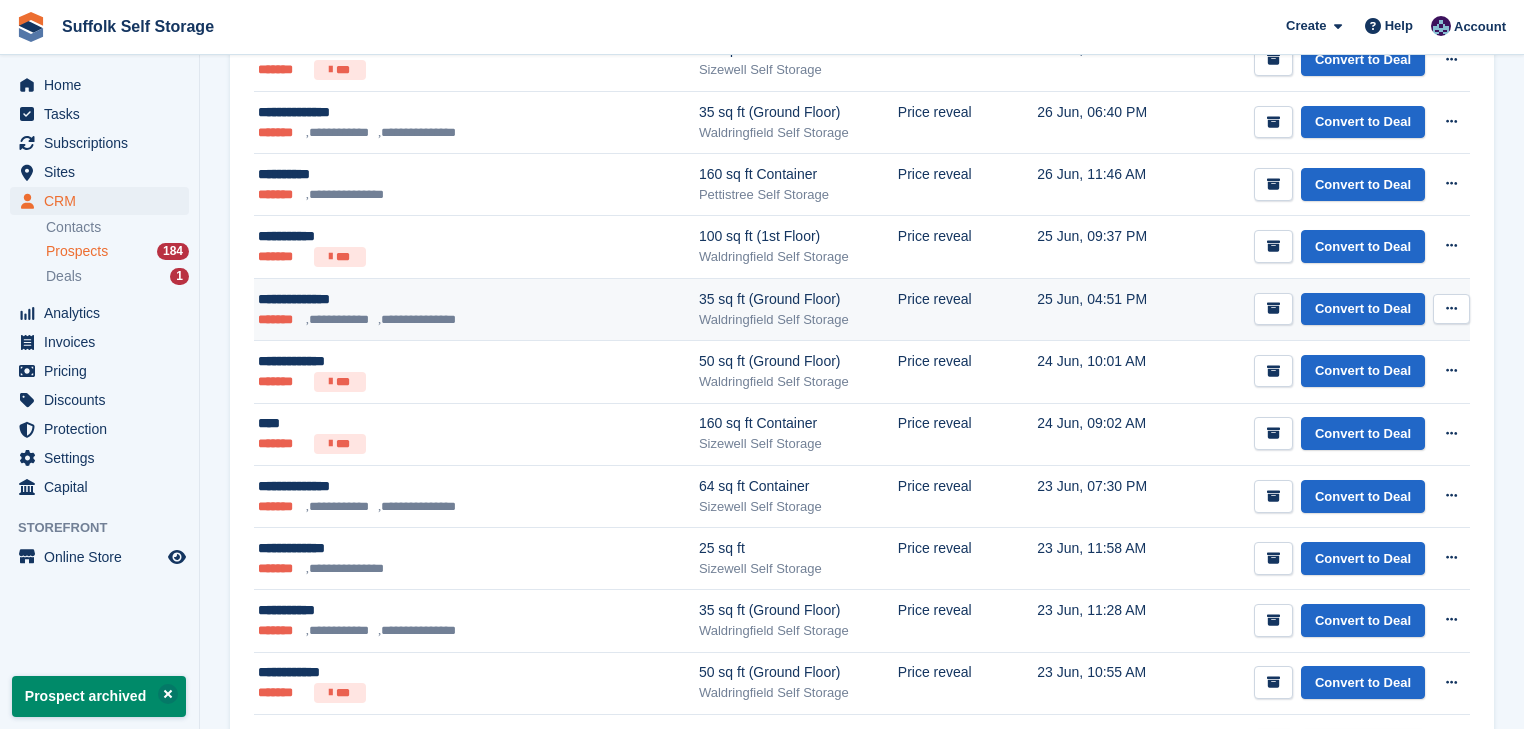 scroll, scrollTop: 1800, scrollLeft: 0, axis: vertical 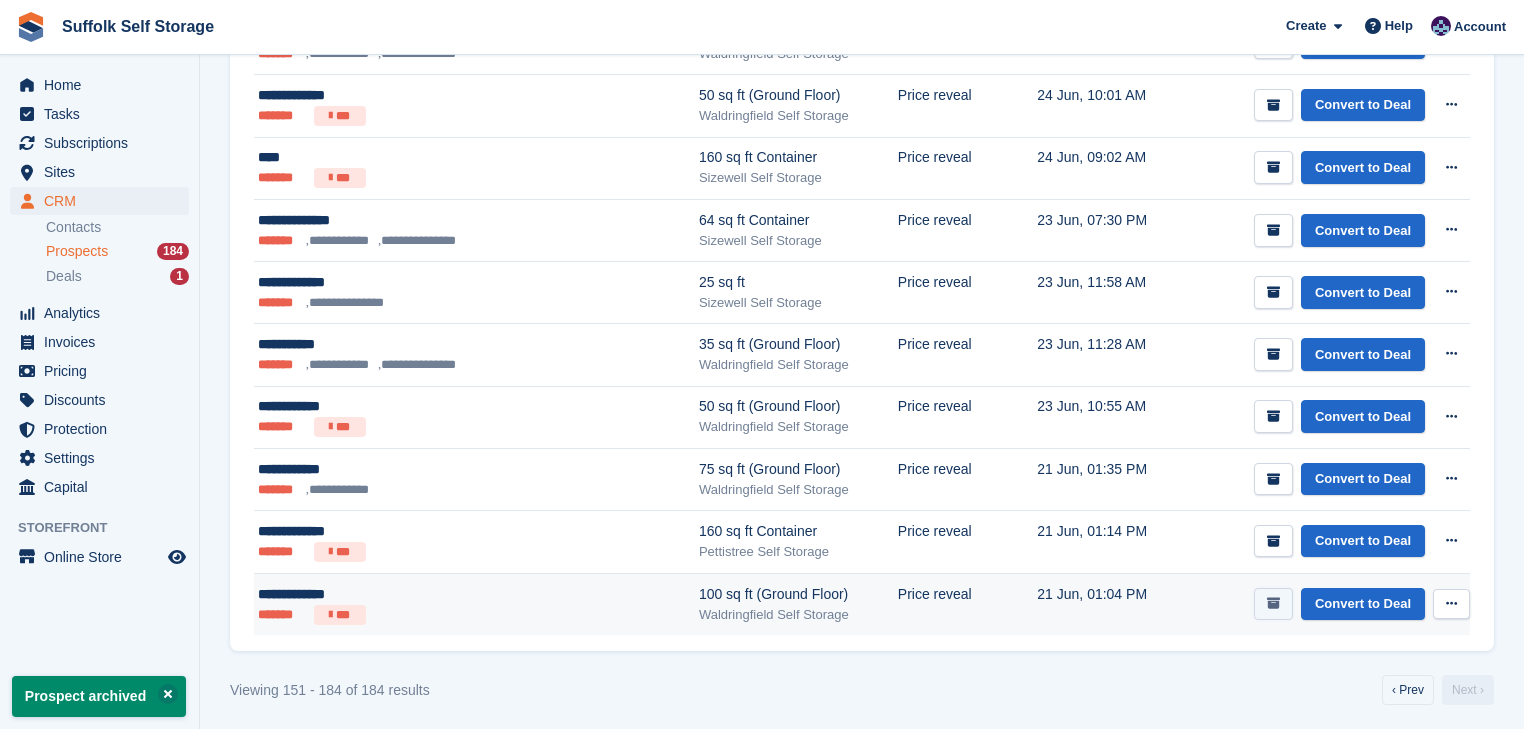 click at bounding box center [1273, 603] 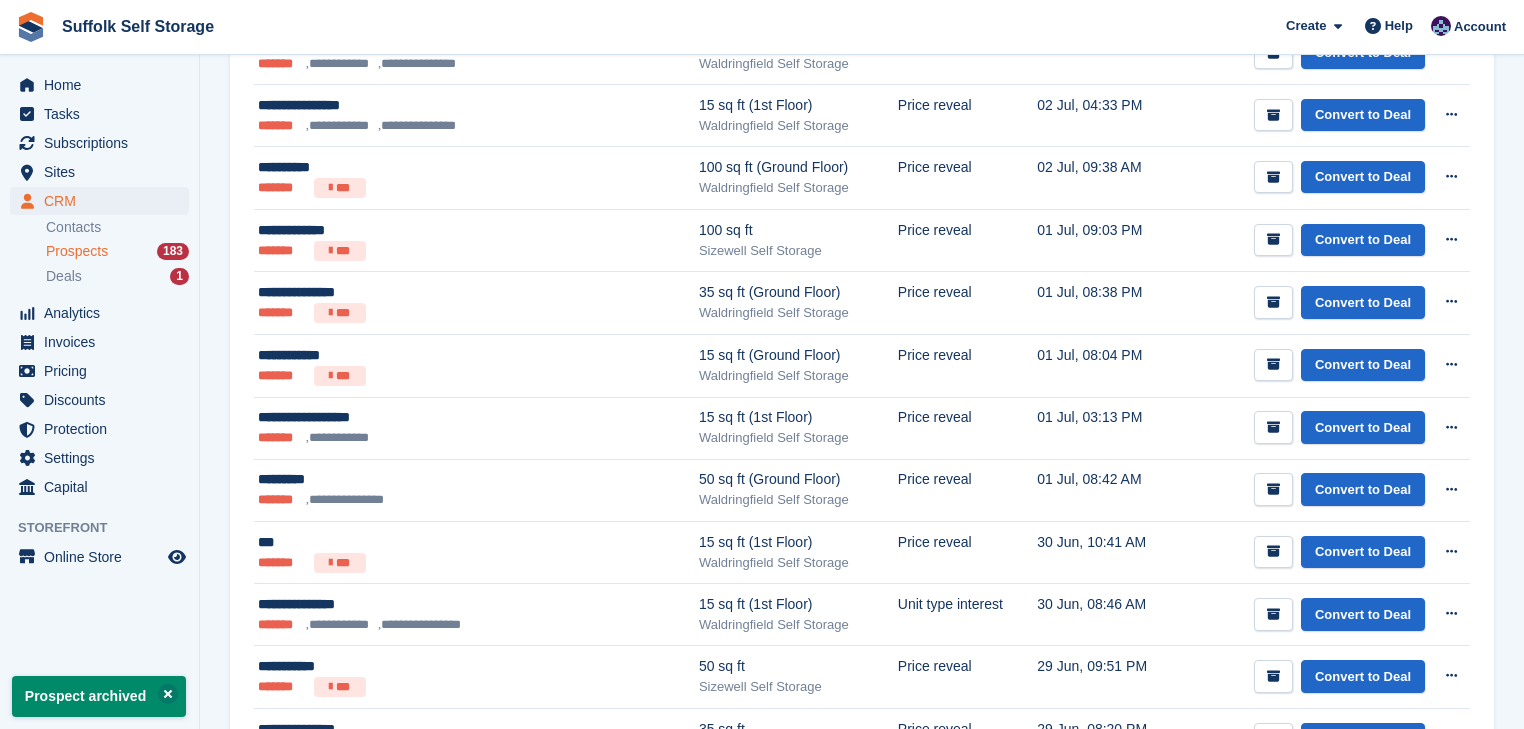 scroll, scrollTop: 1040, scrollLeft: 0, axis: vertical 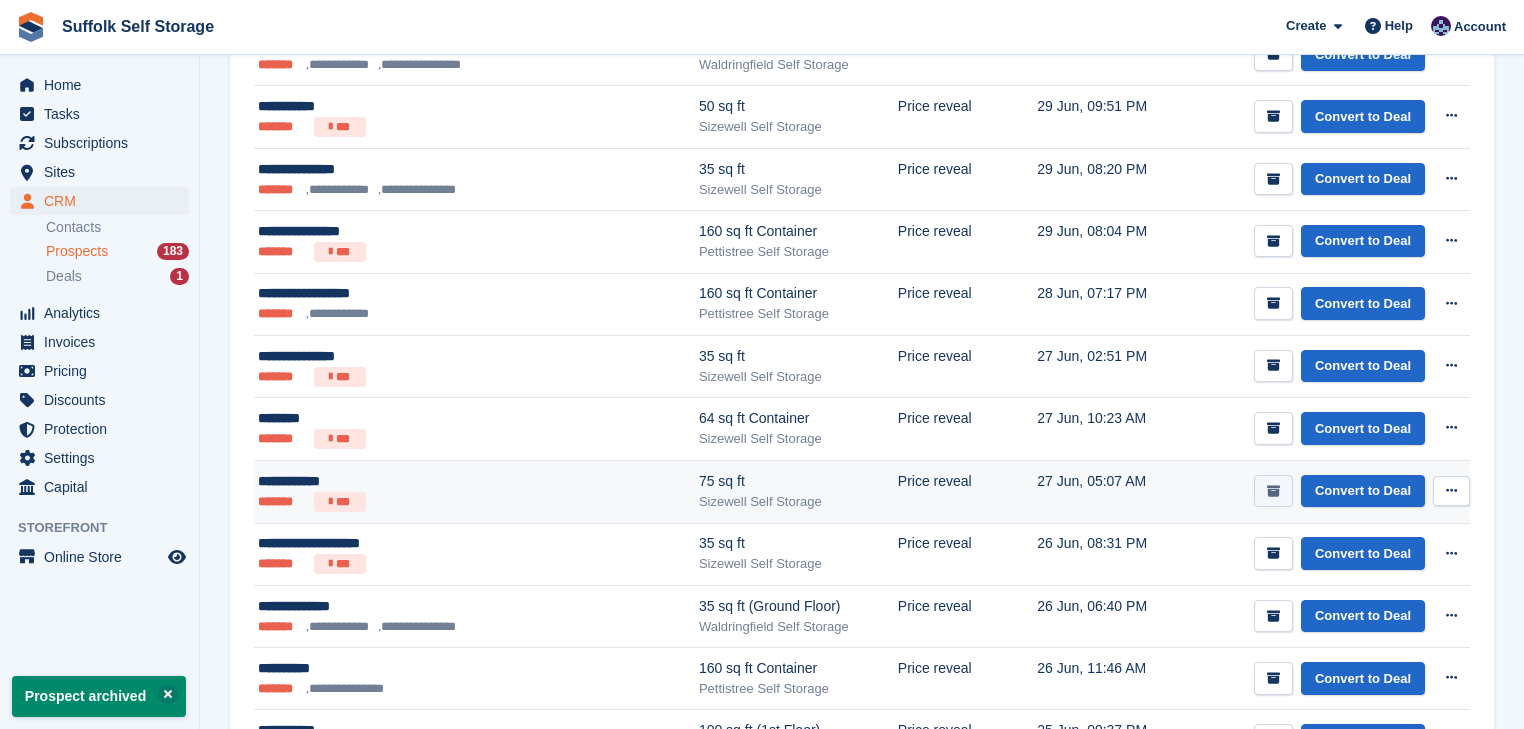 click at bounding box center [1273, 491] 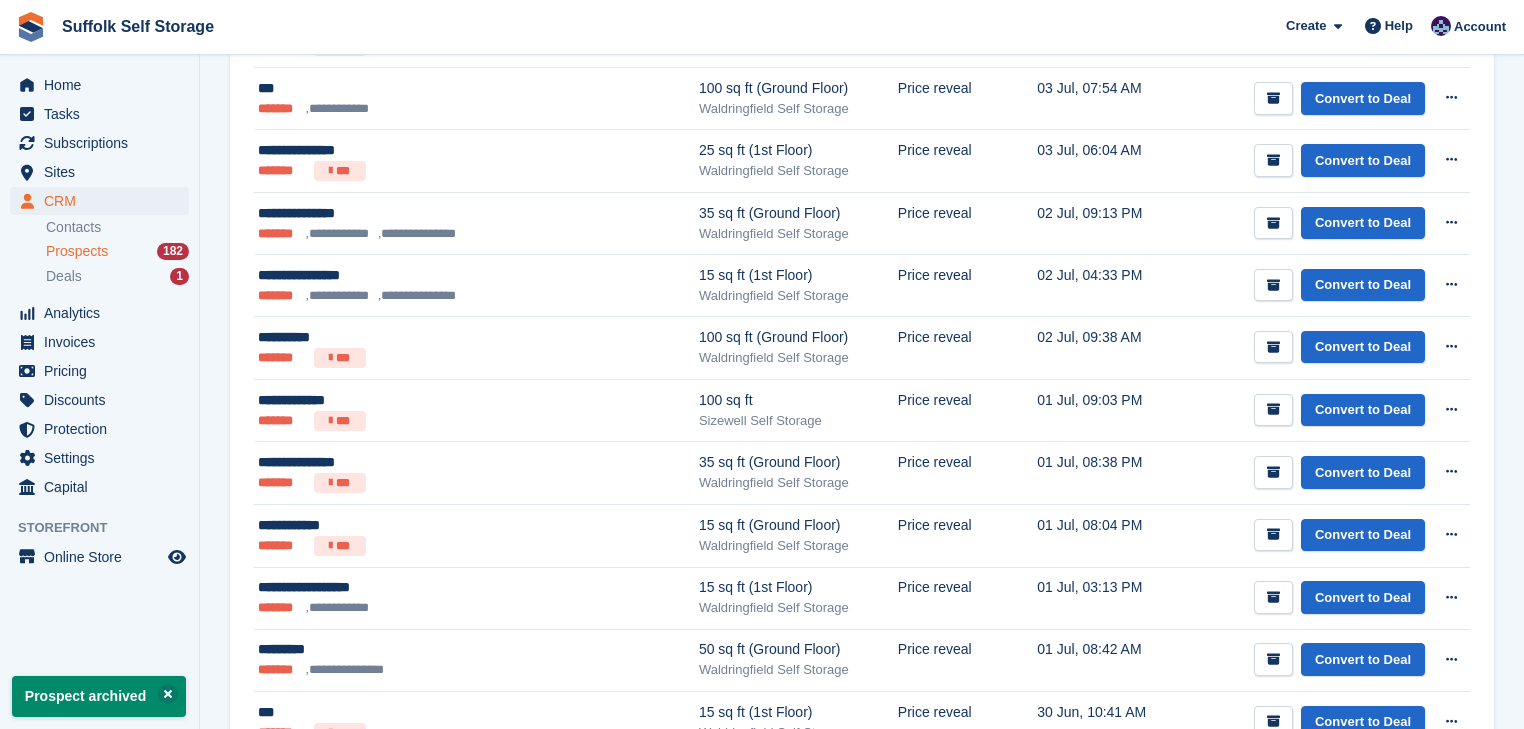 scroll, scrollTop: 480, scrollLeft: 0, axis: vertical 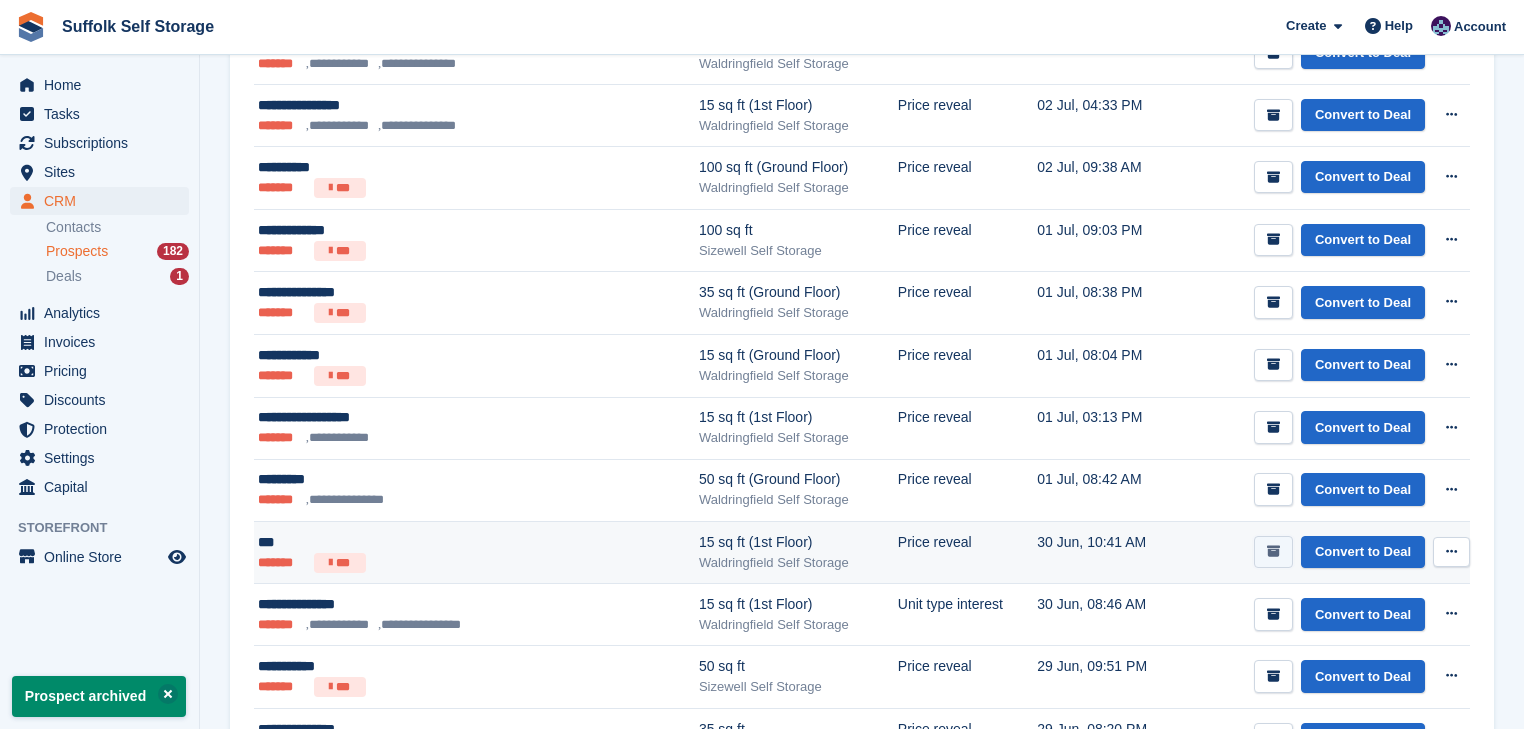 click at bounding box center [1273, 551] 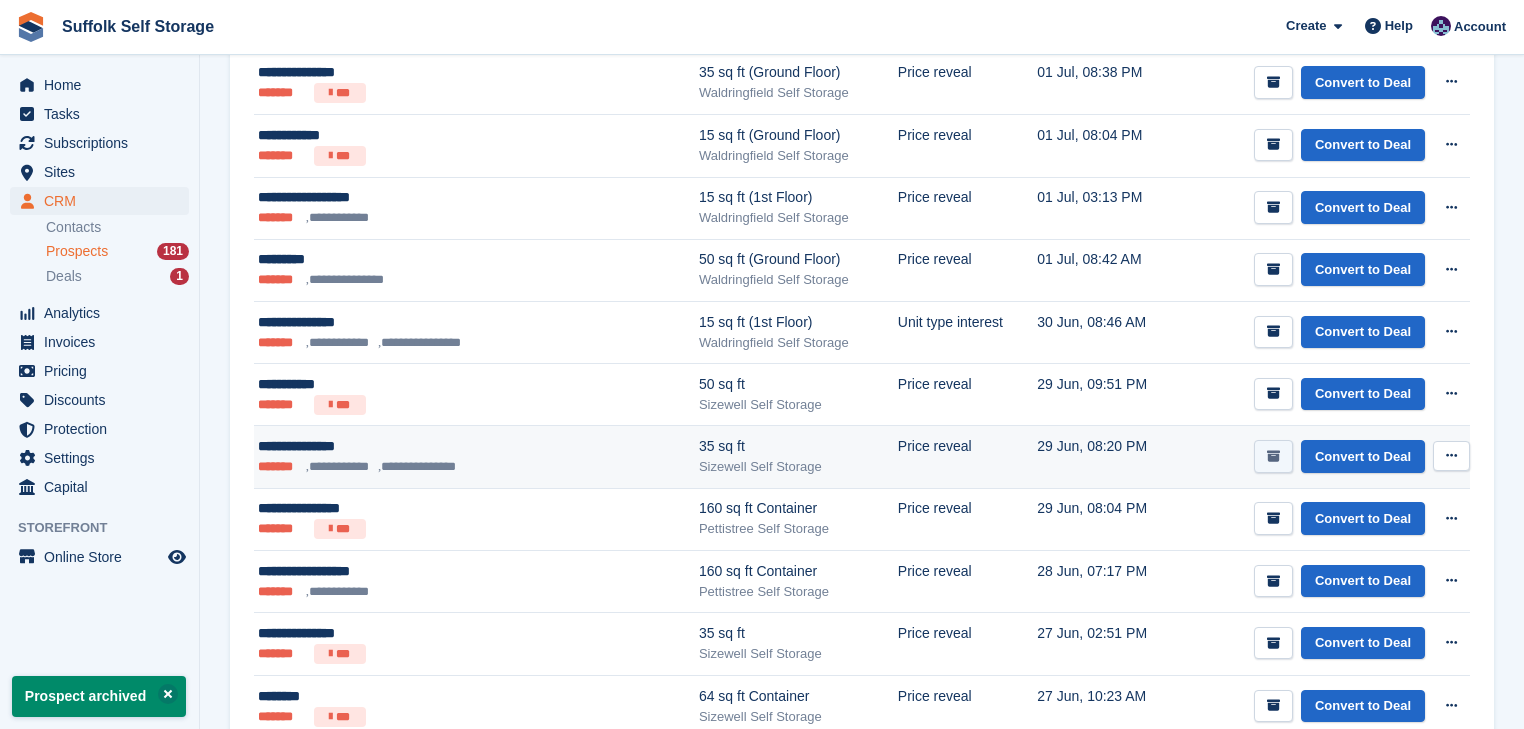 scroll, scrollTop: 720, scrollLeft: 0, axis: vertical 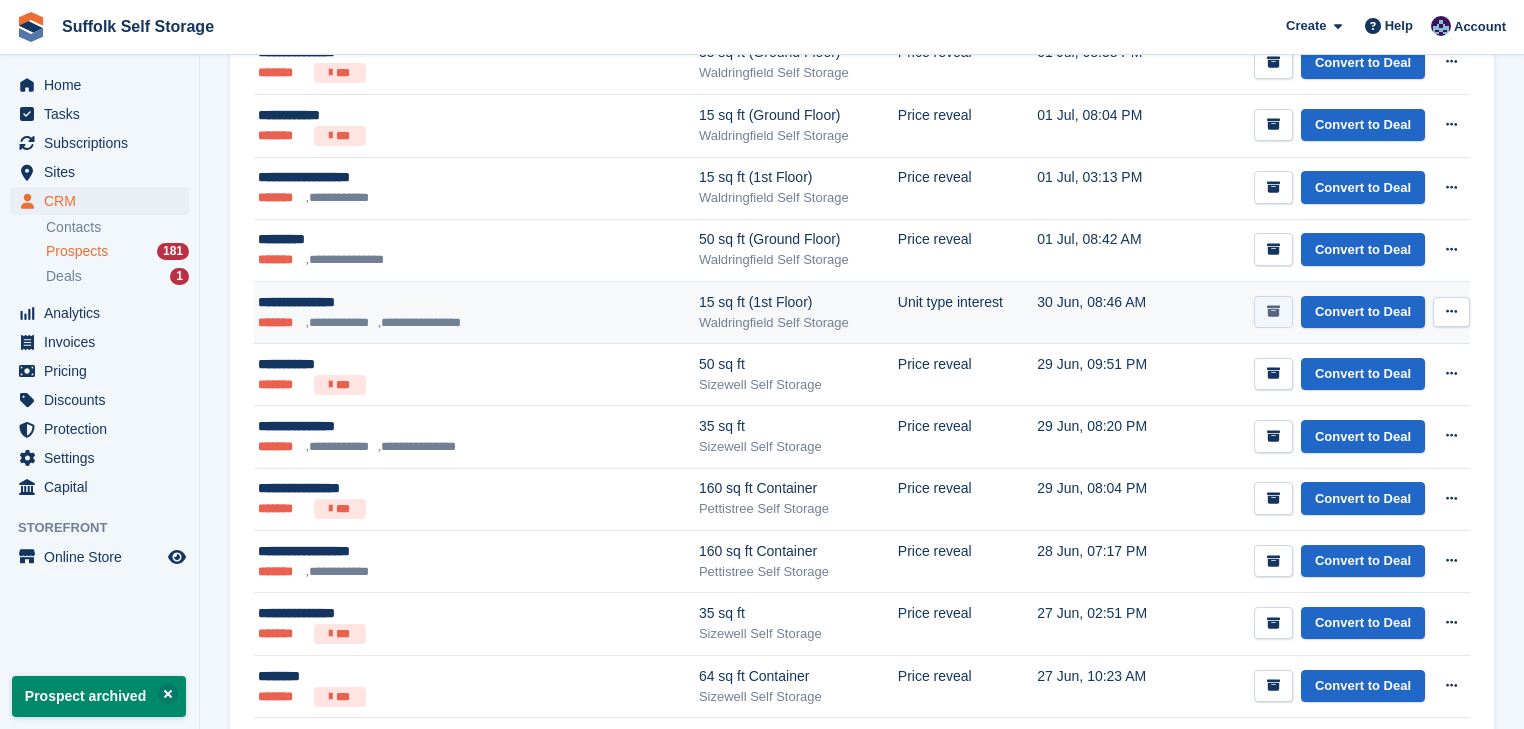click at bounding box center [1273, 311] 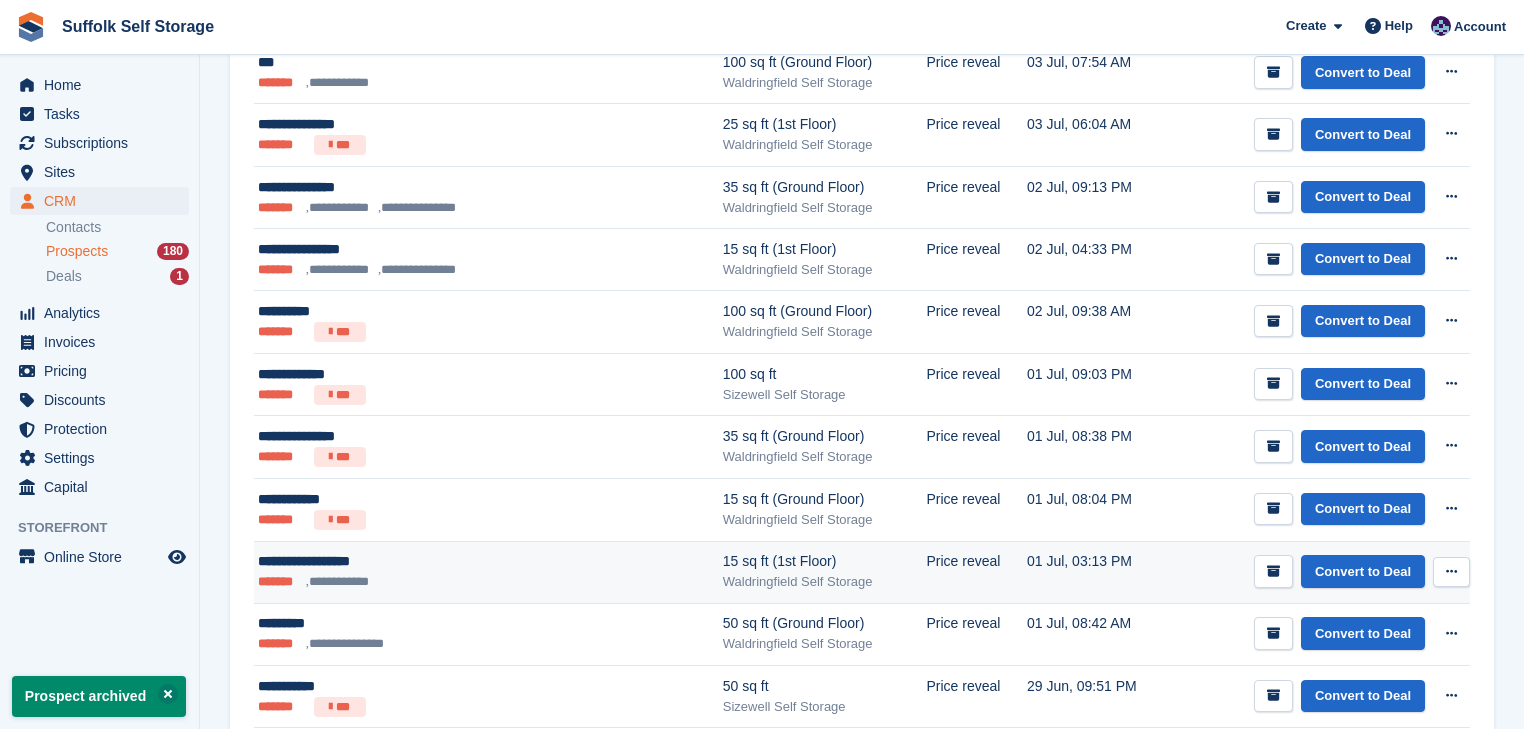 scroll, scrollTop: 720, scrollLeft: 0, axis: vertical 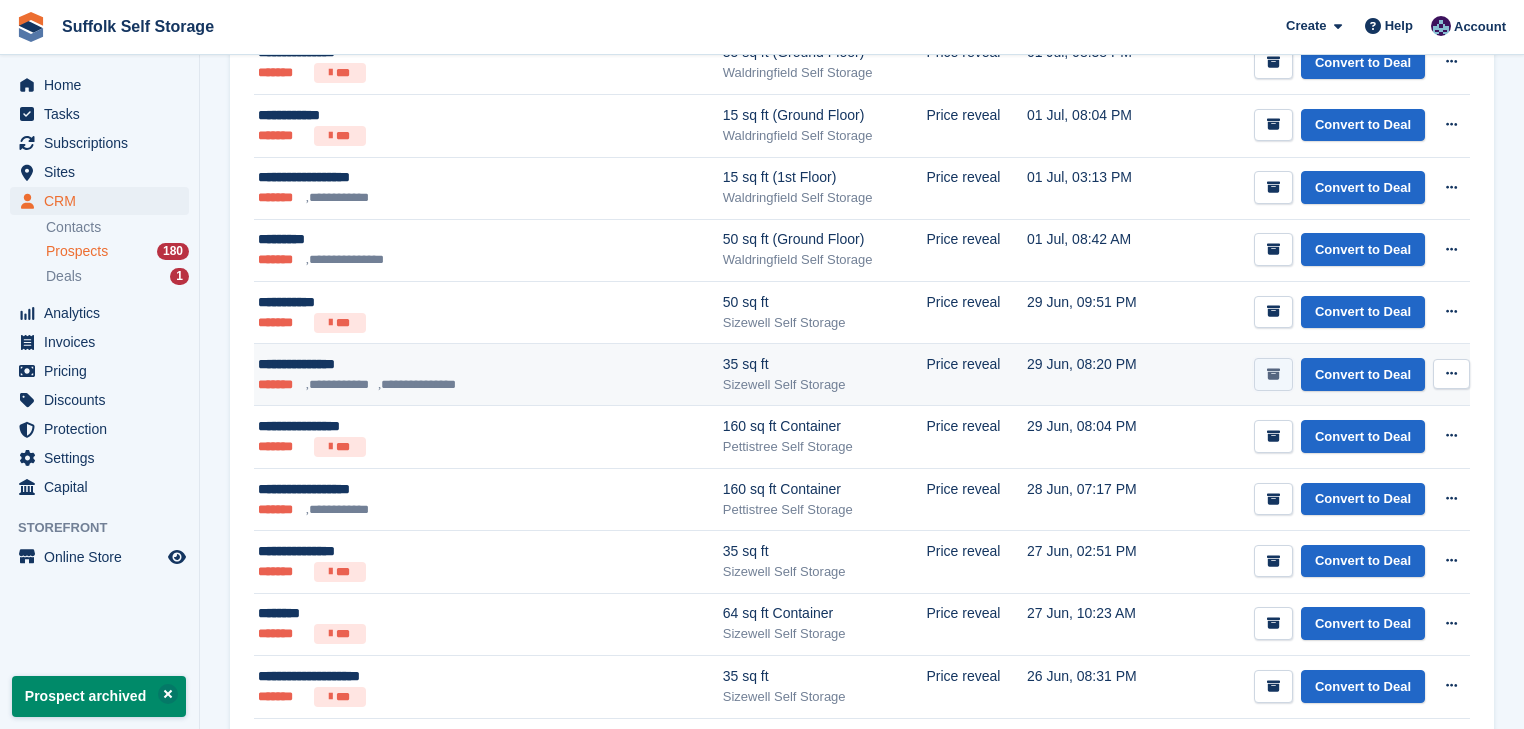 click at bounding box center (1273, 374) 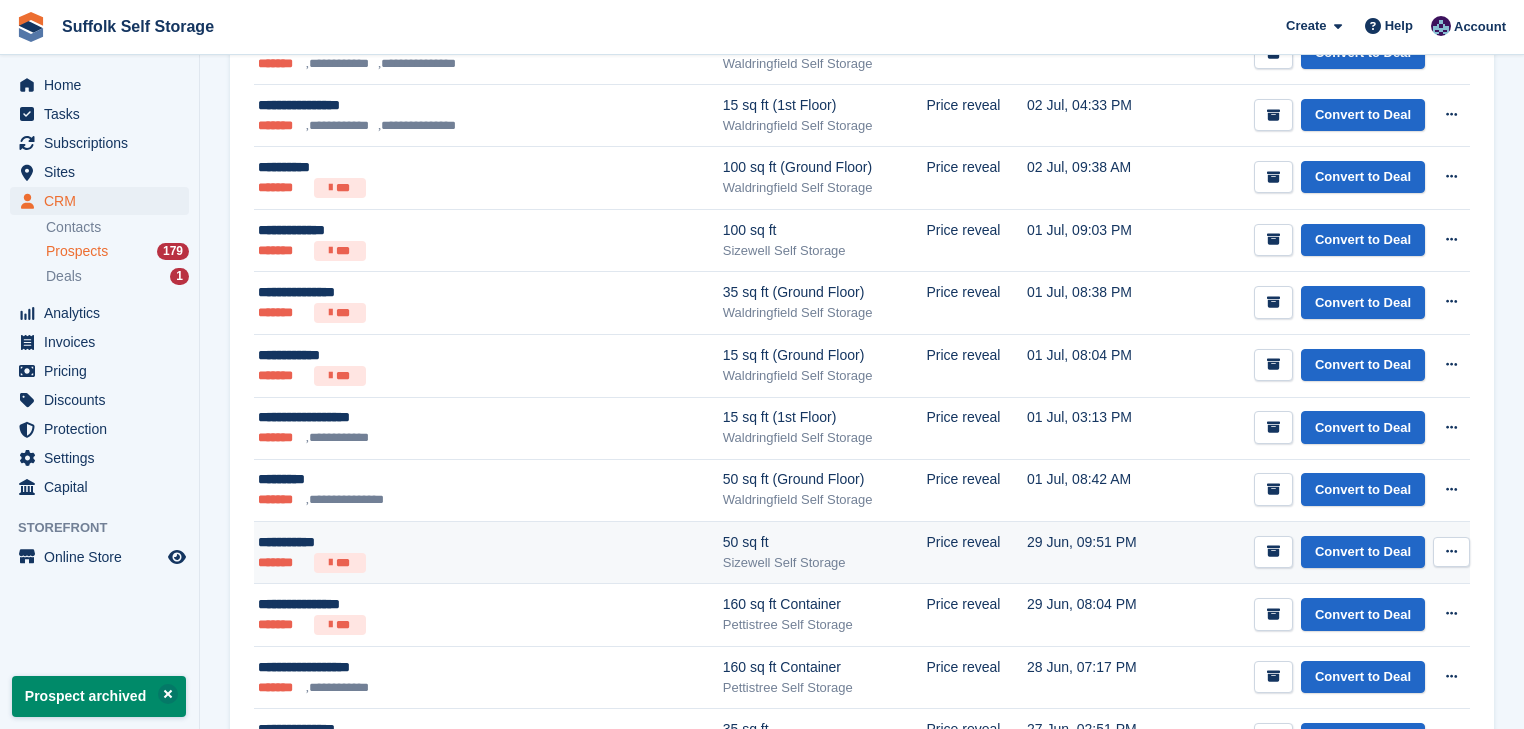 scroll, scrollTop: 1040, scrollLeft: 0, axis: vertical 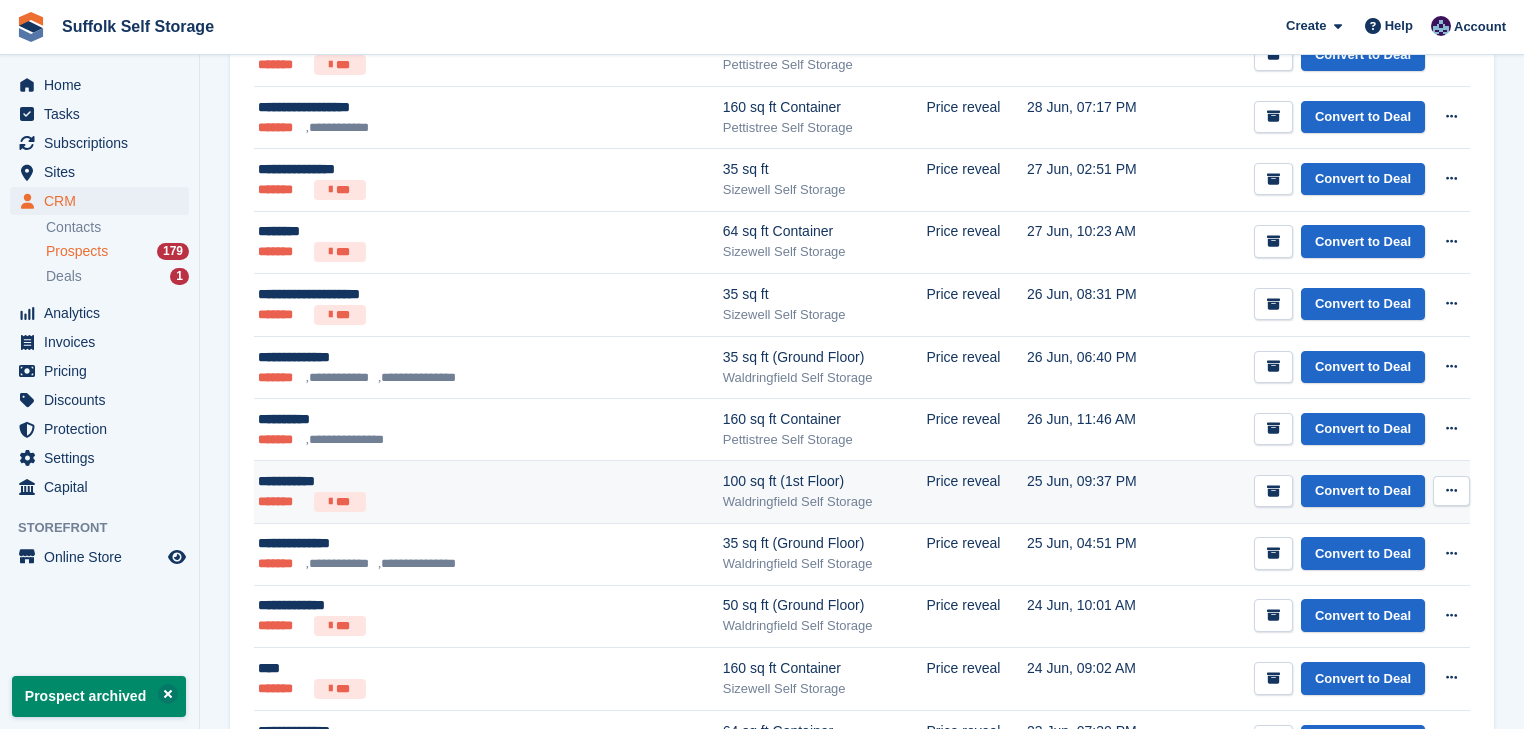 click on "Convert to Deal
View contact
Edit contact
Delete prospect" at bounding box center (1323, 491) 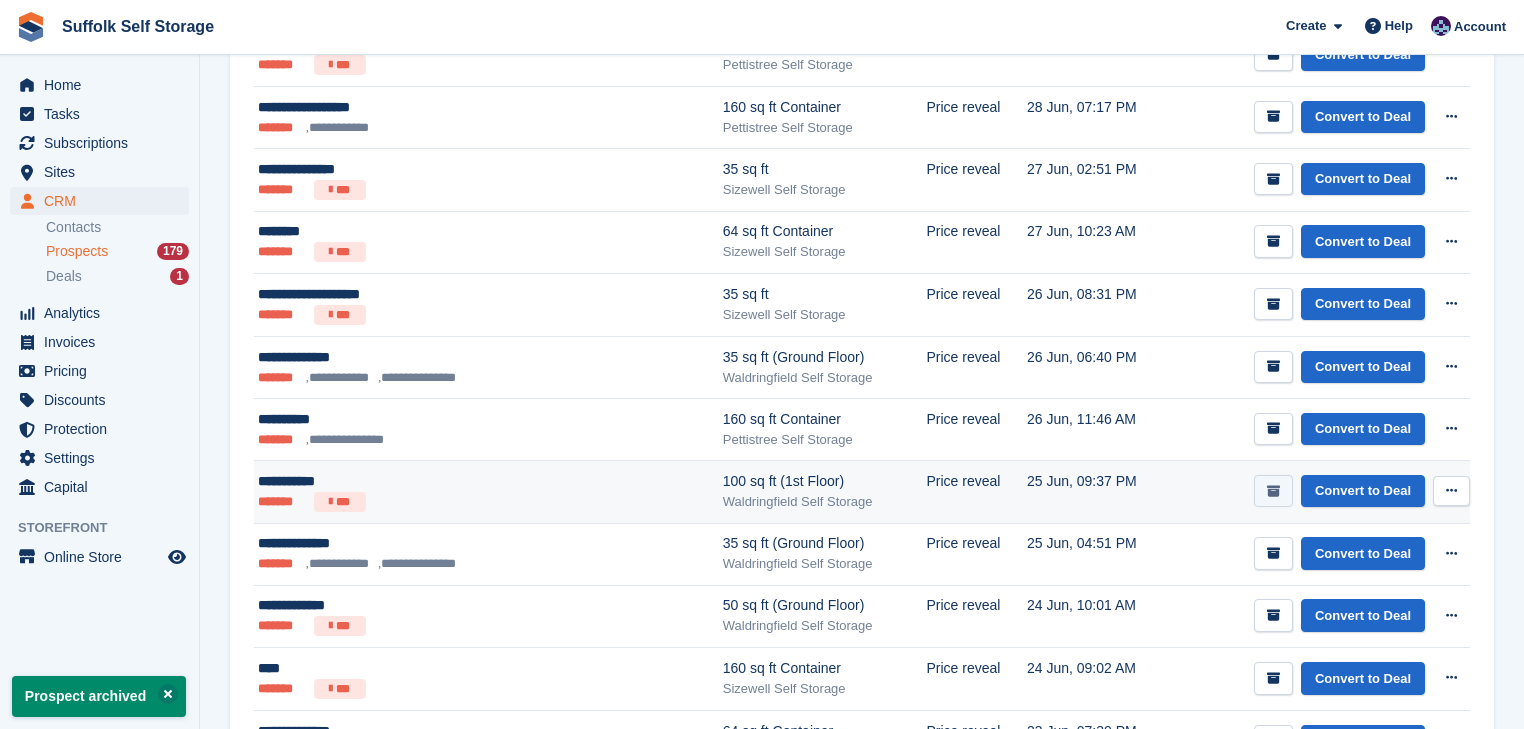 click at bounding box center (1273, 491) 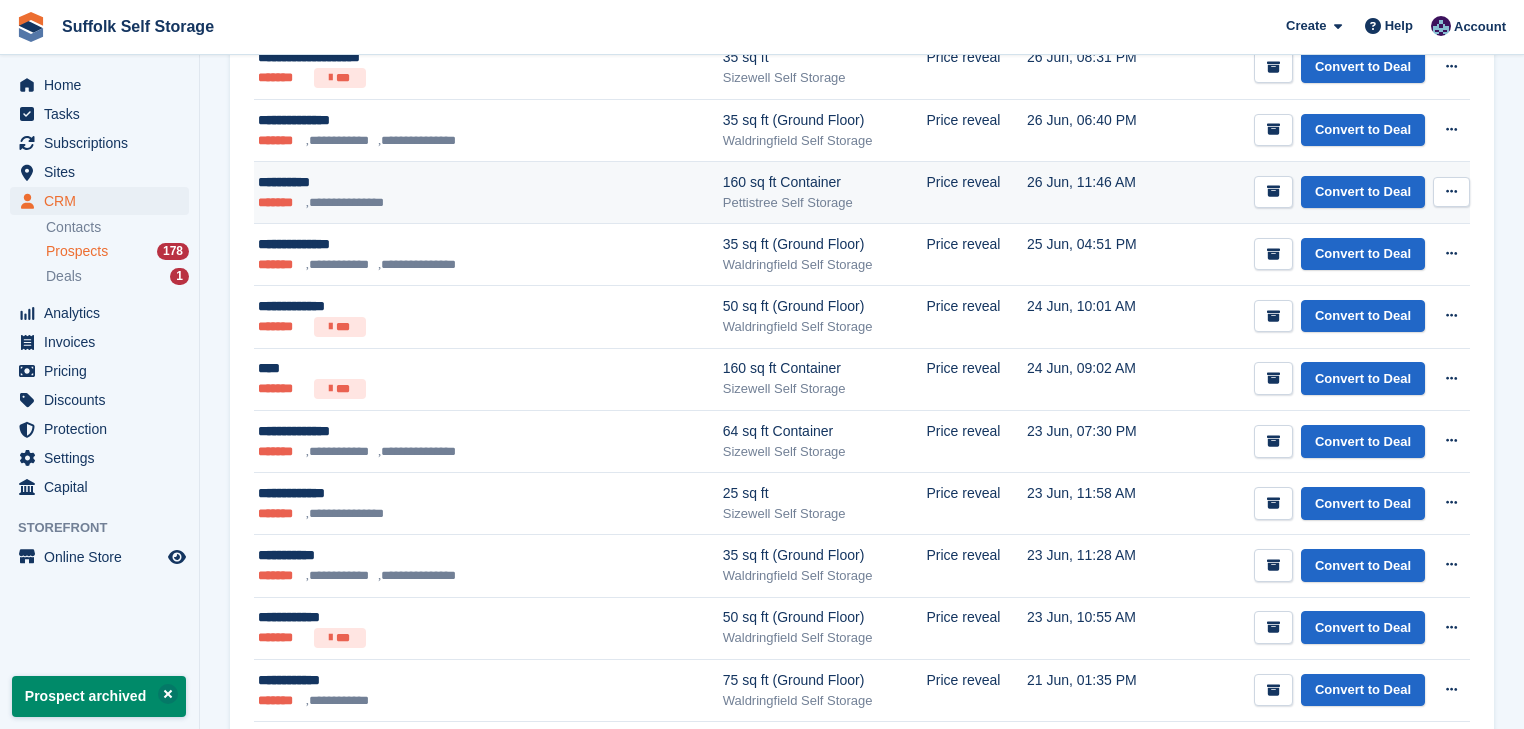 scroll, scrollTop: 1426, scrollLeft: 0, axis: vertical 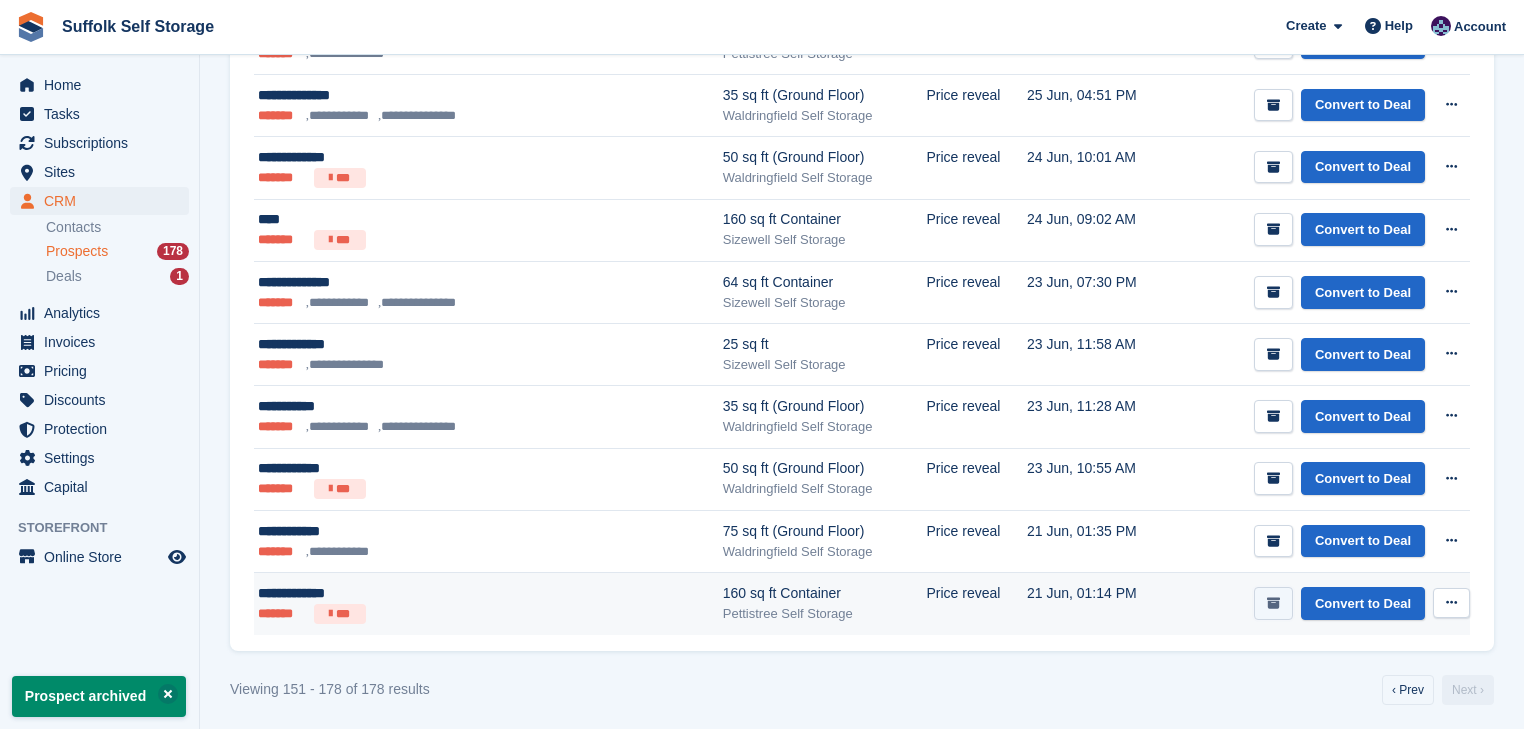 click at bounding box center [1273, 603] 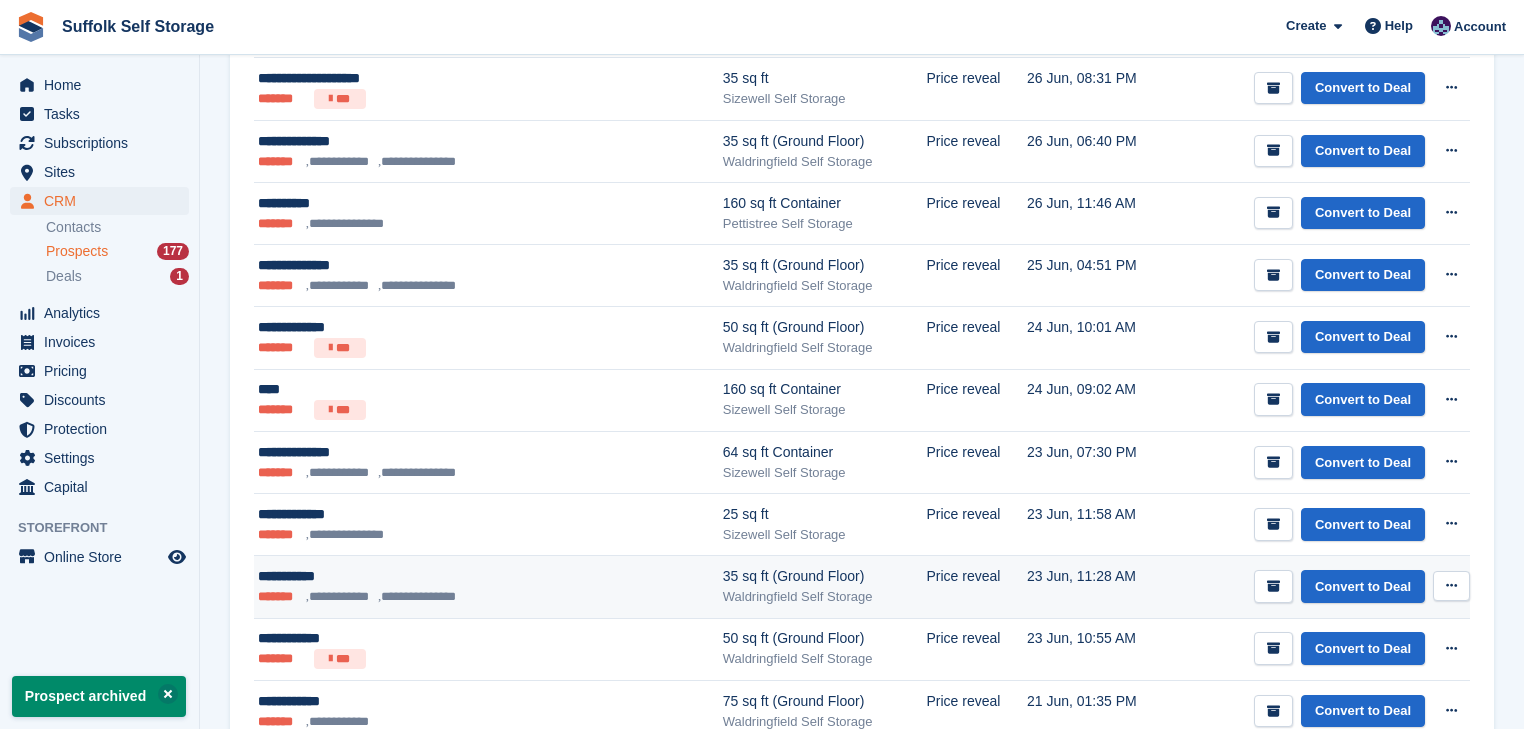 scroll, scrollTop: 1364, scrollLeft: 0, axis: vertical 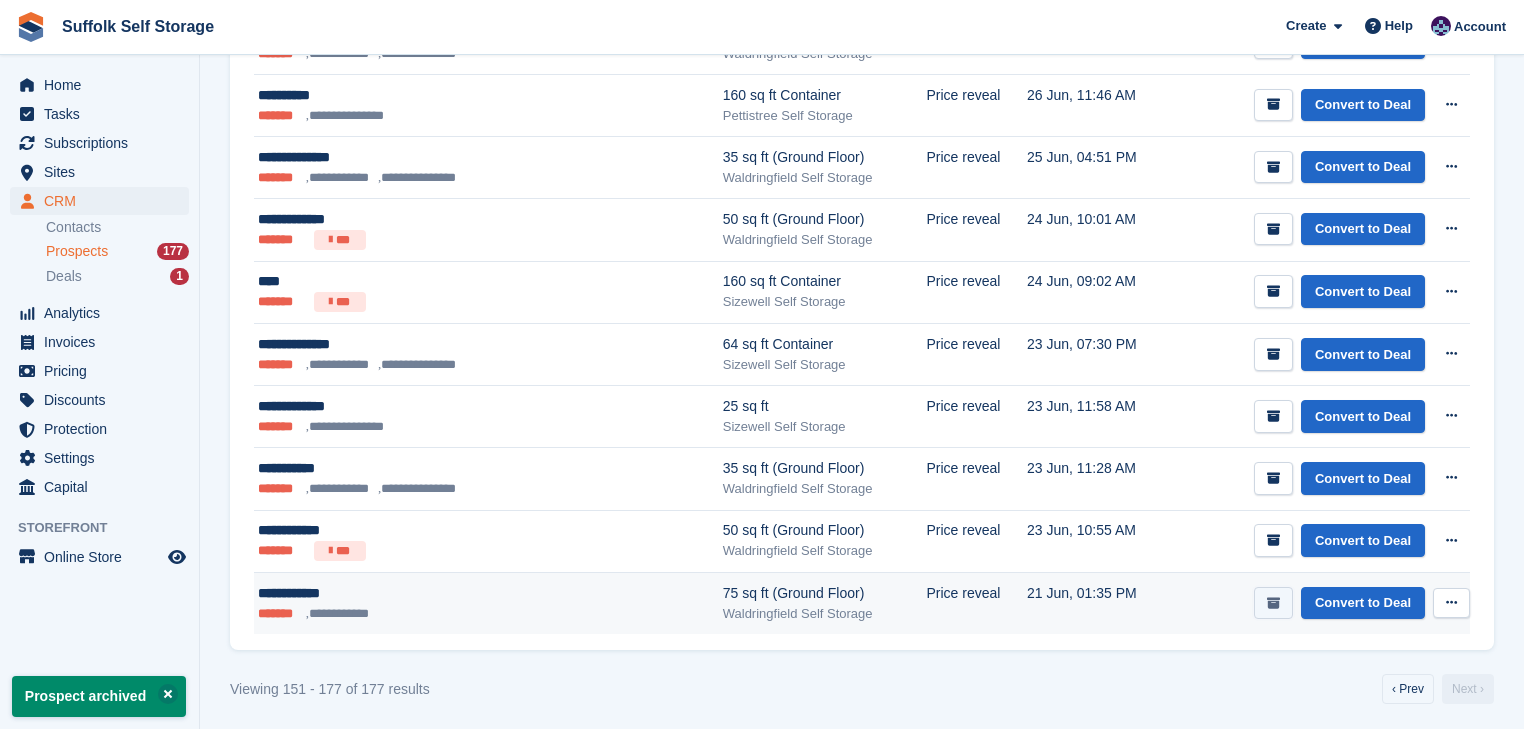 click at bounding box center (1273, 603) 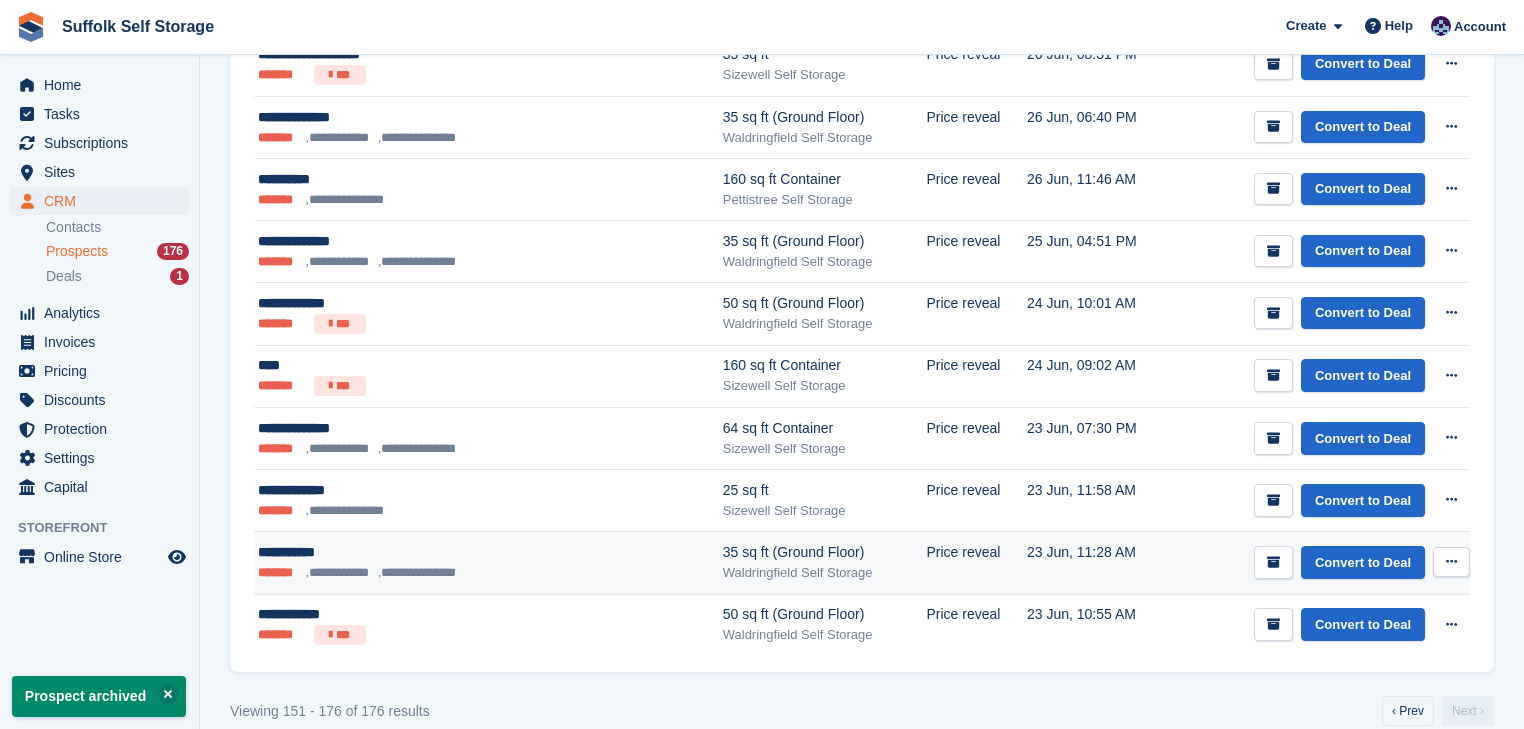 scroll, scrollTop: 1302, scrollLeft: 0, axis: vertical 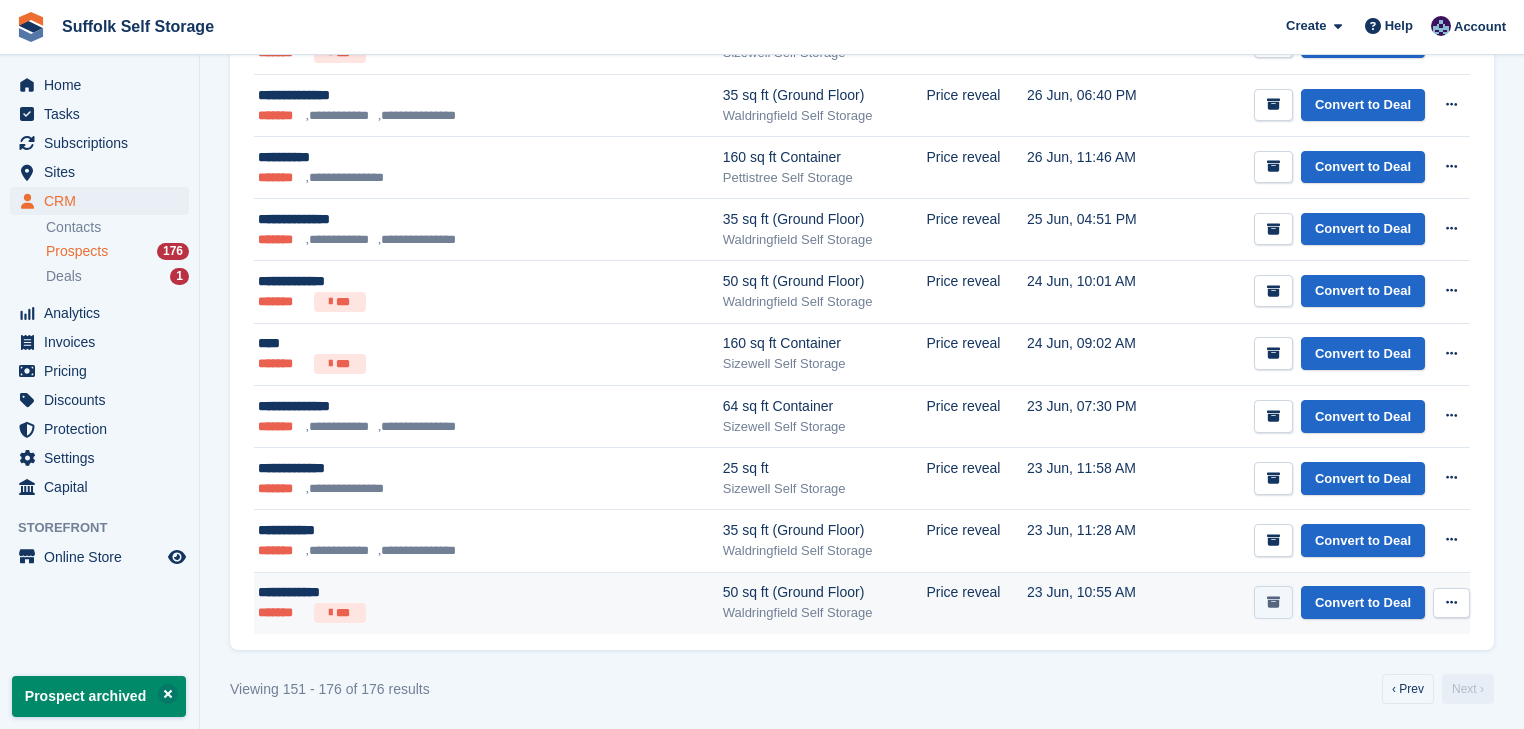 click at bounding box center (1273, 602) 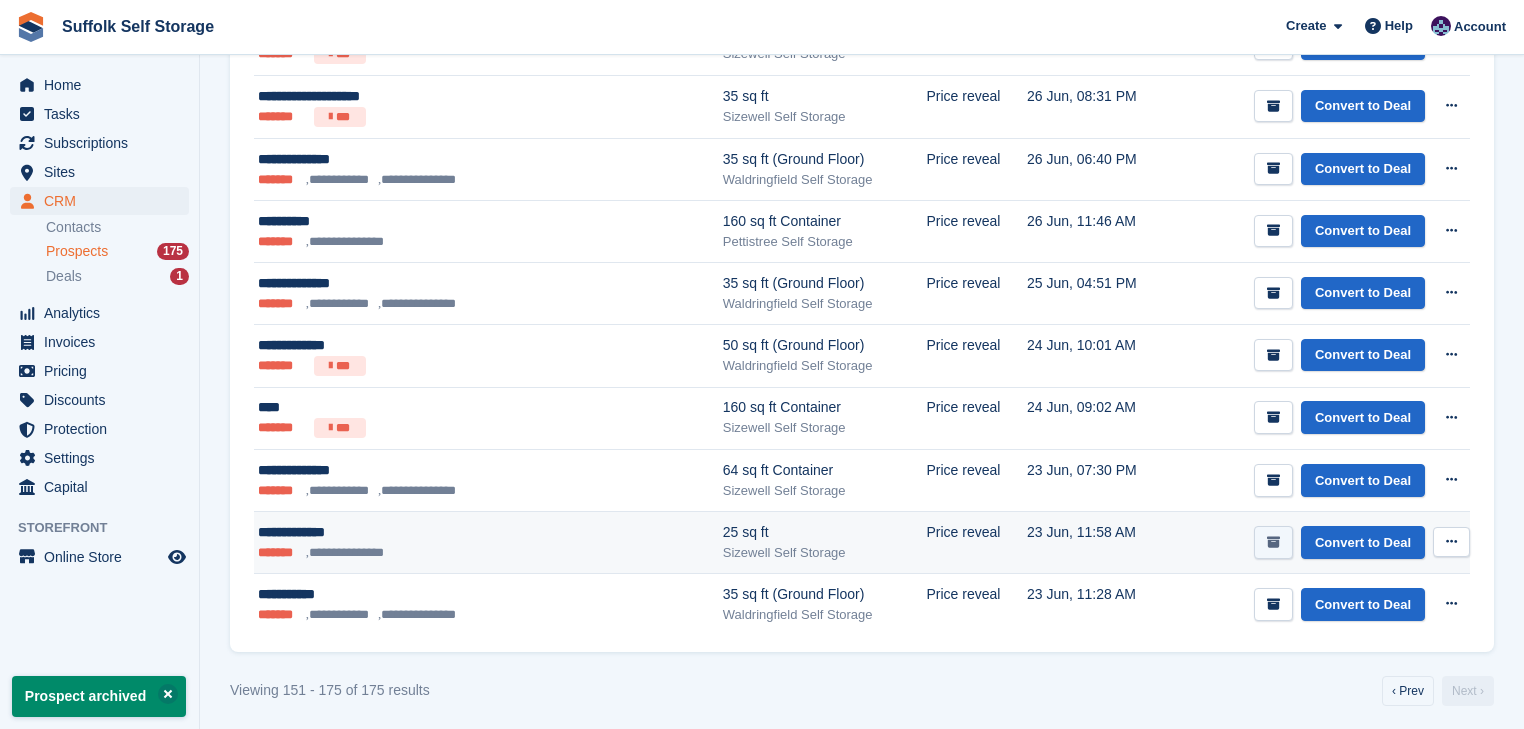 scroll, scrollTop: 1240, scrollLeft: 0, axis: vertical 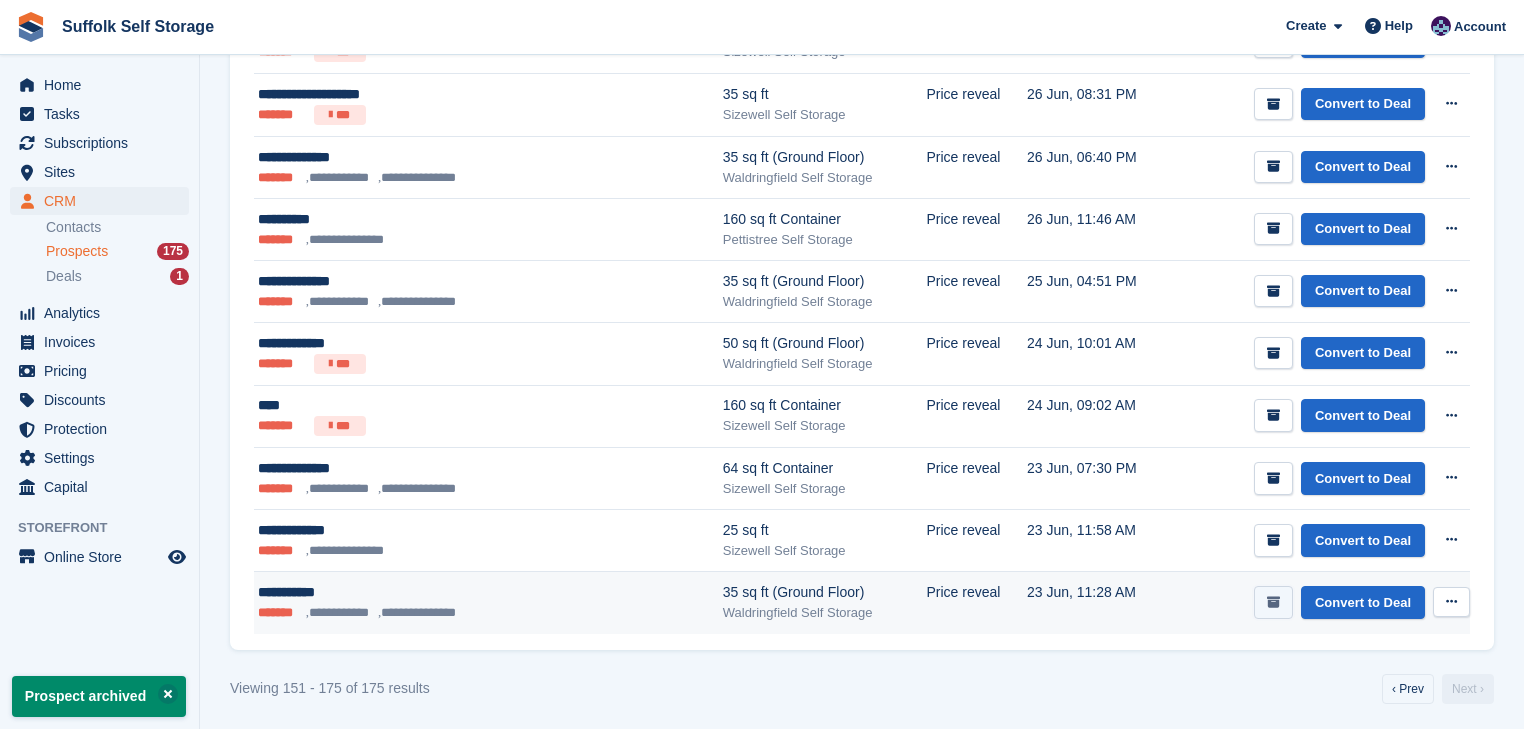 click at bounding box center [1273, 602] 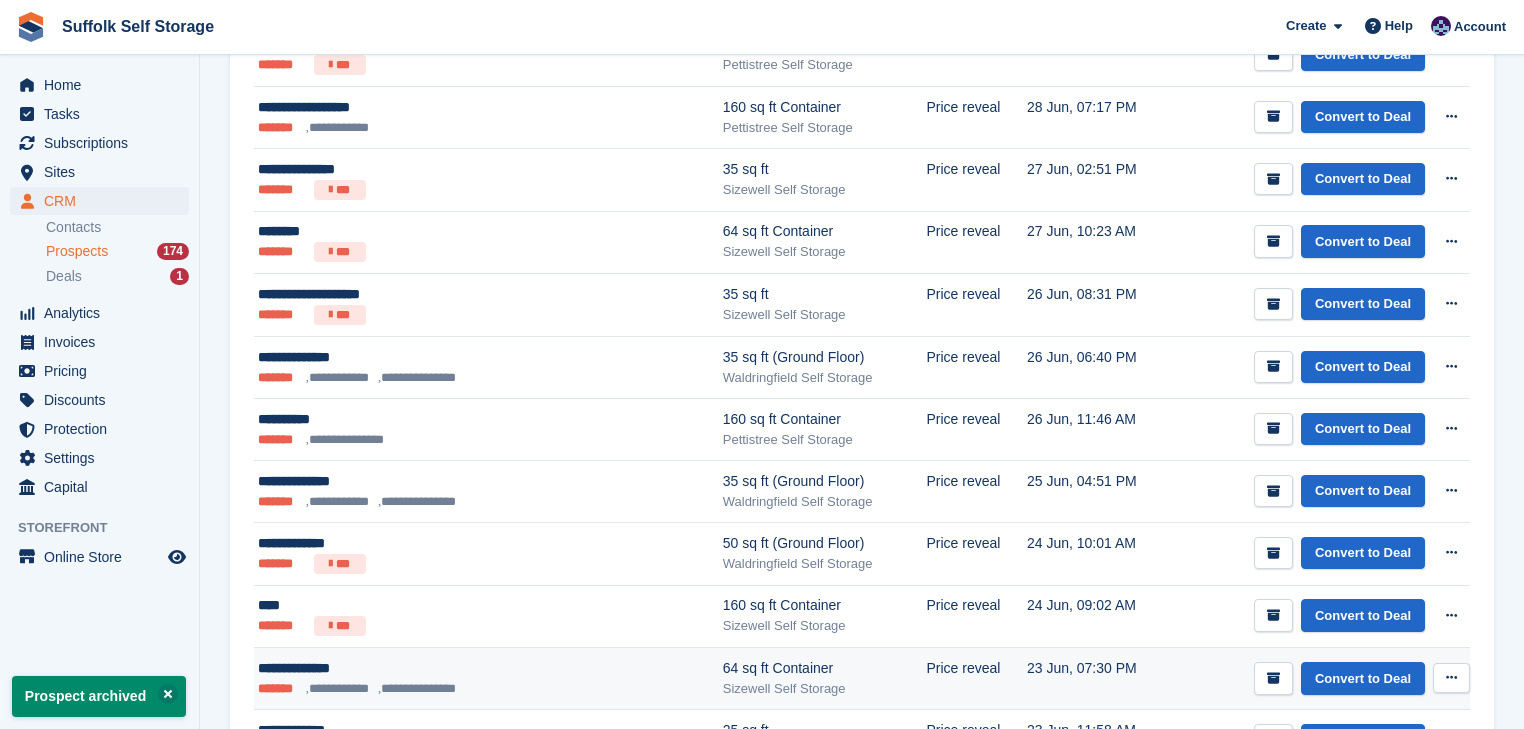 scroll, scrollTop: 1178, scrollLeft: 0, axis: vertical 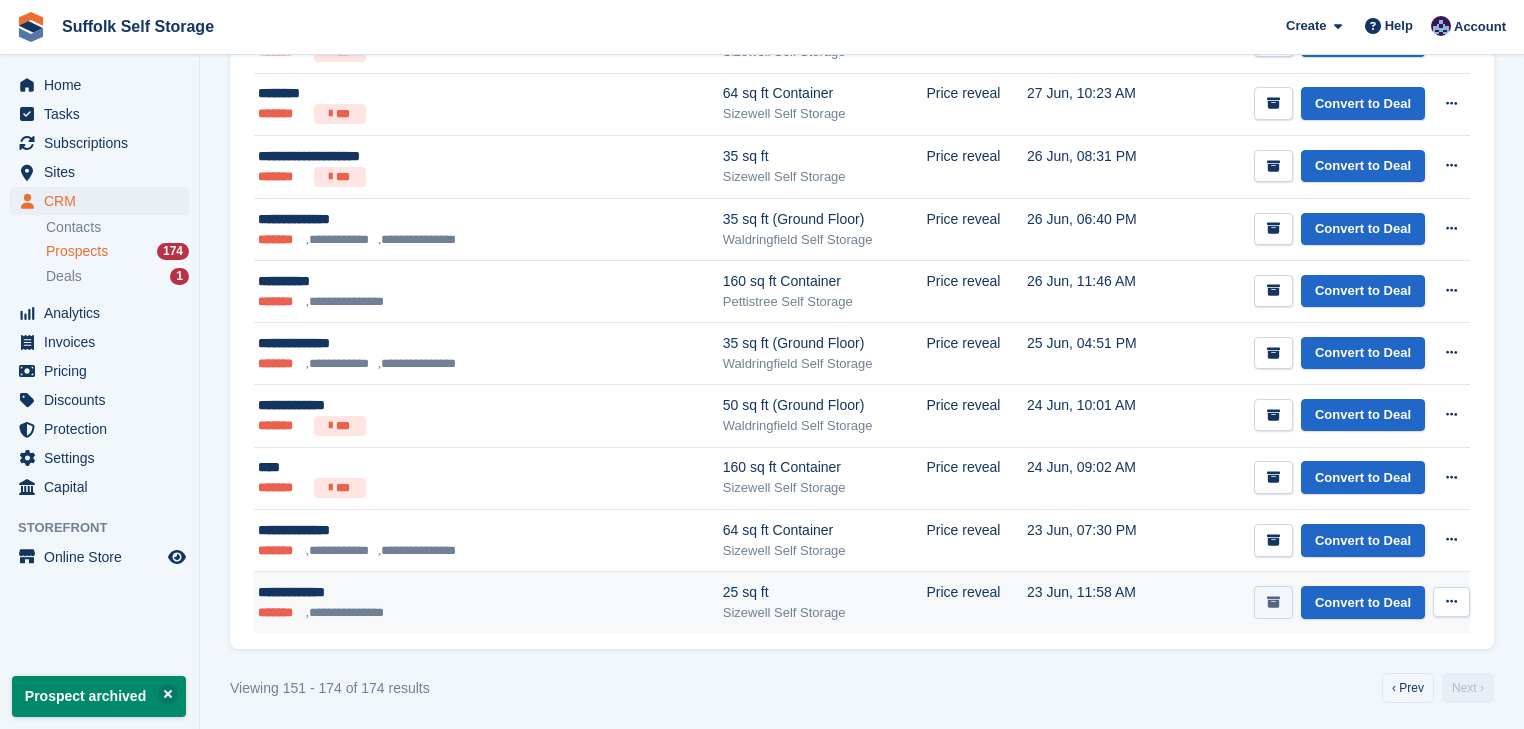 click at bounding box center (1273, 602) 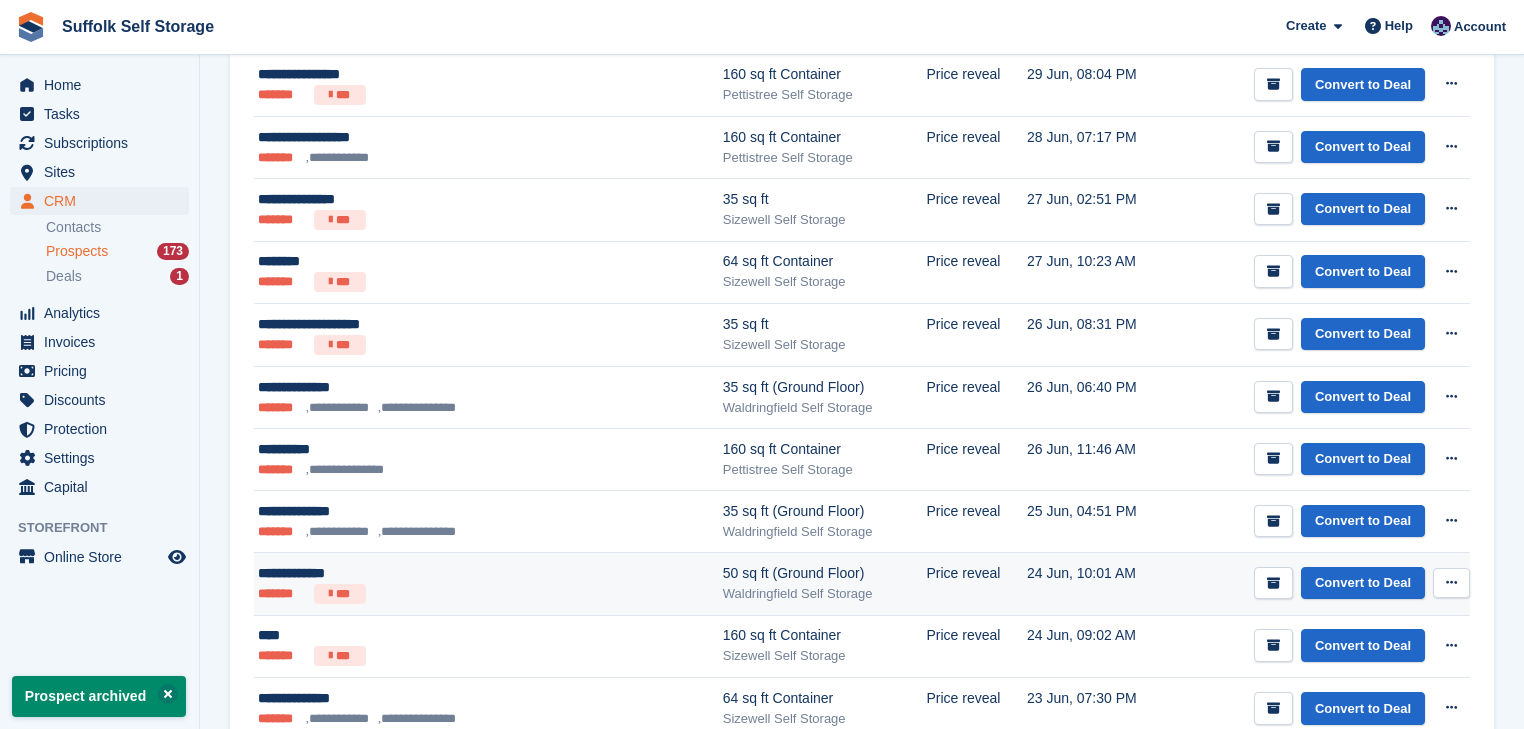 scroll, scrollTop: 1116, scrollLeft: 0, axis: vertical 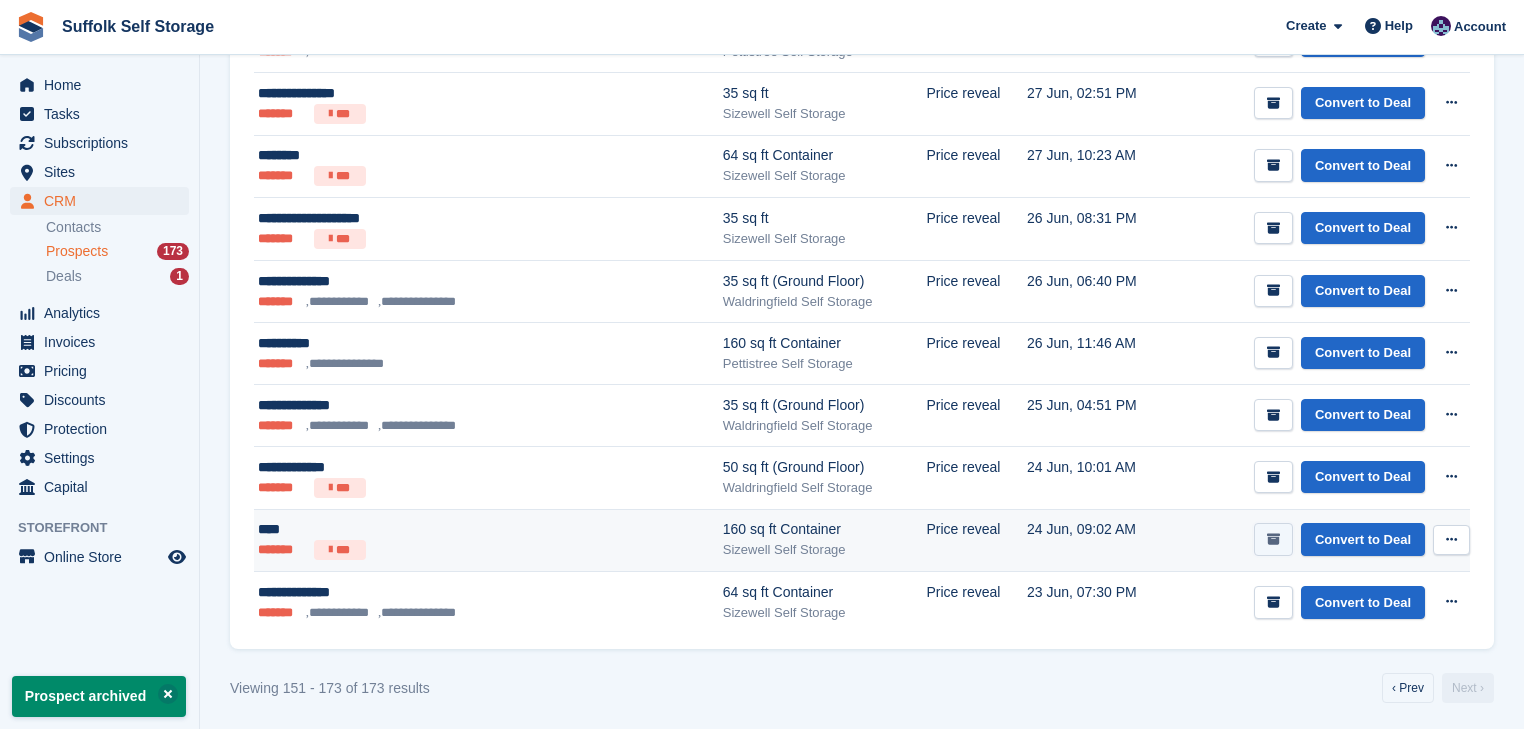 click at bounding box center (1273, 539) 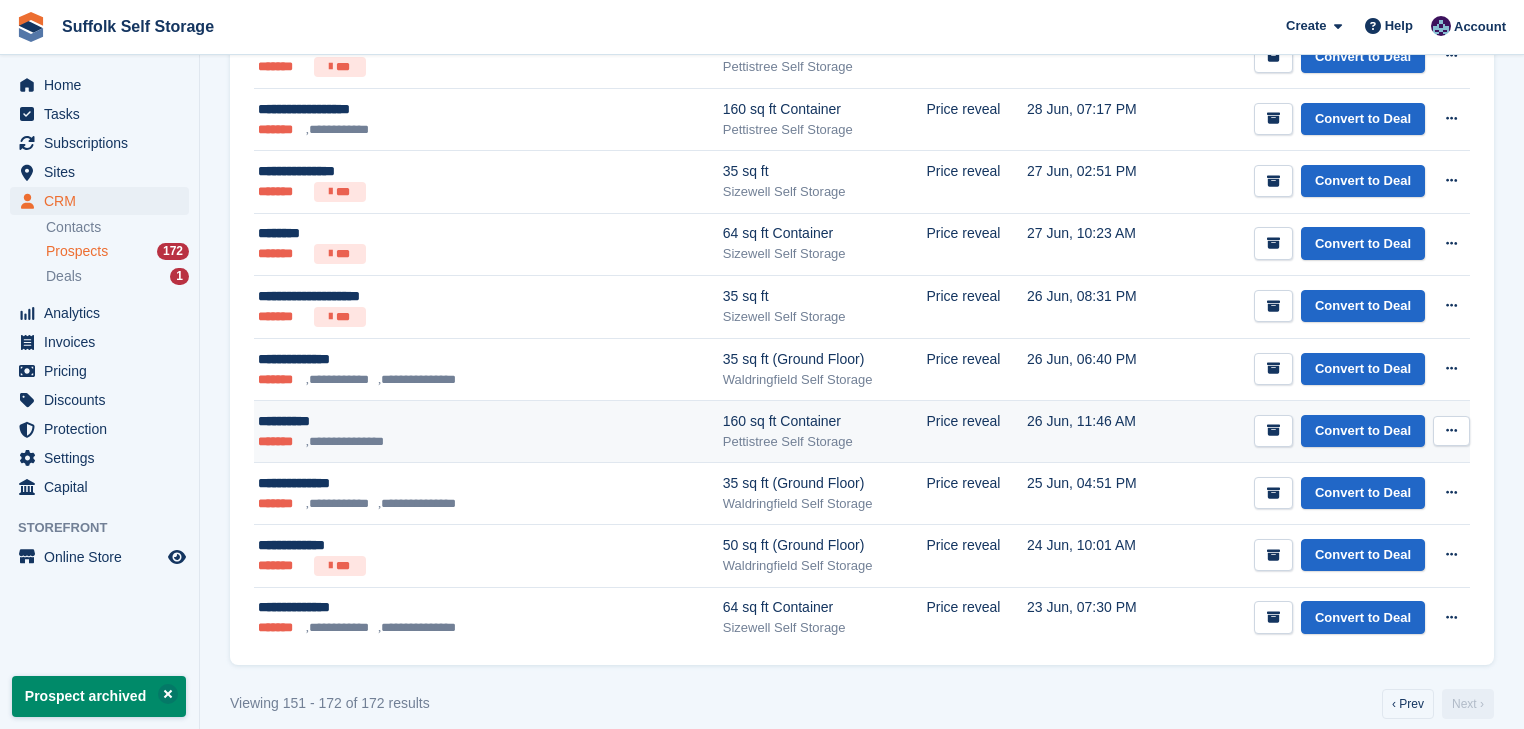 scroll, scrollTop: 1040, scrollLeft: 0, axis: vertical 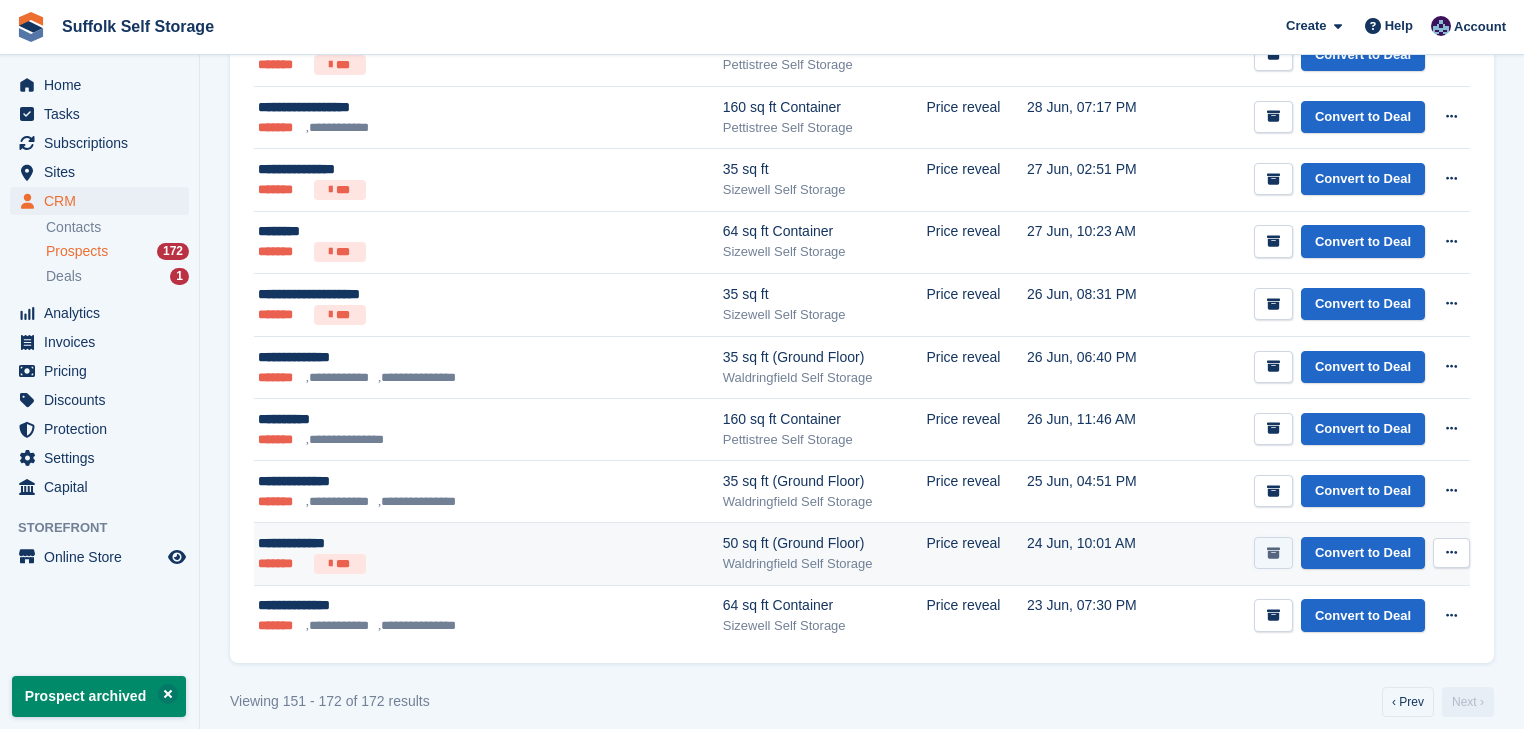 click at bounding box center [1273, 553] 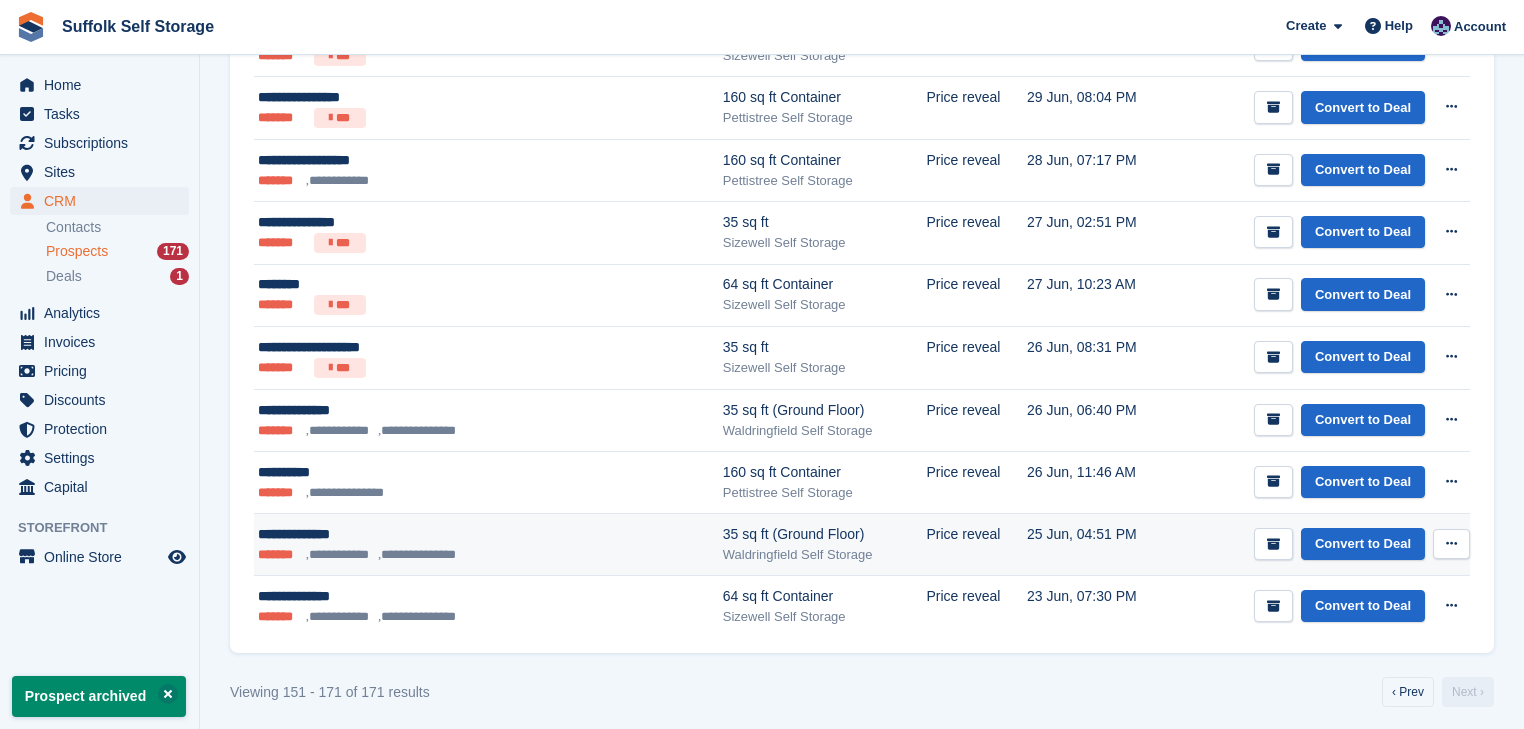 scroll, scrollTop: 991, scrollLeft: 0, axis: vertical 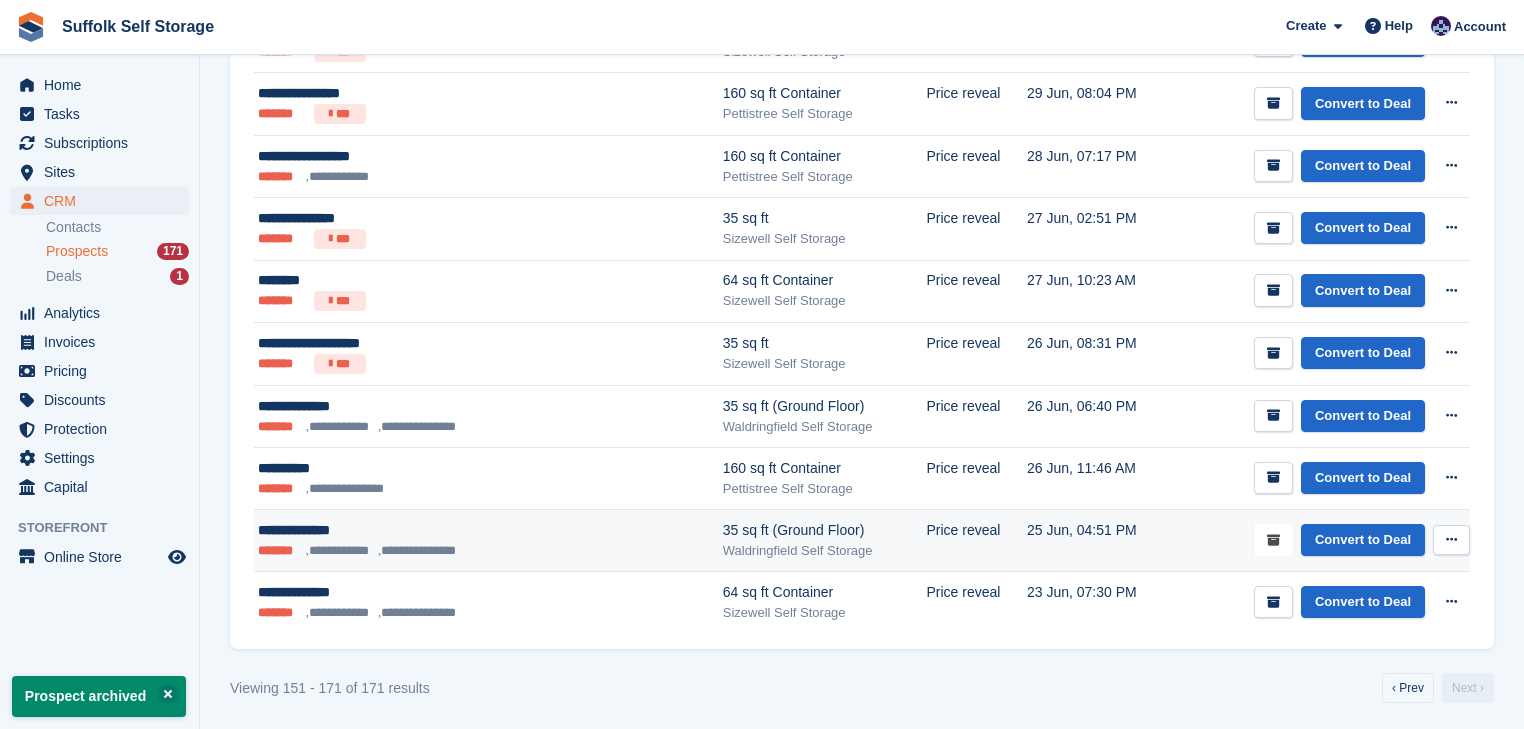 drag, startPoint x: 1274, startPoint y: 540, endPoint x: 1200, endPoint y: 551, distance: 74.8131 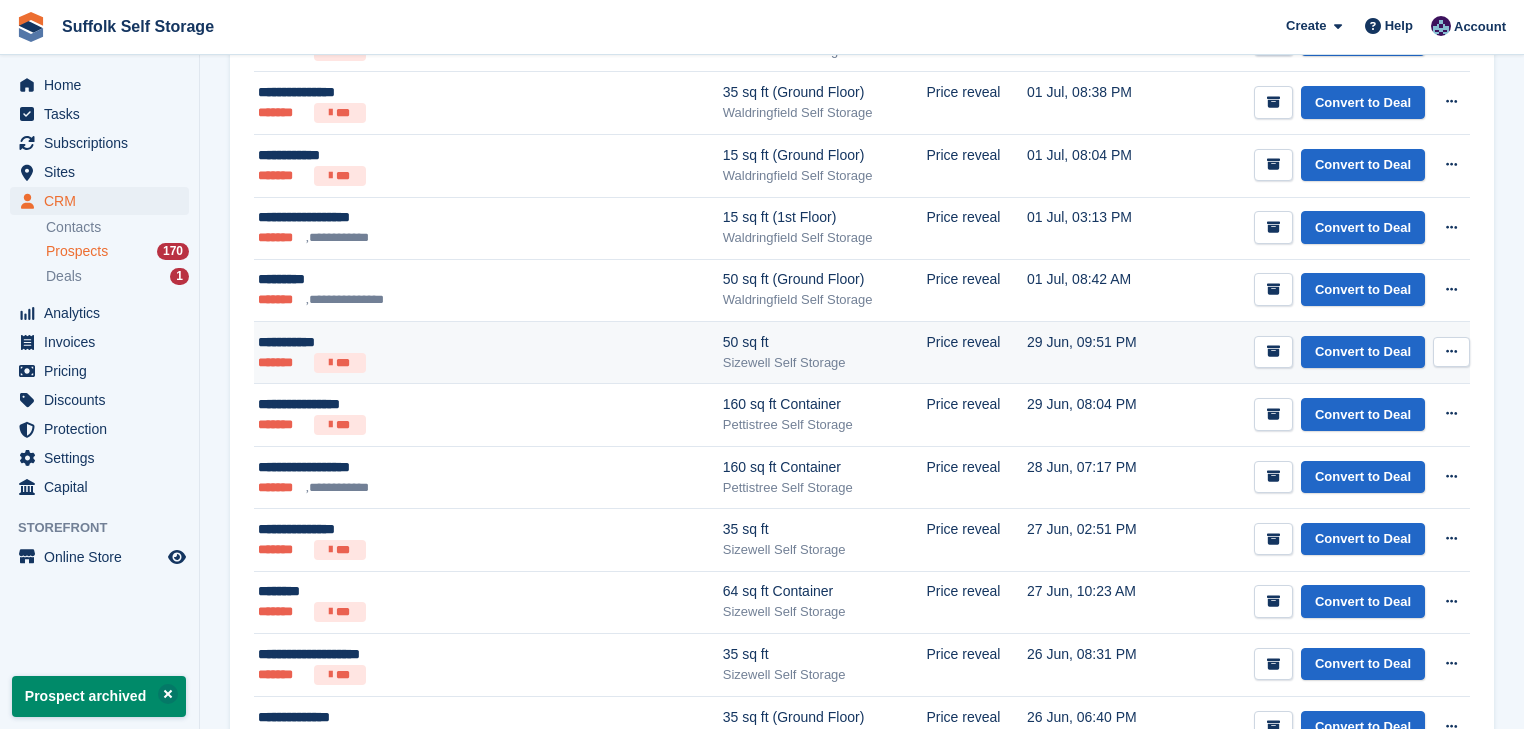 scroll, scrollTop: 929, scrollLeft: 0, axis: vertical 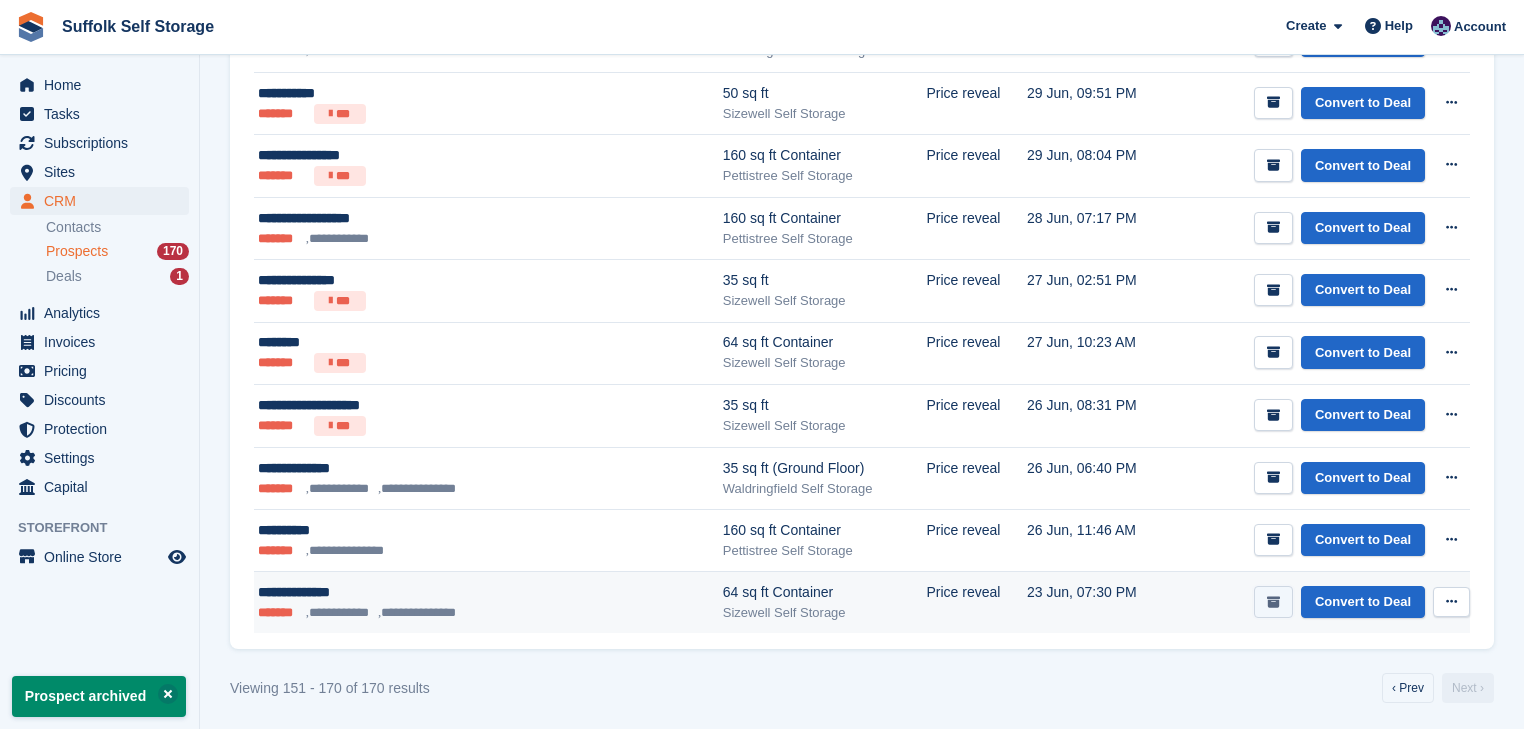 click at bounding box center [1273, 602] 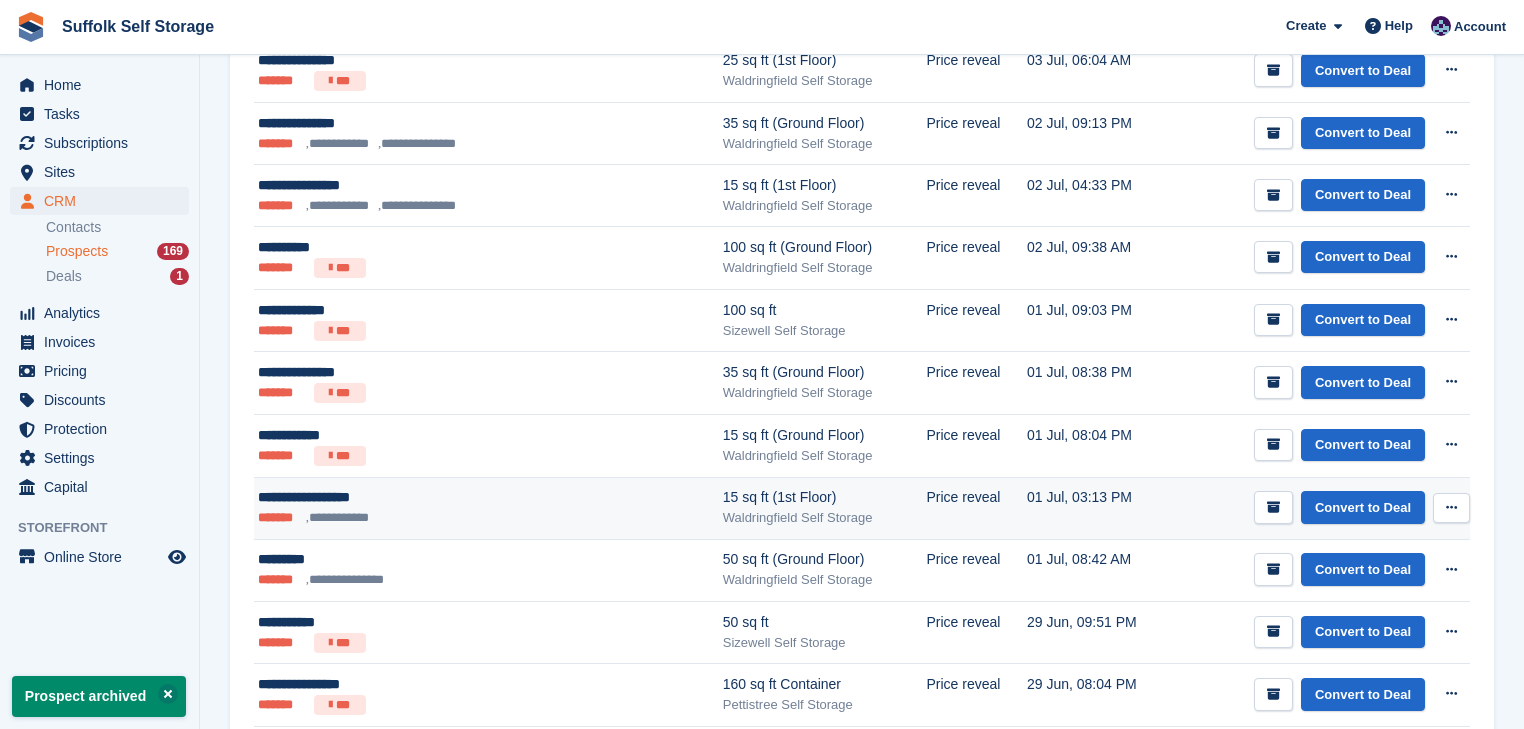 scroll, scrollTop: 867, scrollLeft: 0, axis: vertical 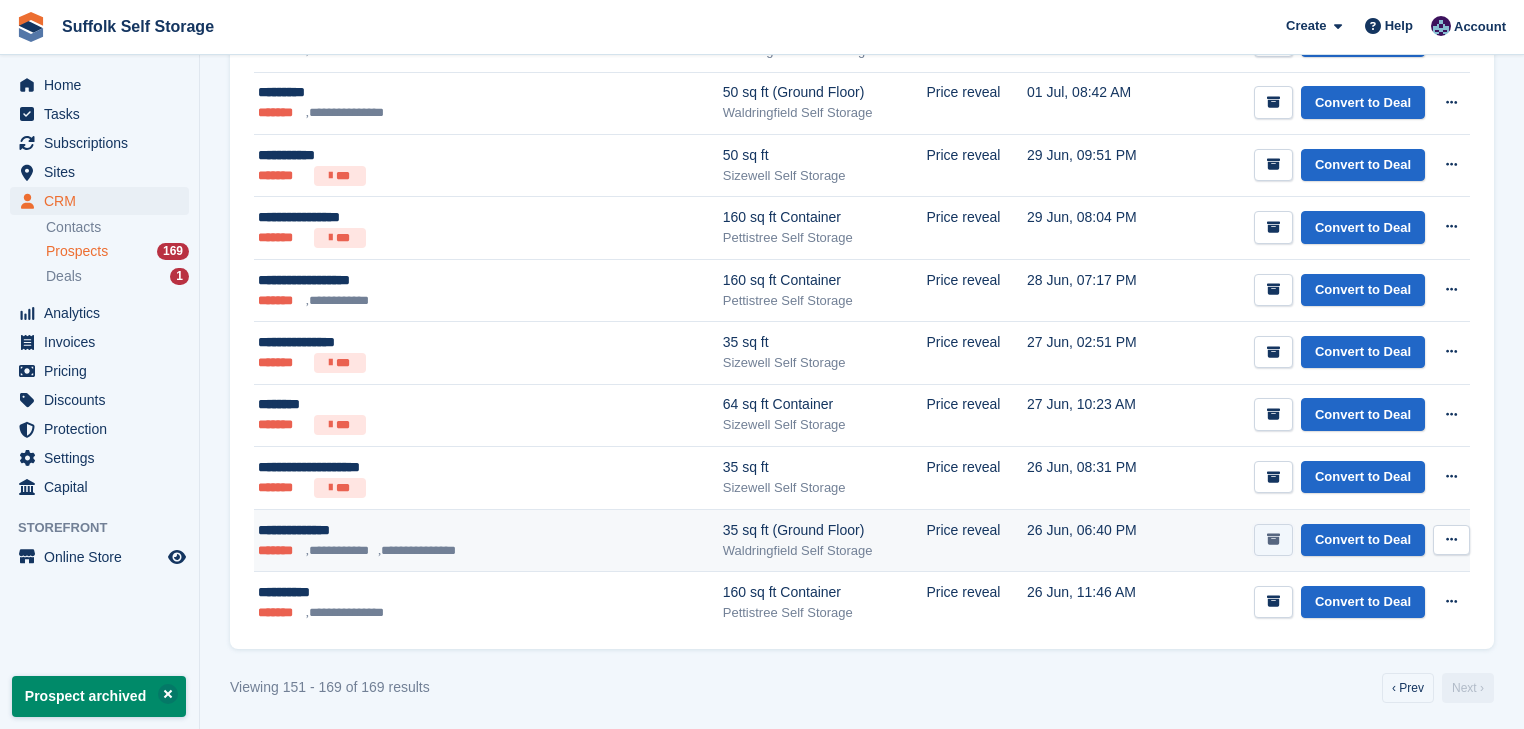 click at bounding box center [1273, 539] 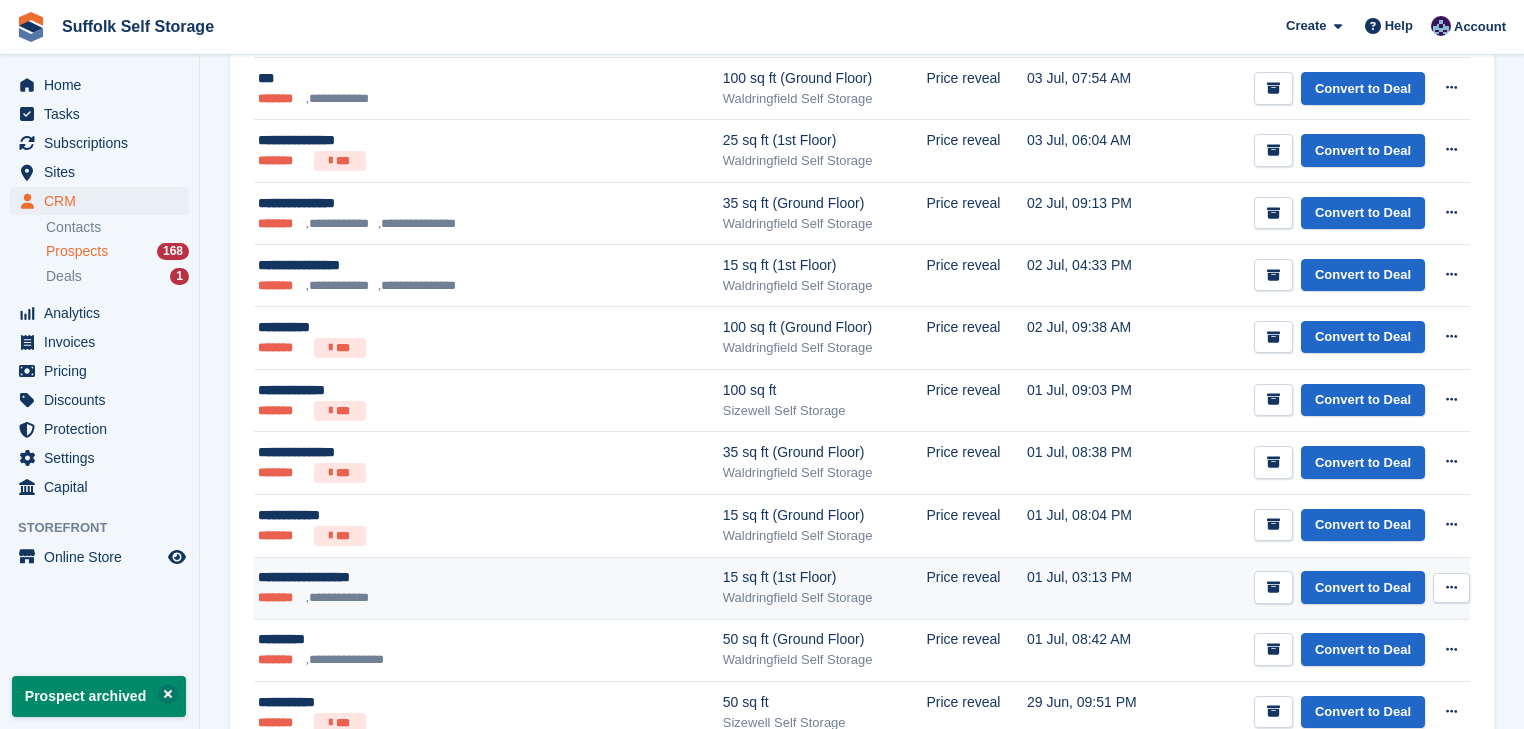 scroll, scrollTop: 805, scrollLeft: 0, axis: vertical 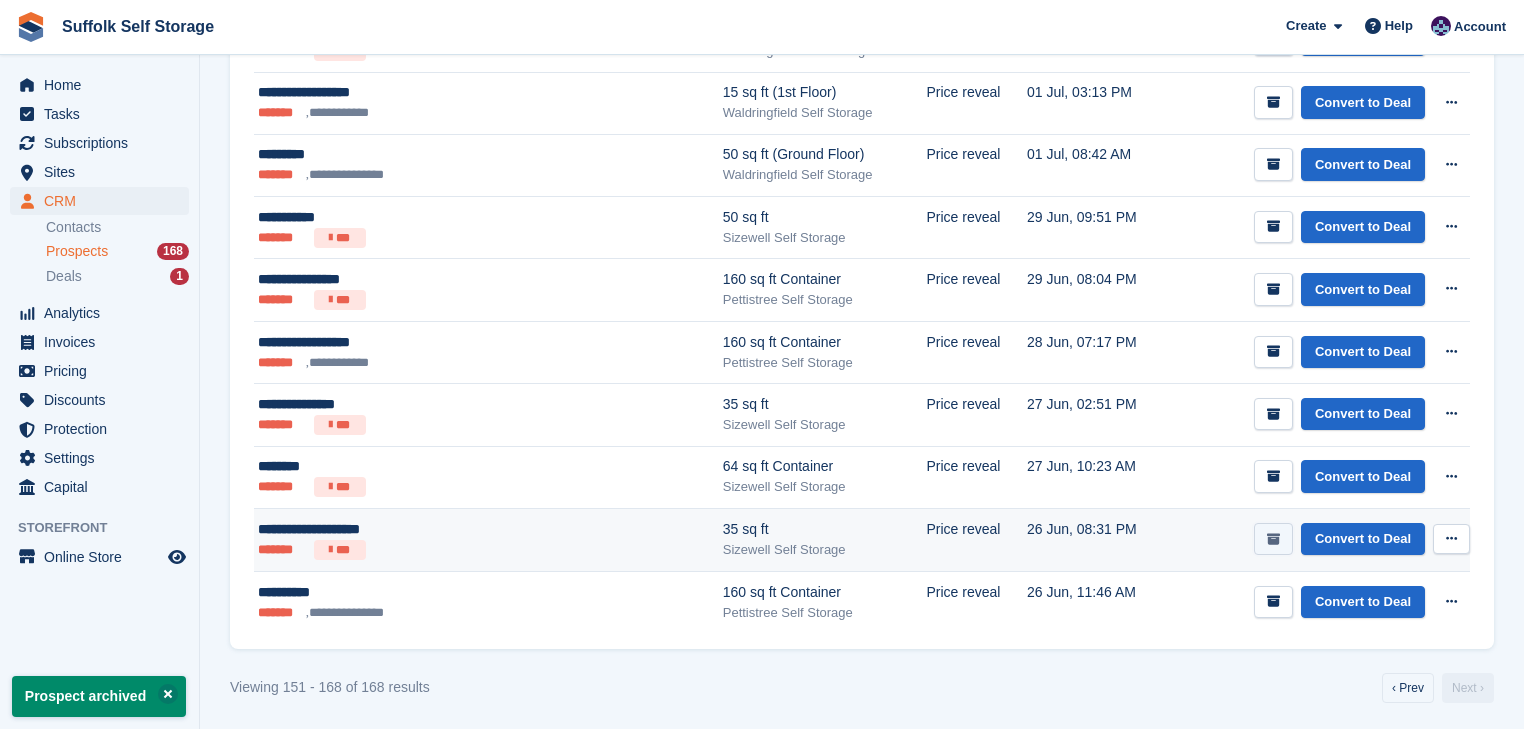 click at bounding box center (1273, 539) 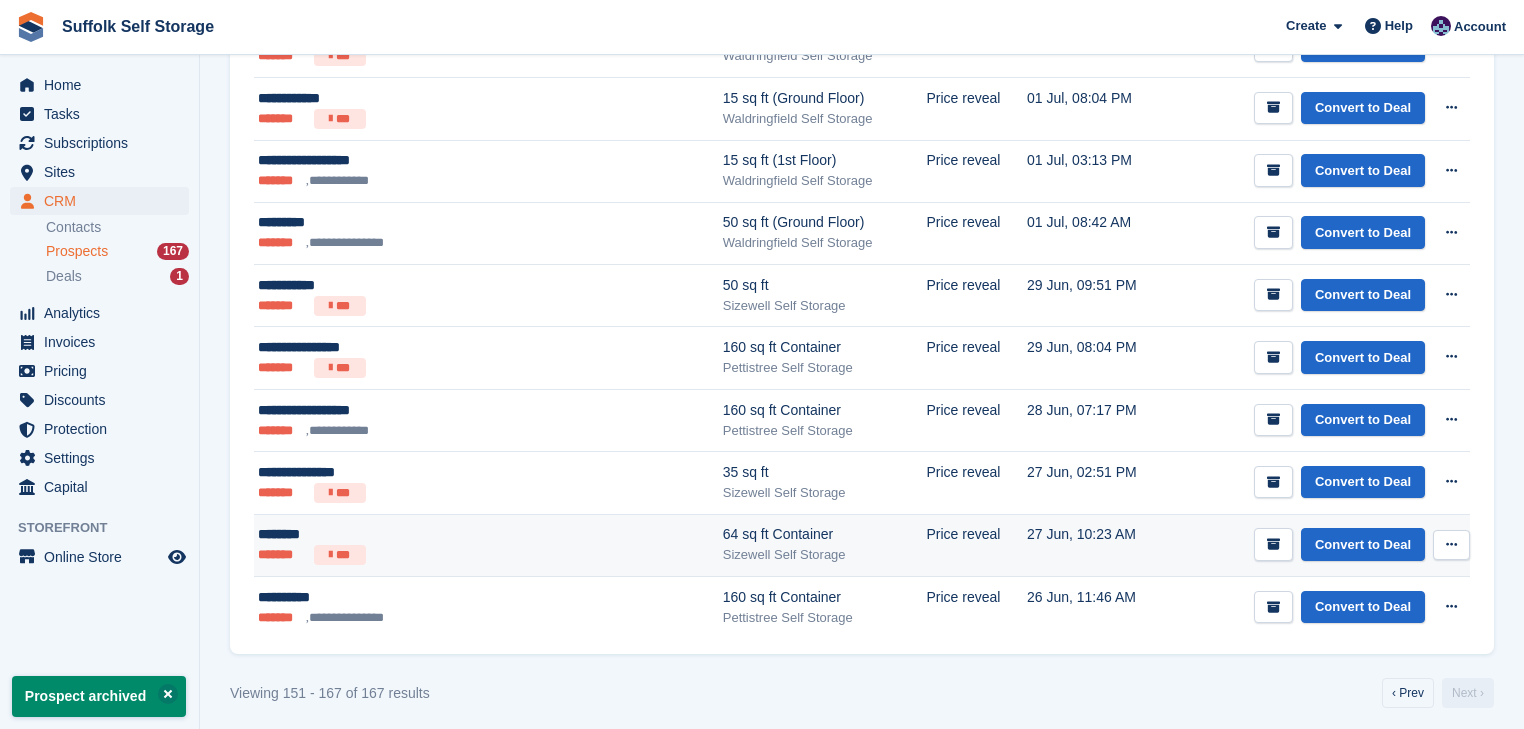 scroll, scrollTop: 743, scrollLeft: 0, axis: vertical 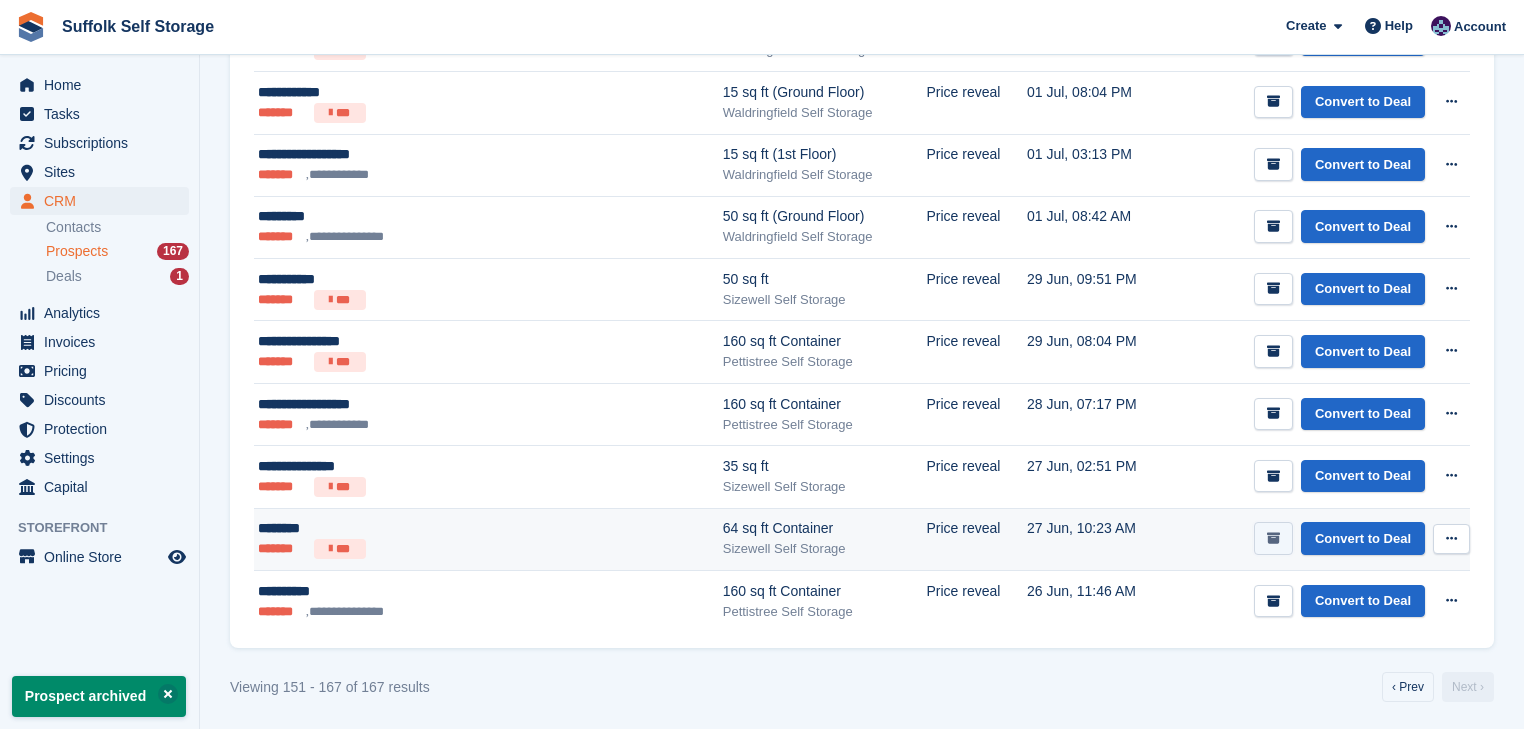 click at bounding box center [1273, 538] 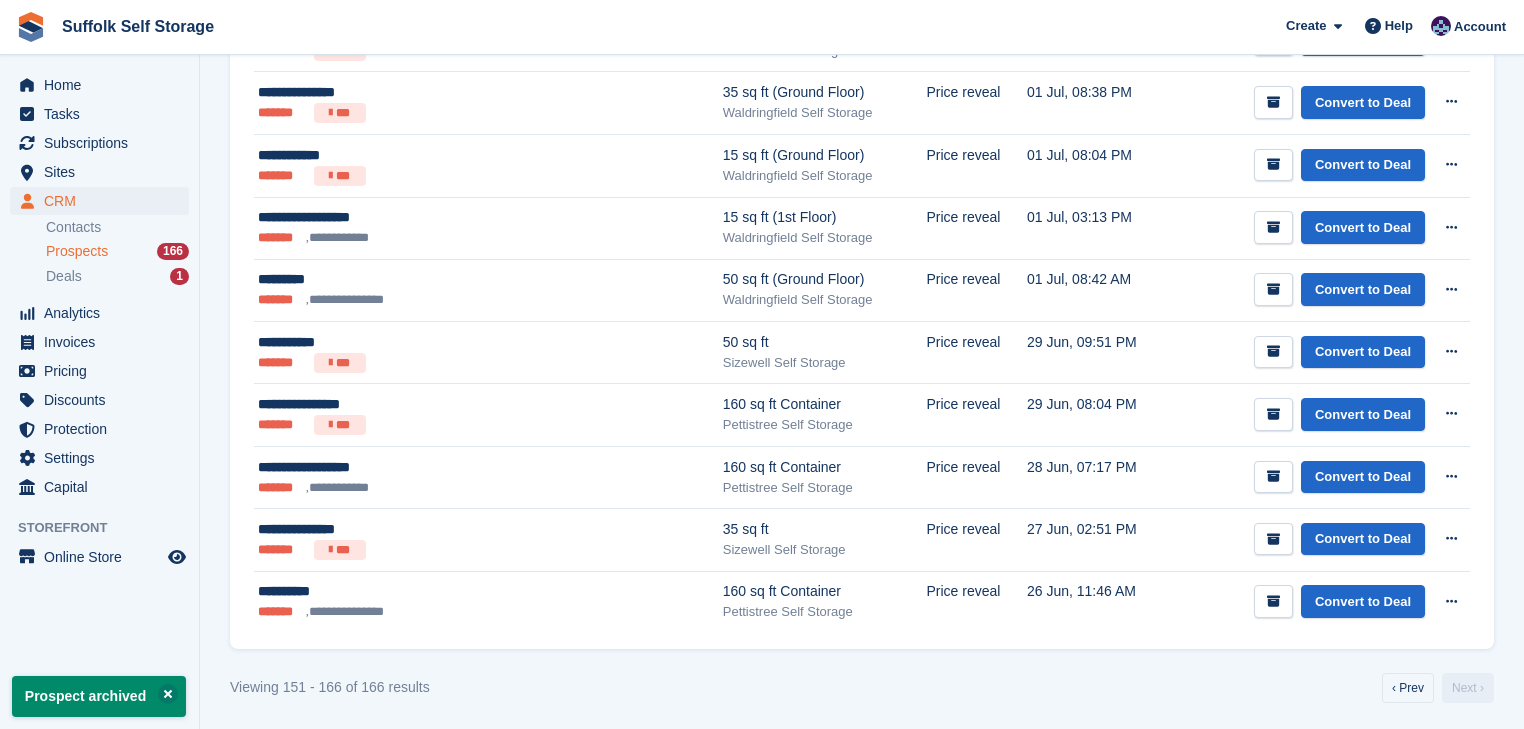 scroll, scrollTop: 680, scrollLeft: 0, axis: vertical 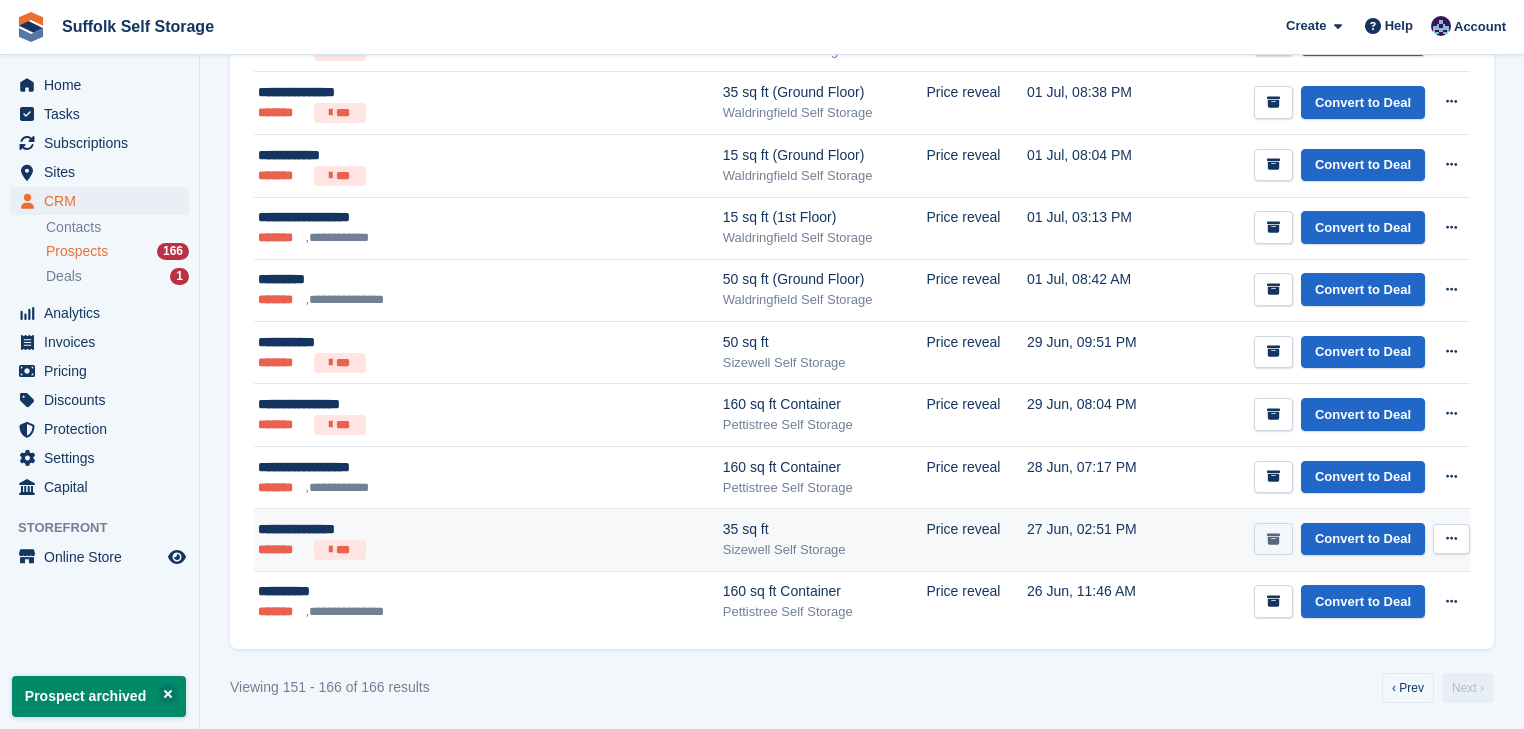 click at bounding box center [1273, 539] 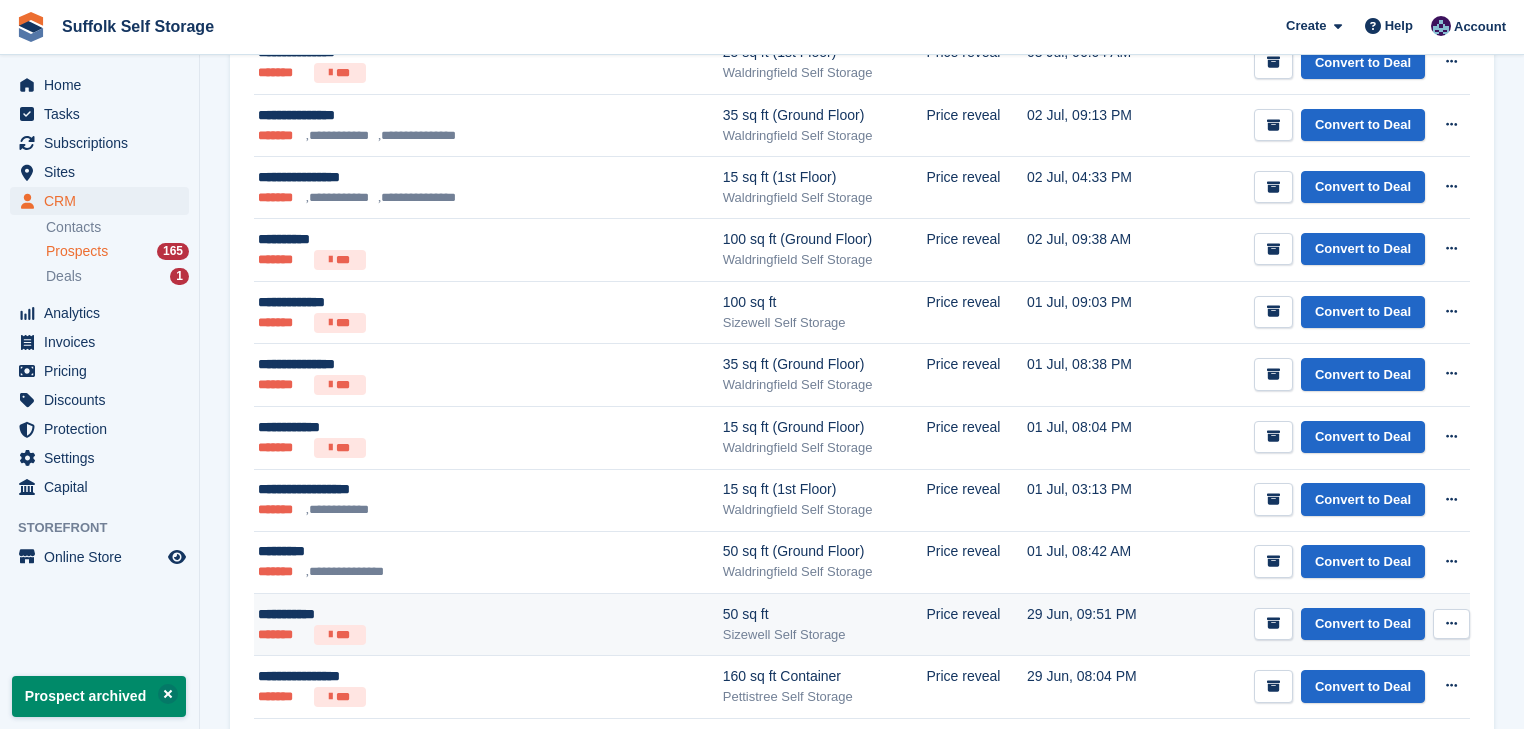 scroll, scrollTop: 618, scrollLeft: 0, axis: vertical 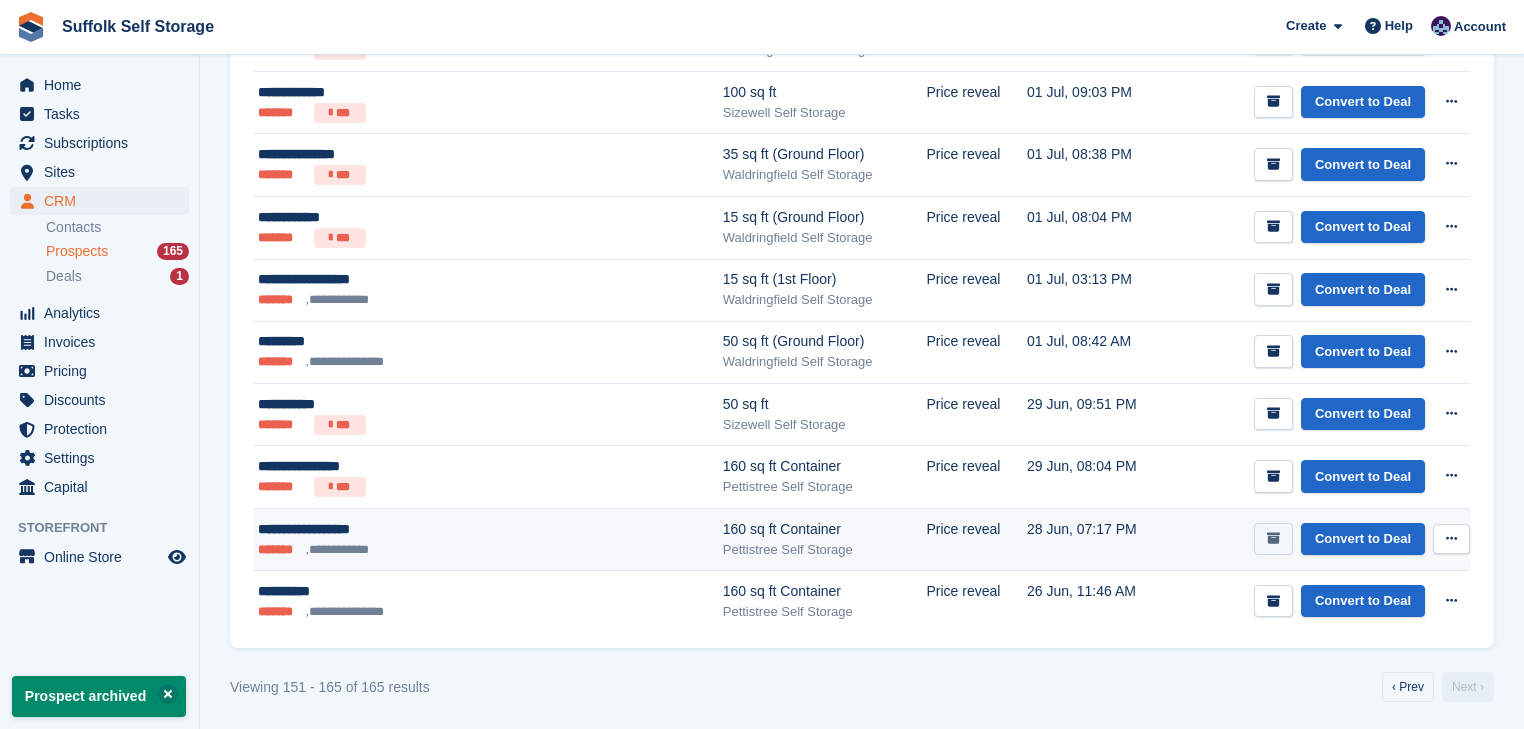 click at bounding box center [1273, 538] 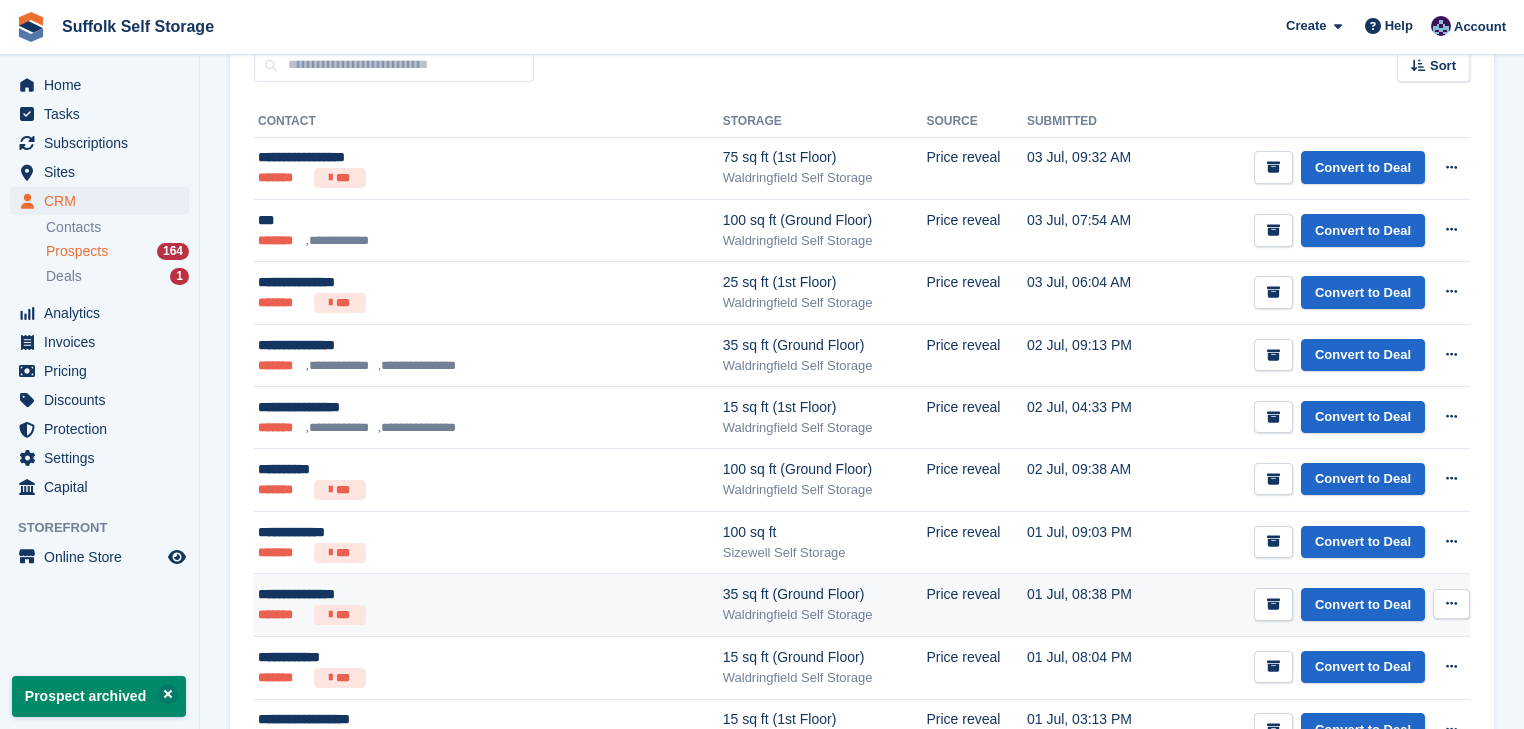 scroll, scrollTop: 556, scrollLeft: 0, axis: vertical 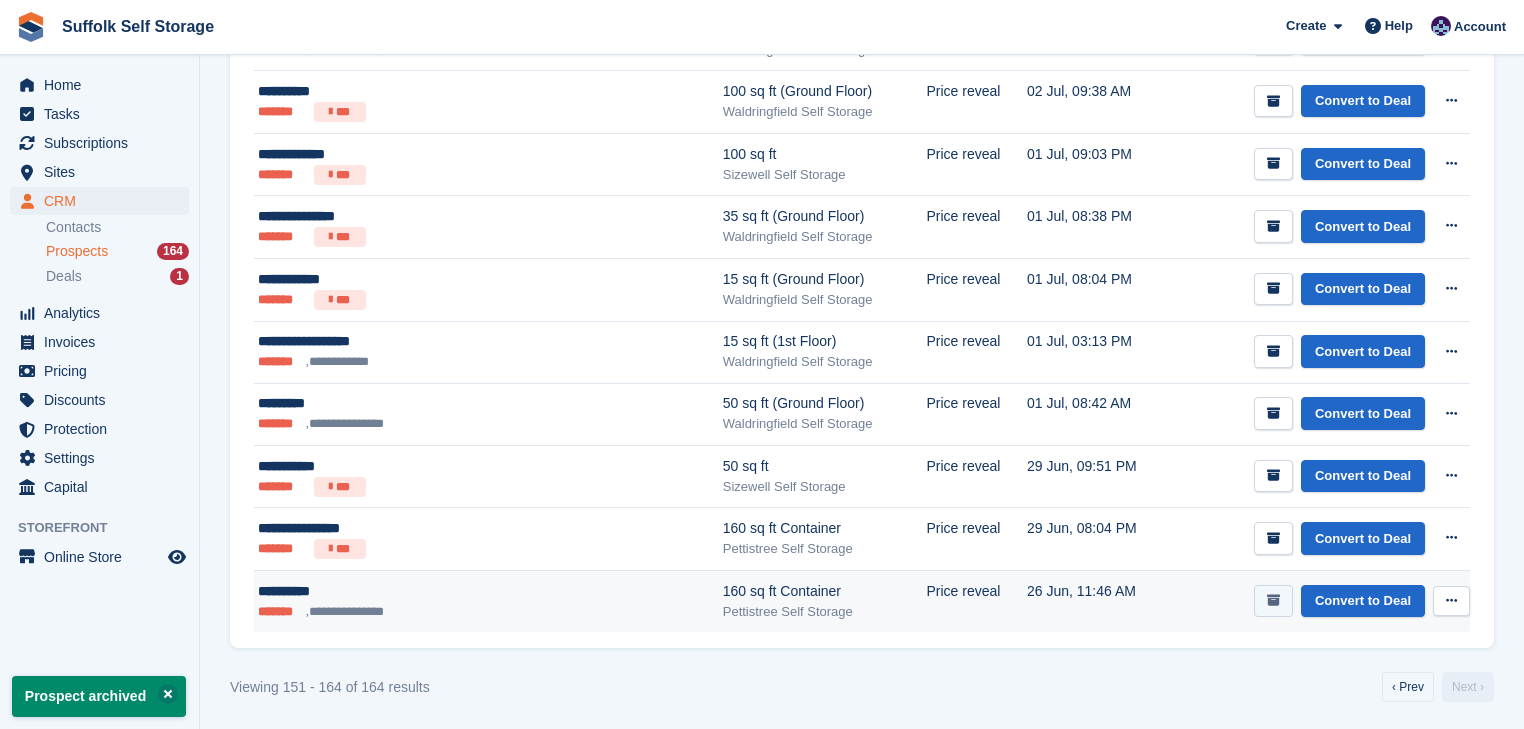 click at bounding box center [1273, 600] 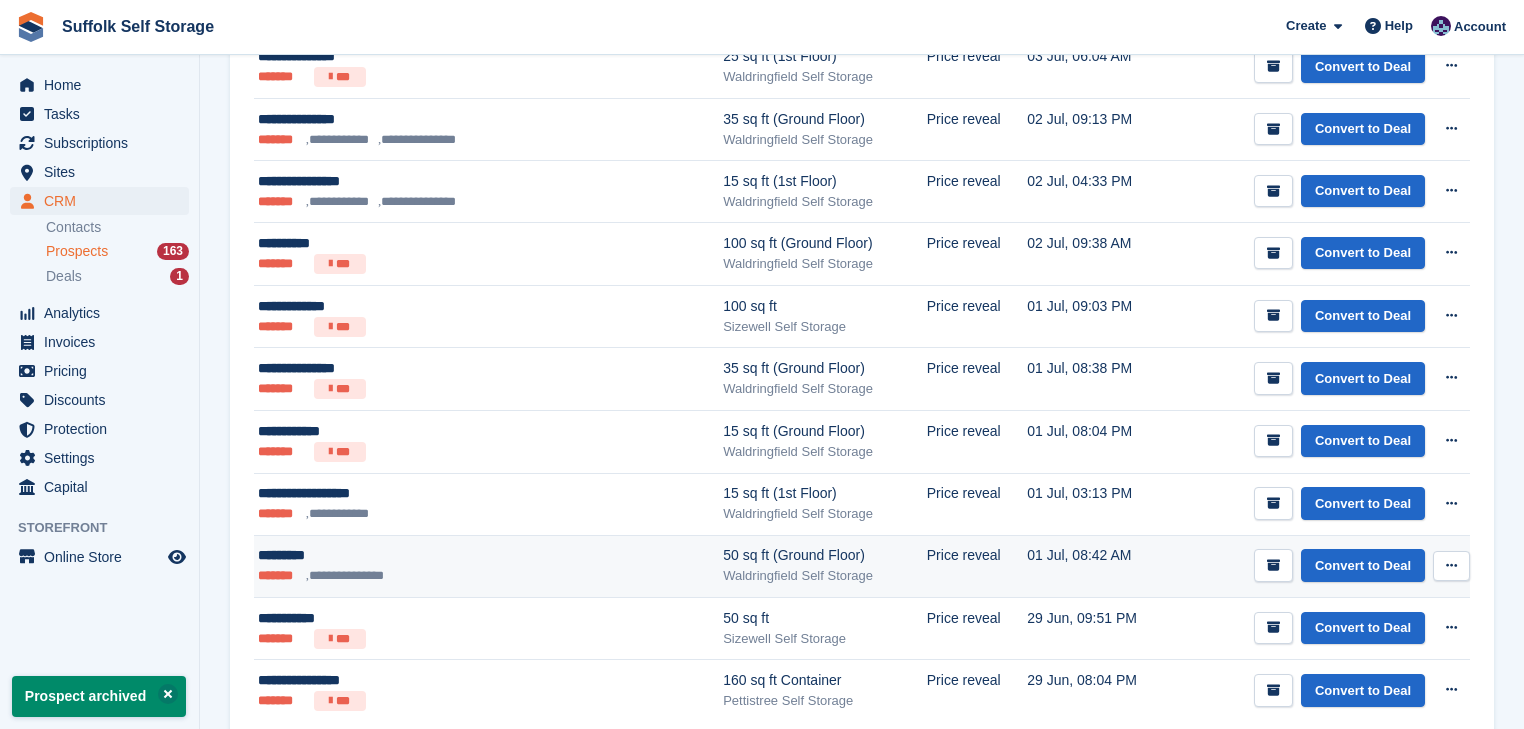 scroll, scrollTop: 494, scrollLeft: 0, axis: vertical 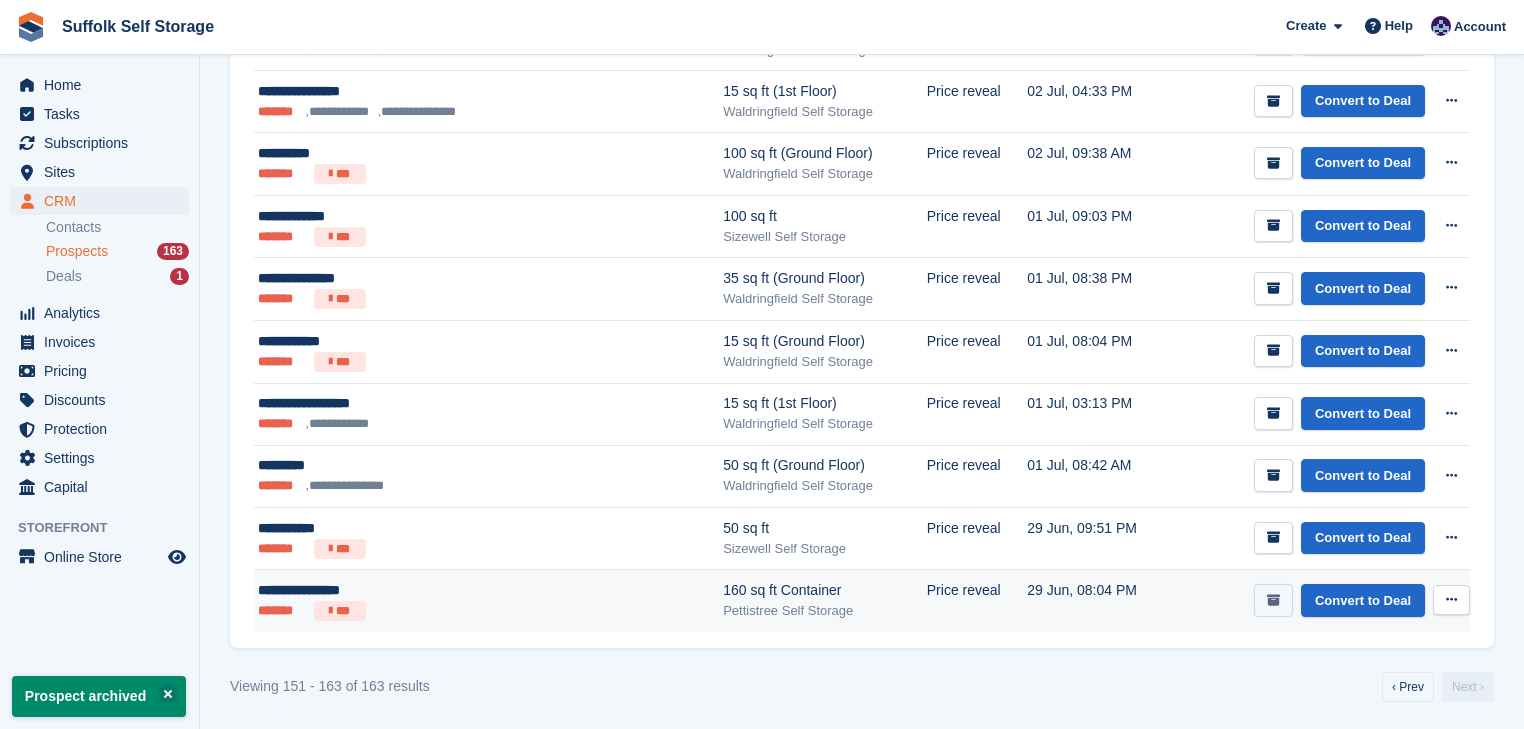 click at bounding box center [1273, 600] 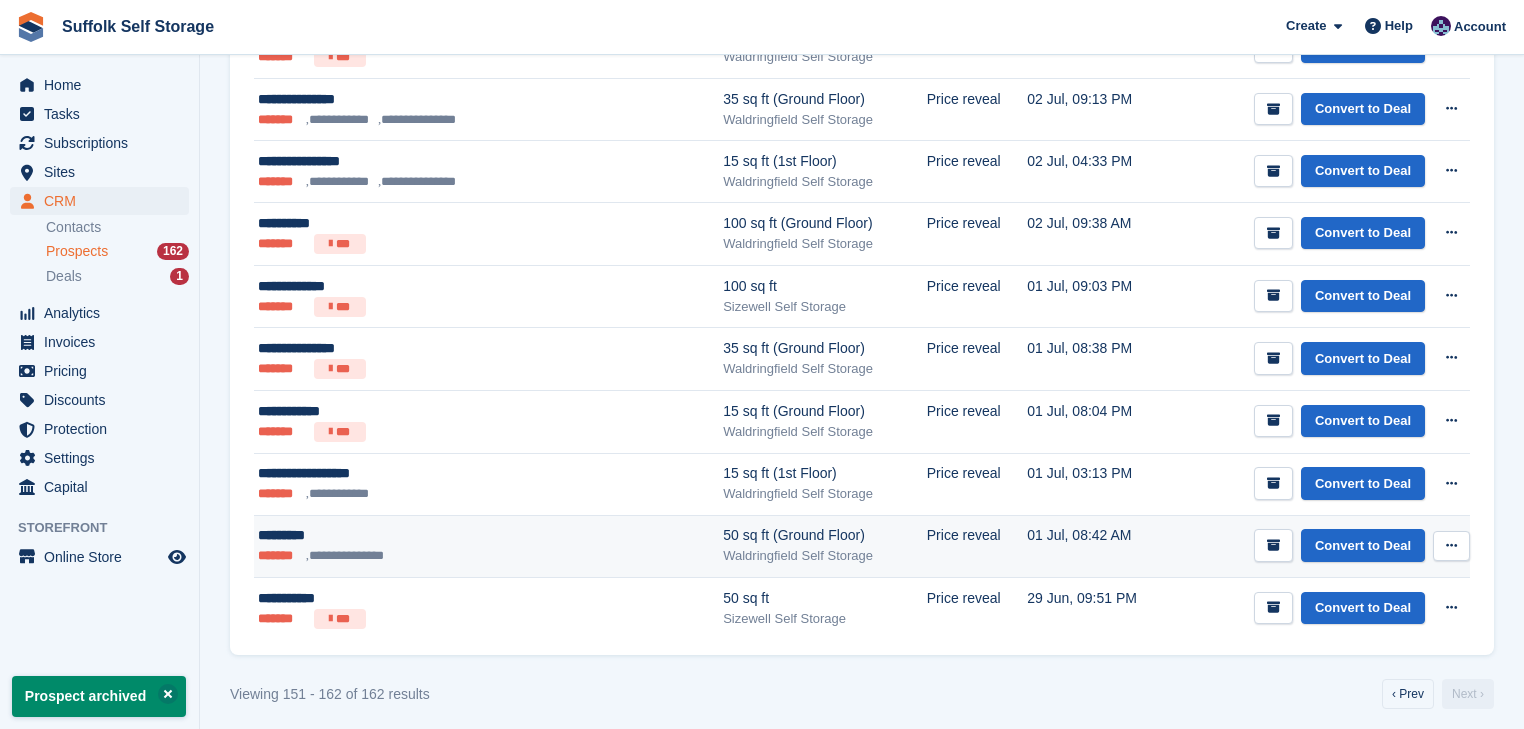 scroll, scrollTop: 432, scrollLeft: 0, axis: vertical 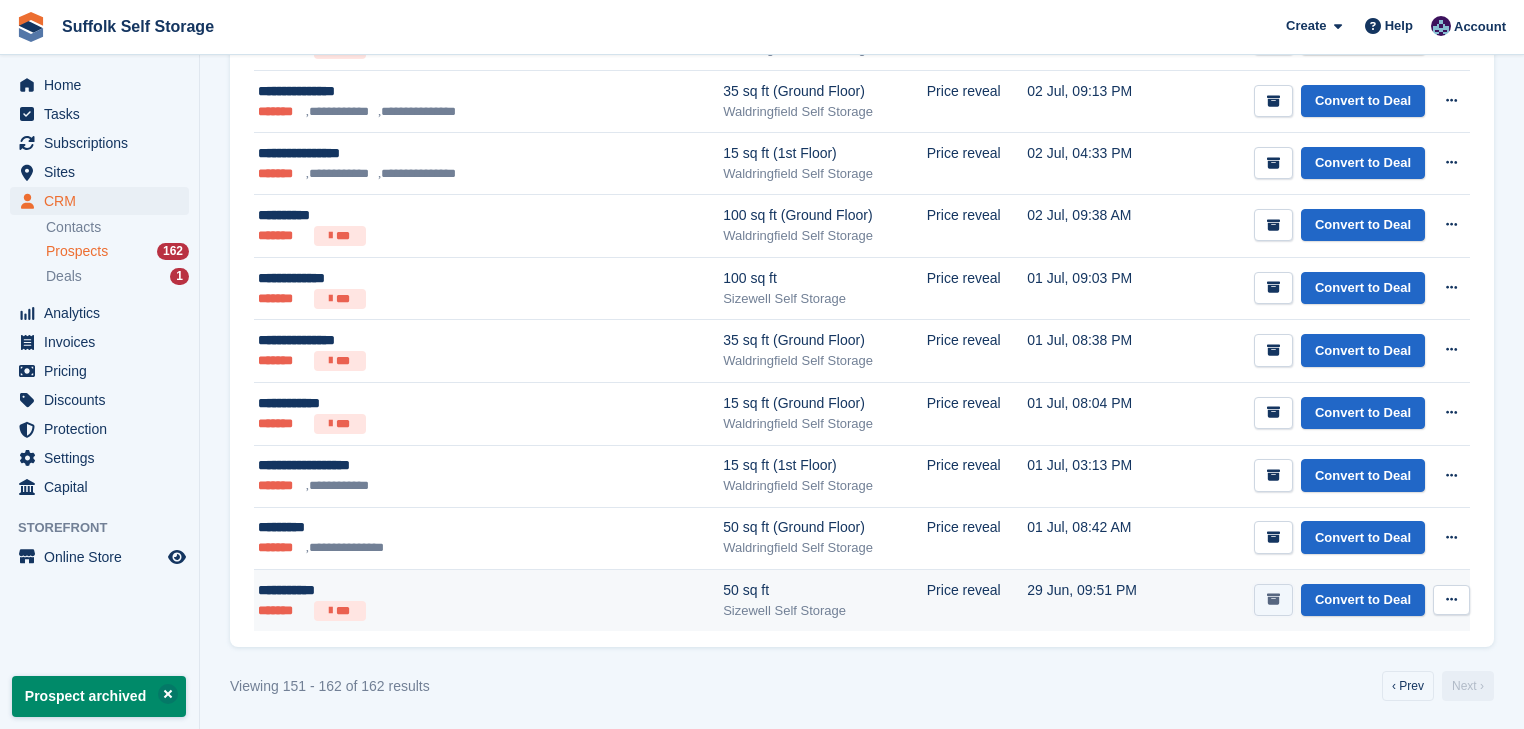 click at bounding box center (1273, 600) 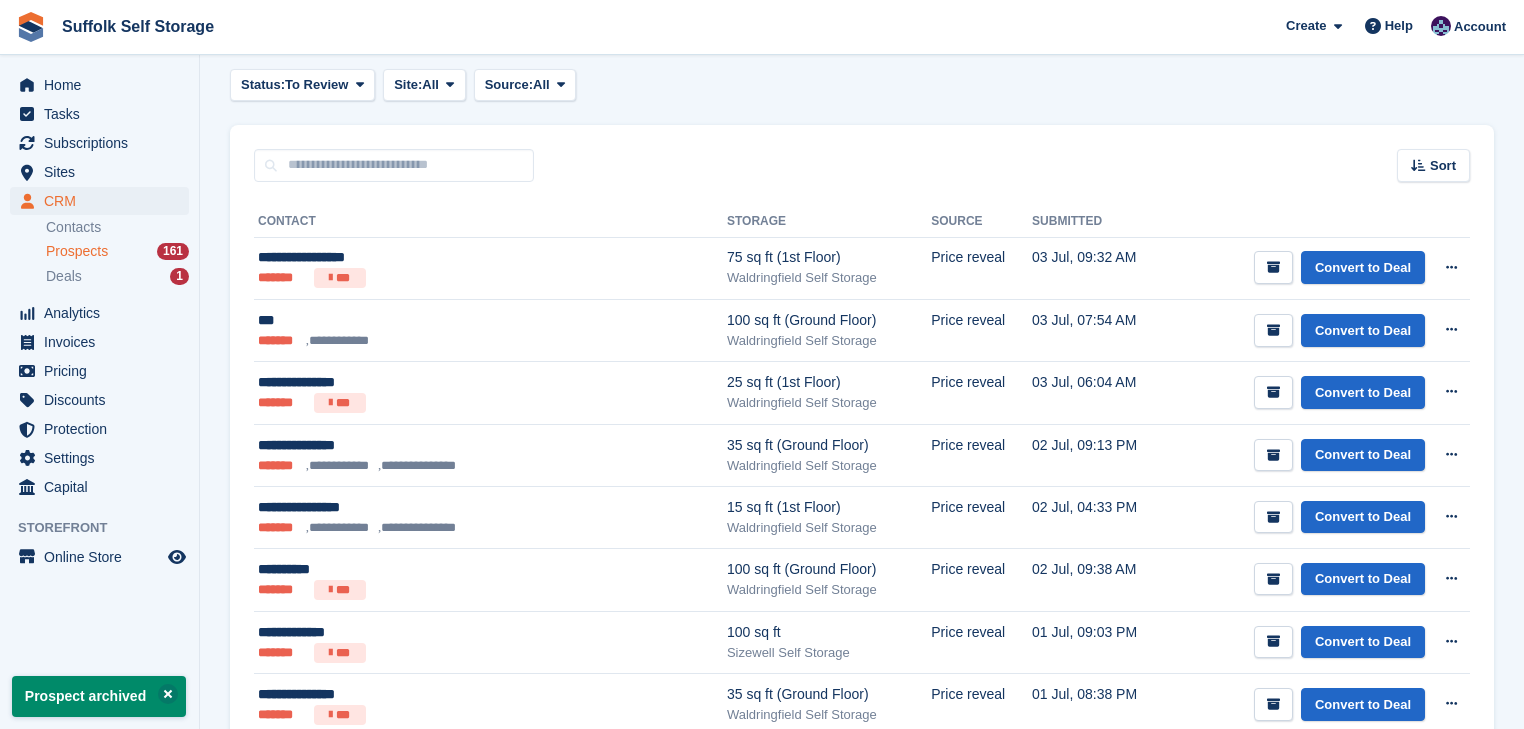scroll, scrollTop: 49, scrollLeft: 0, axis: vertical 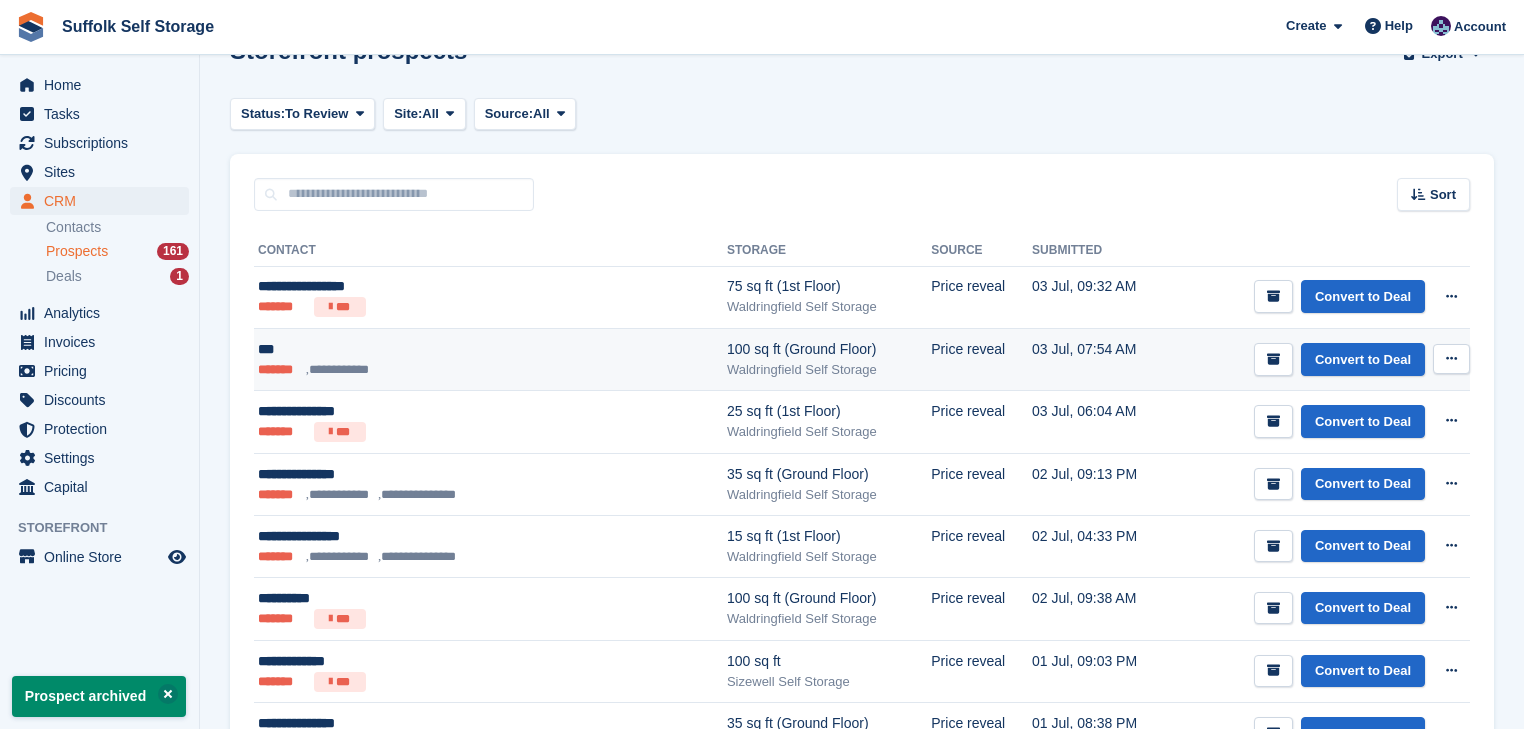 click on "**********" at bounding box center [429, 370] 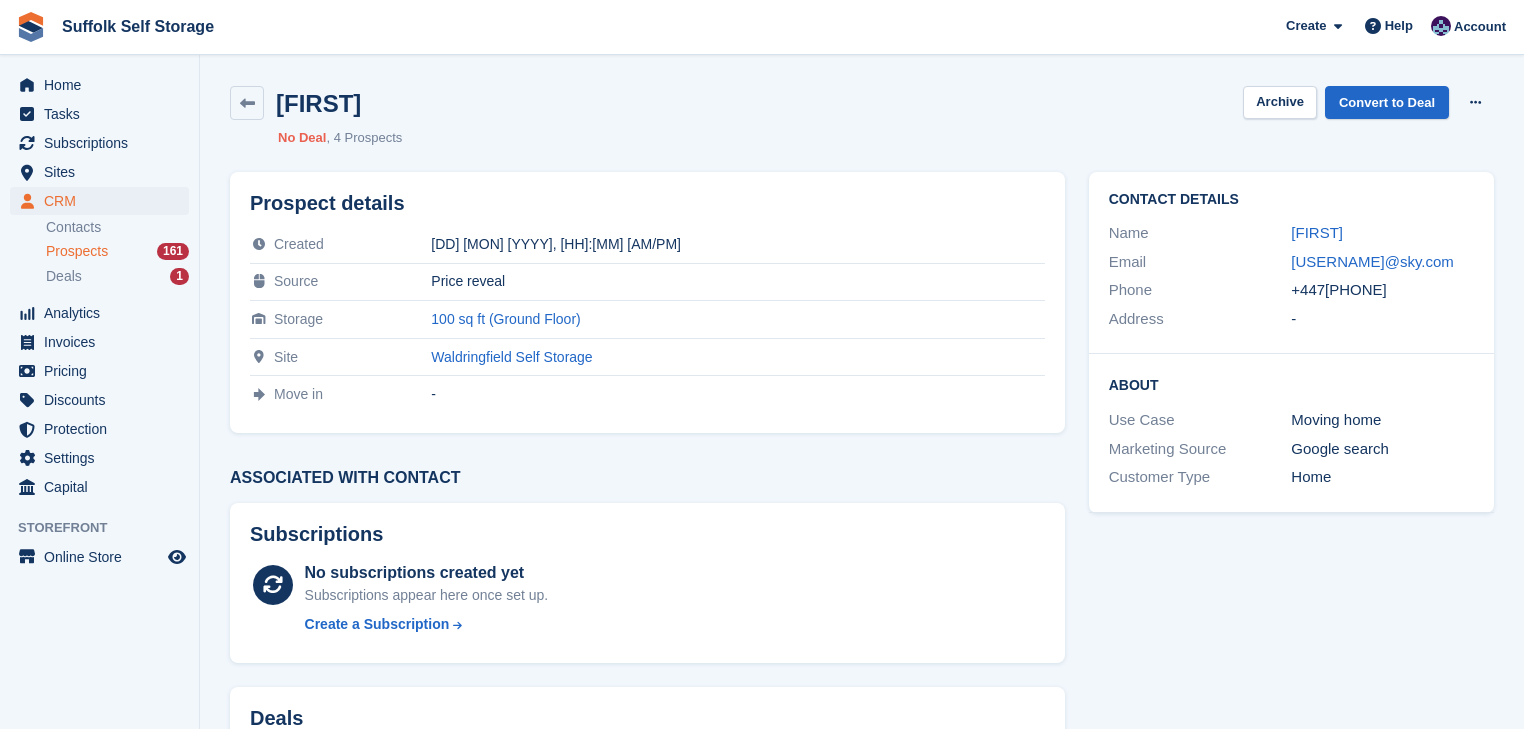 scroll, scrollTop: 0, scrollLeft: 0, axis: both 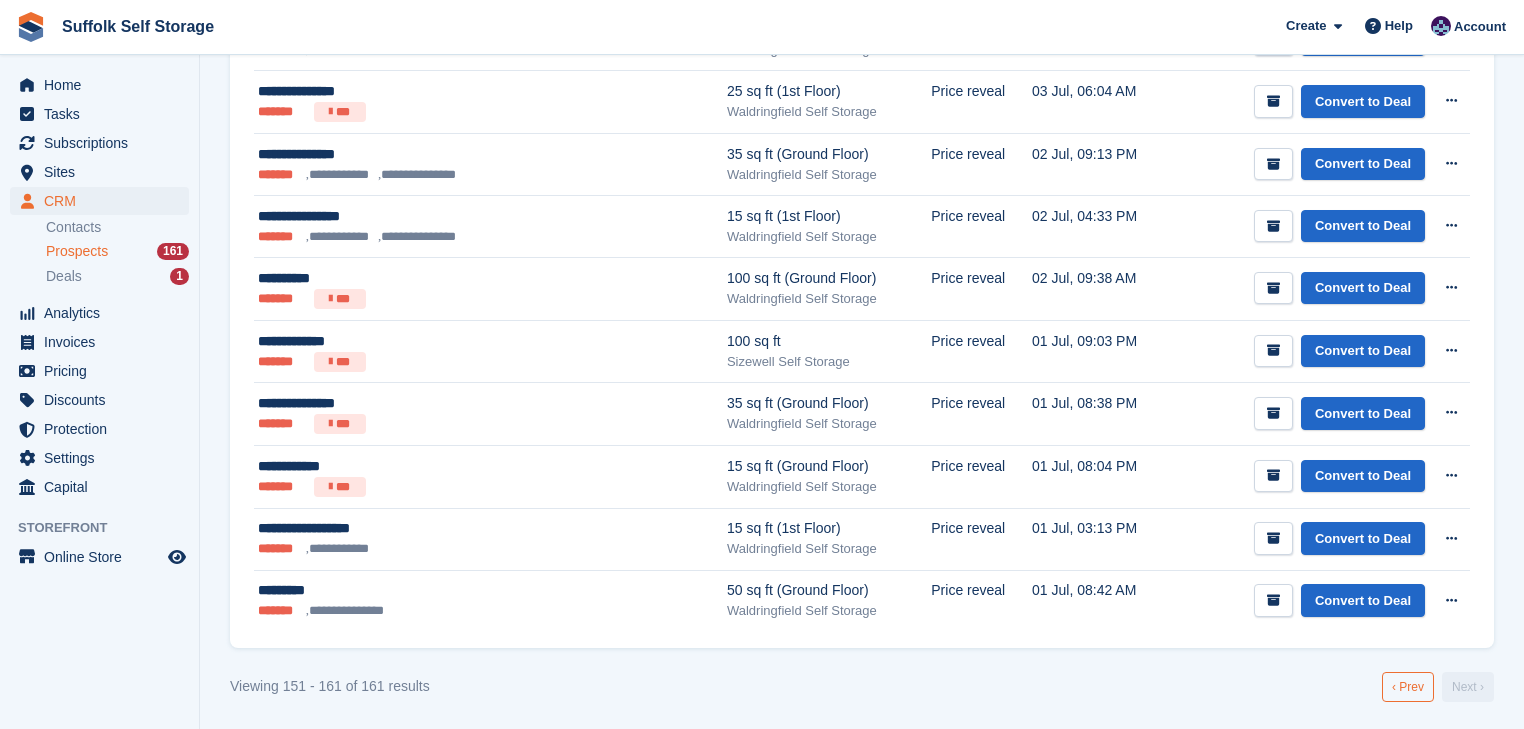 click on "‹ Prev" at bounding box center [1408, 687] 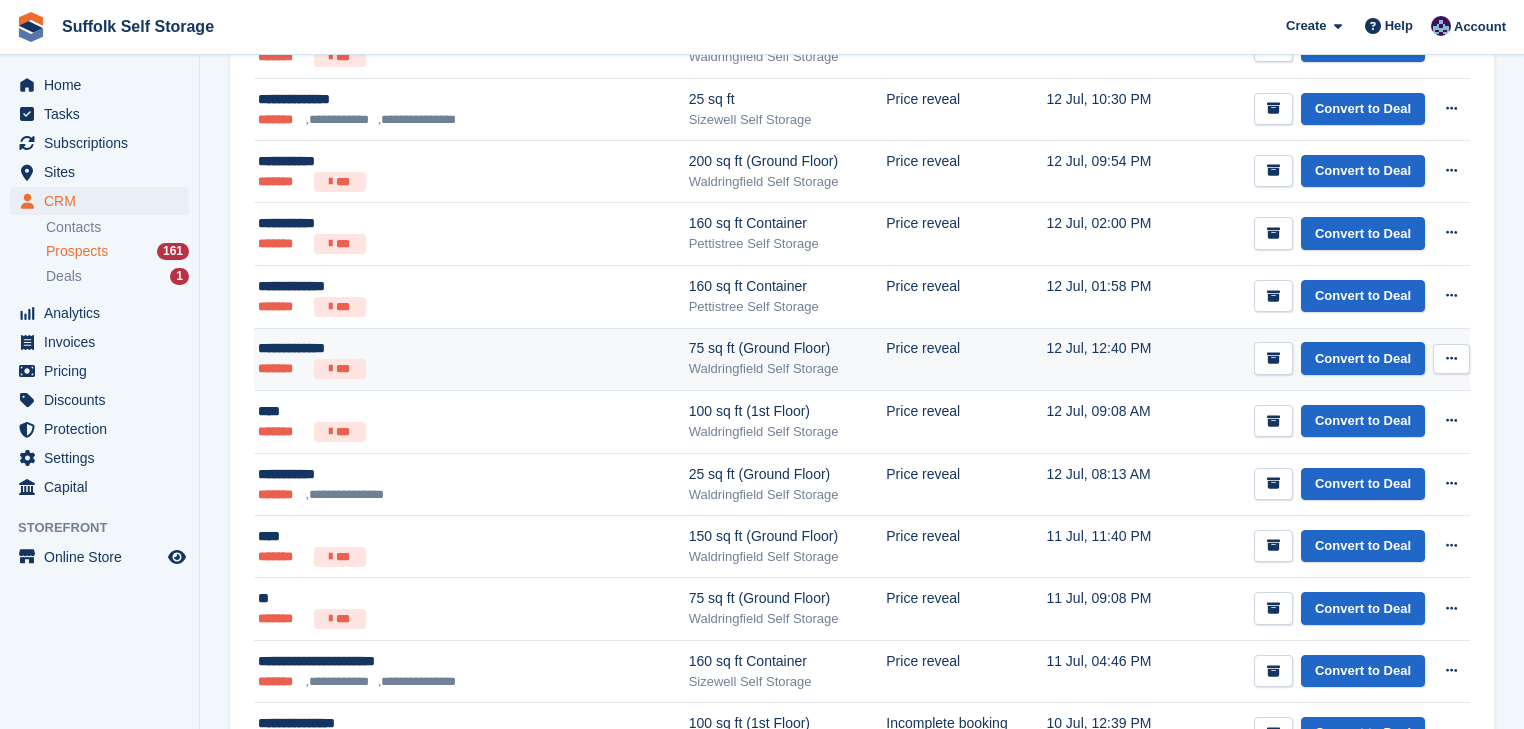 scroll, scrollTop: 960, scrollLeft: 0, axis: vertical 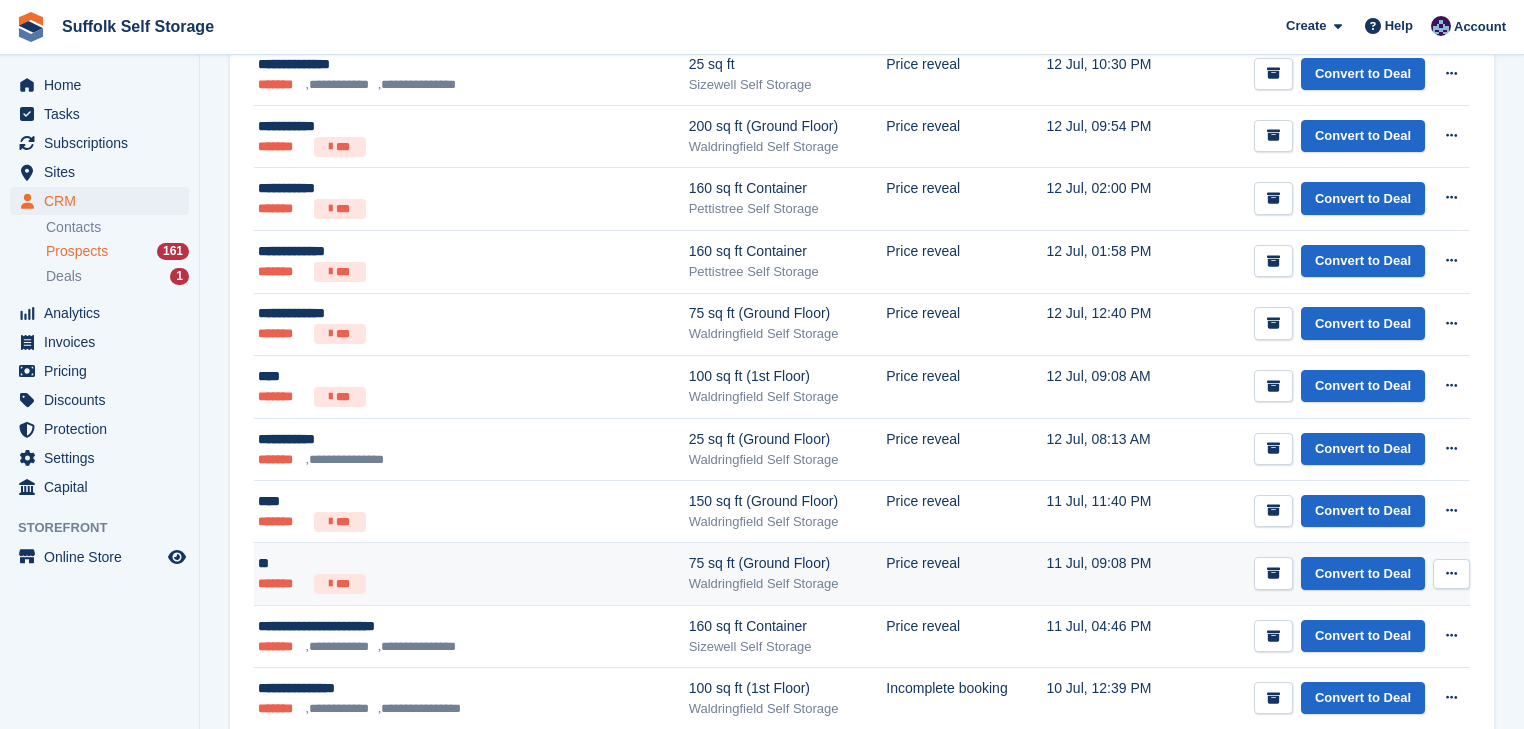 click on "**" at bounding box center (421, 563) 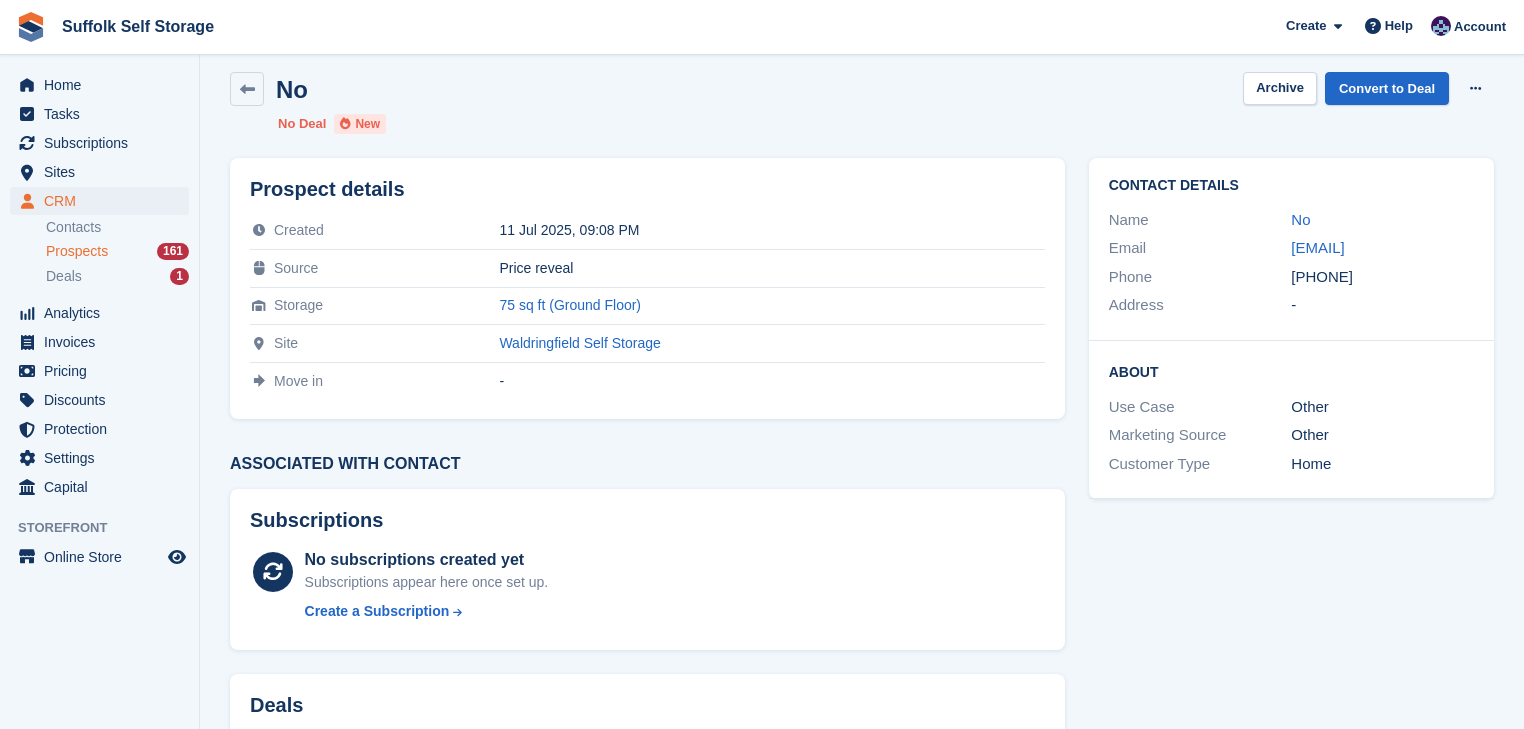scroll, scrollTop: 13, scrollLeft: 0, axis: vertical 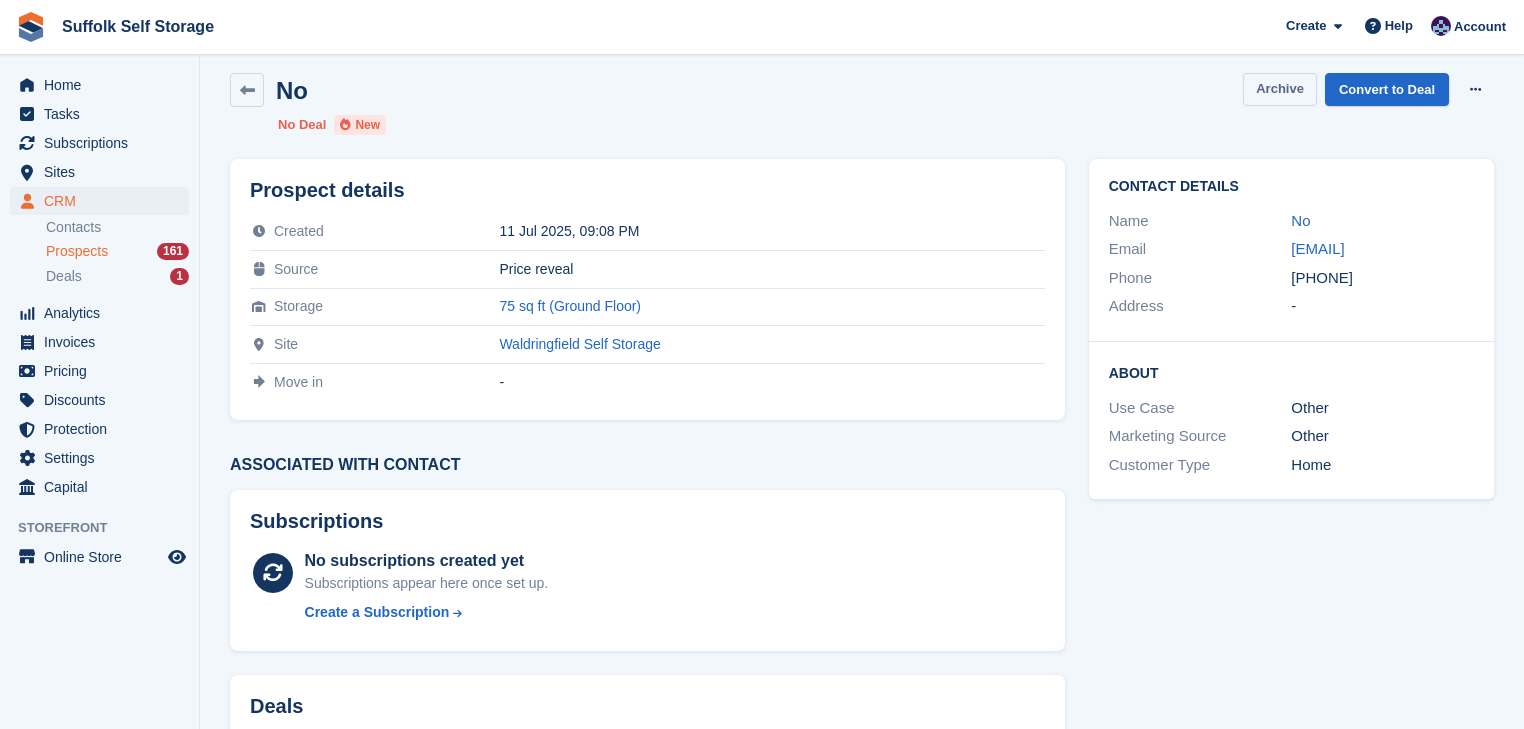 click on "Archive" at bounding box center [1280, 89] 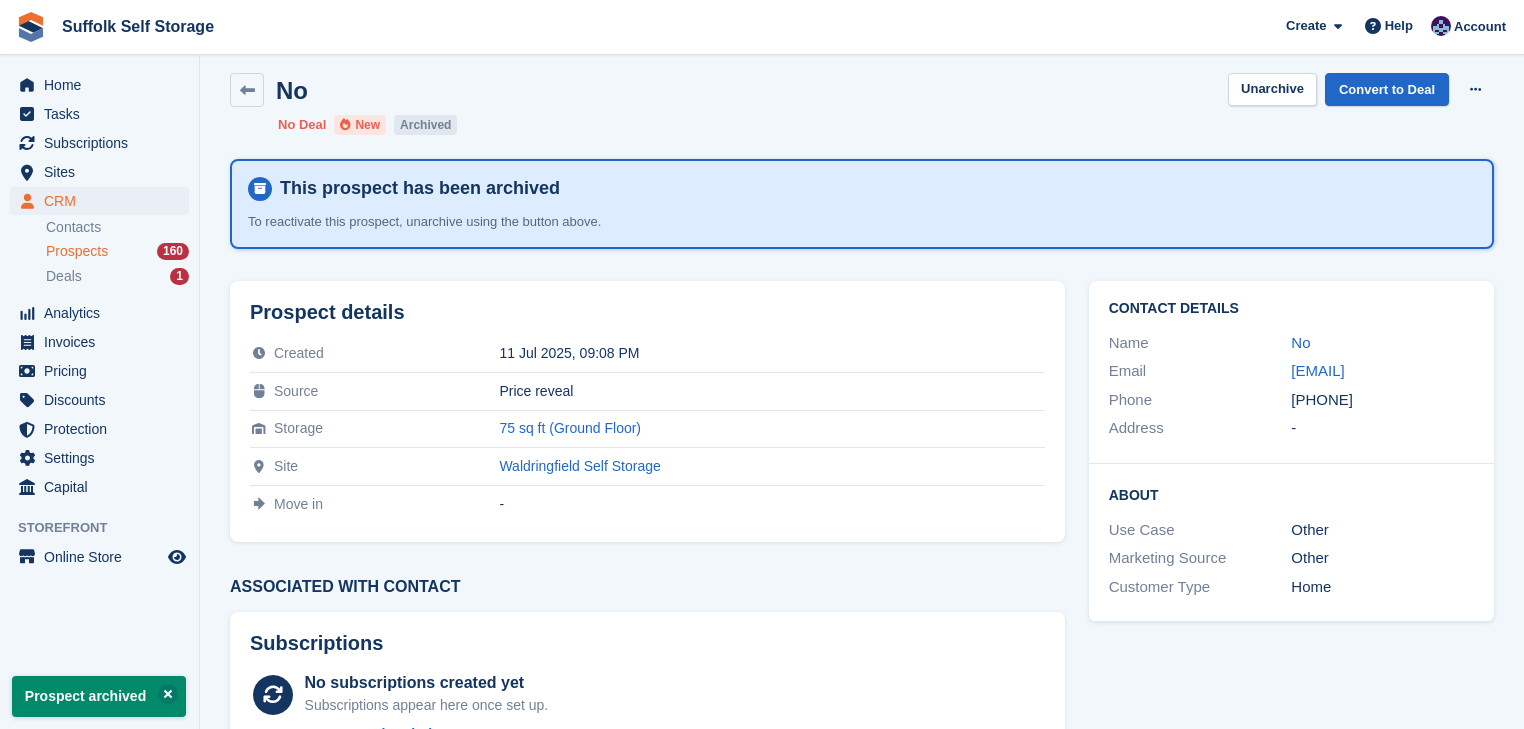 scroll, scrollTop: 0, scrollLeft: 0, axis: both 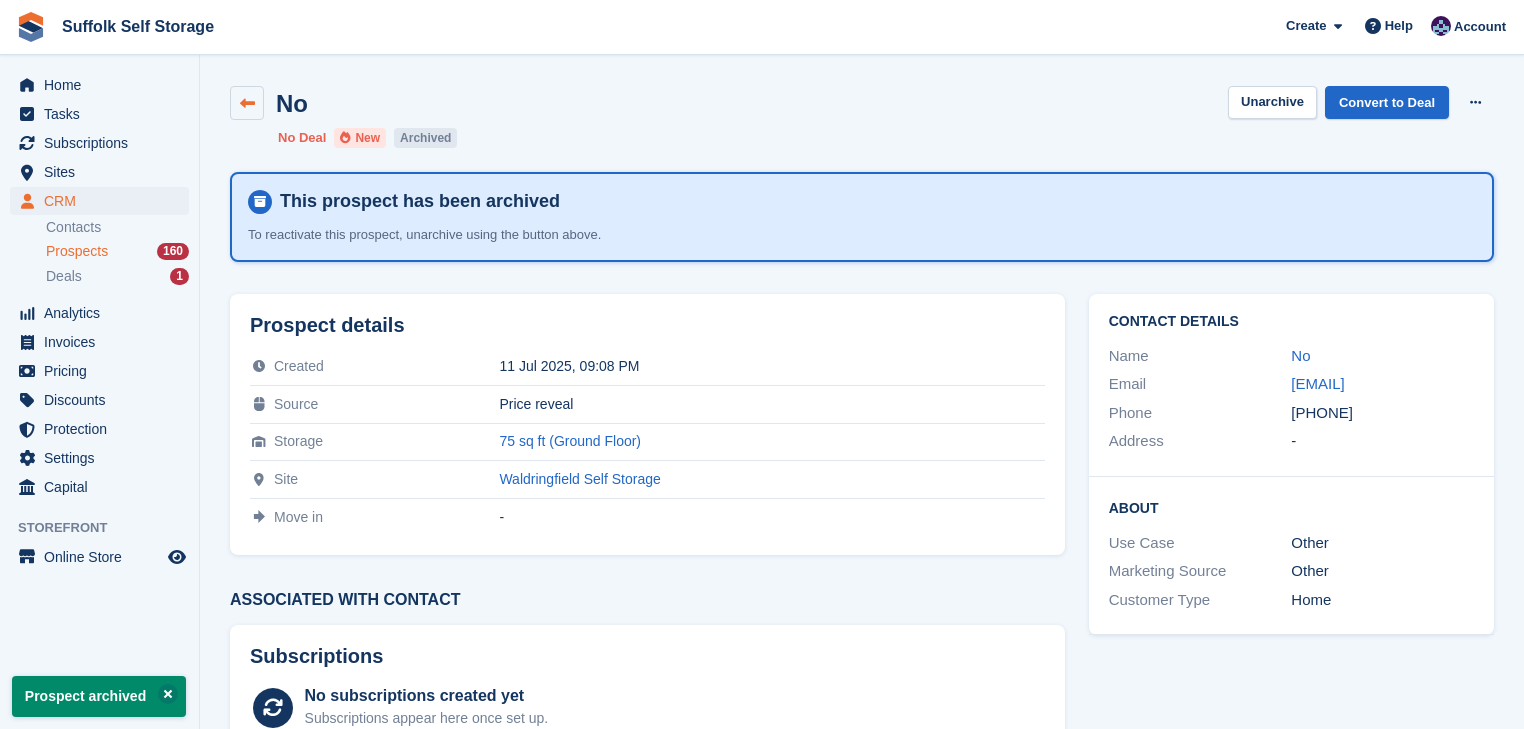 drag, startPoint x: 246, startPoint y: 92, endPoint x: 255, endPoint y: 112, distance: 21.931713 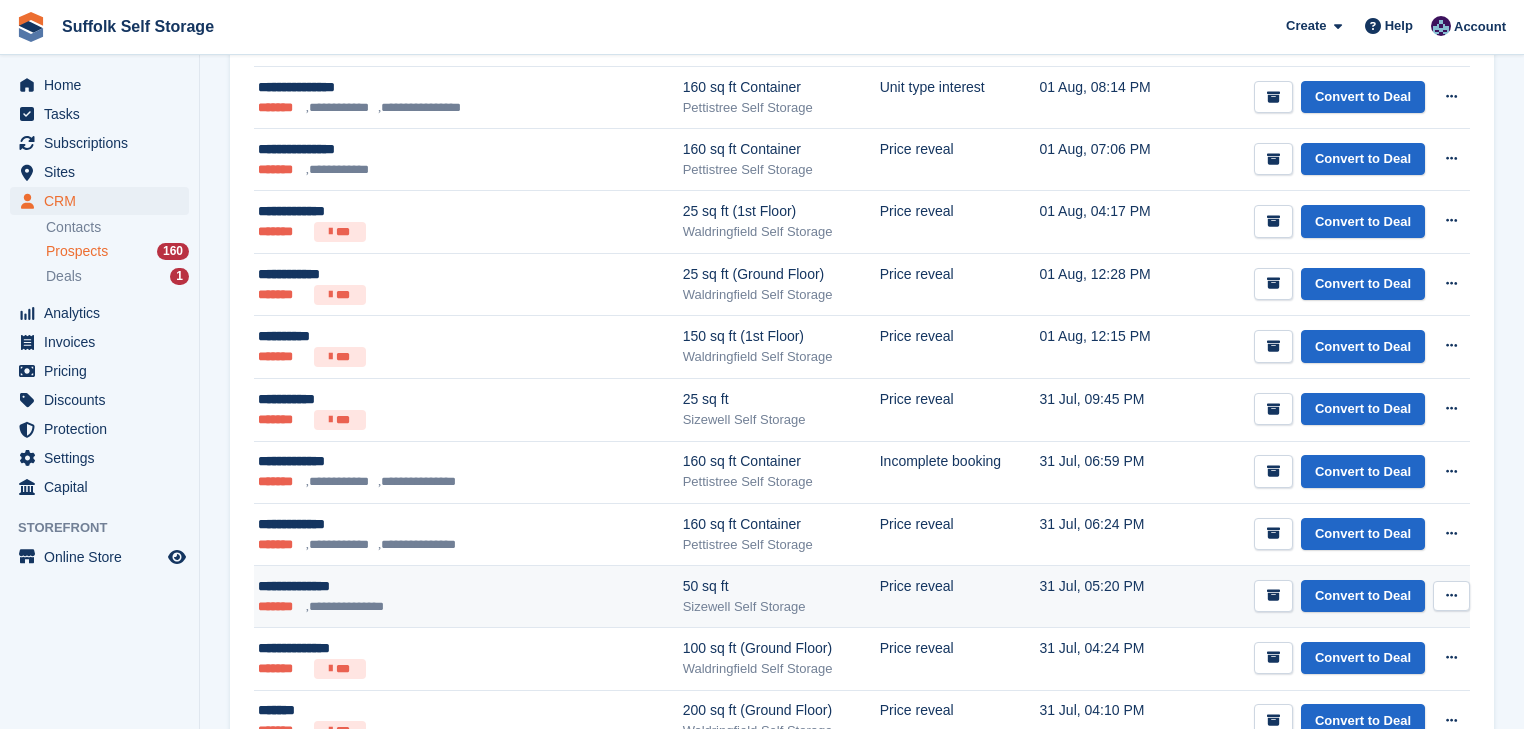 scroll, scrollTop: 560, scrollLeft: 0, axis: vertical 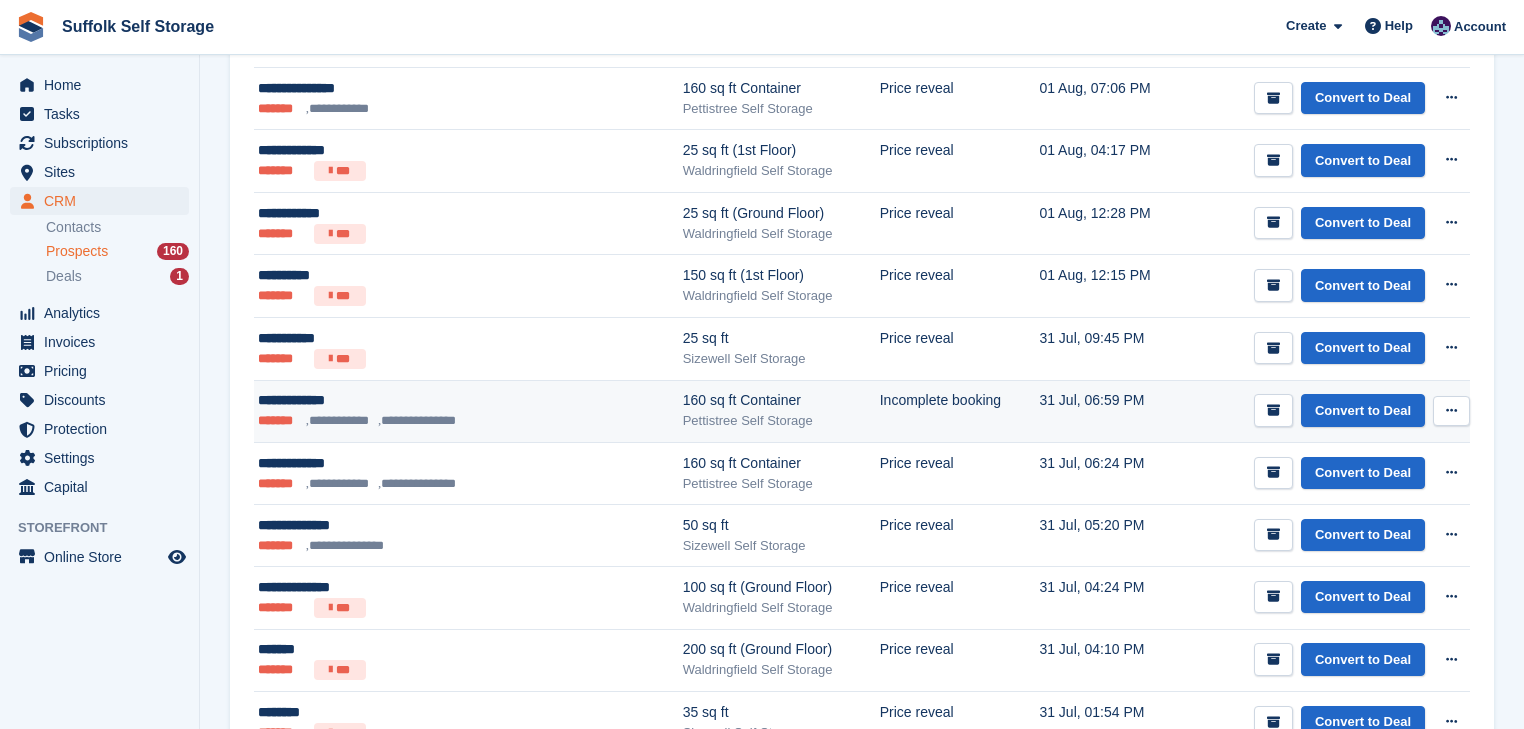 click on "**********" at bounding box center [419, 421] 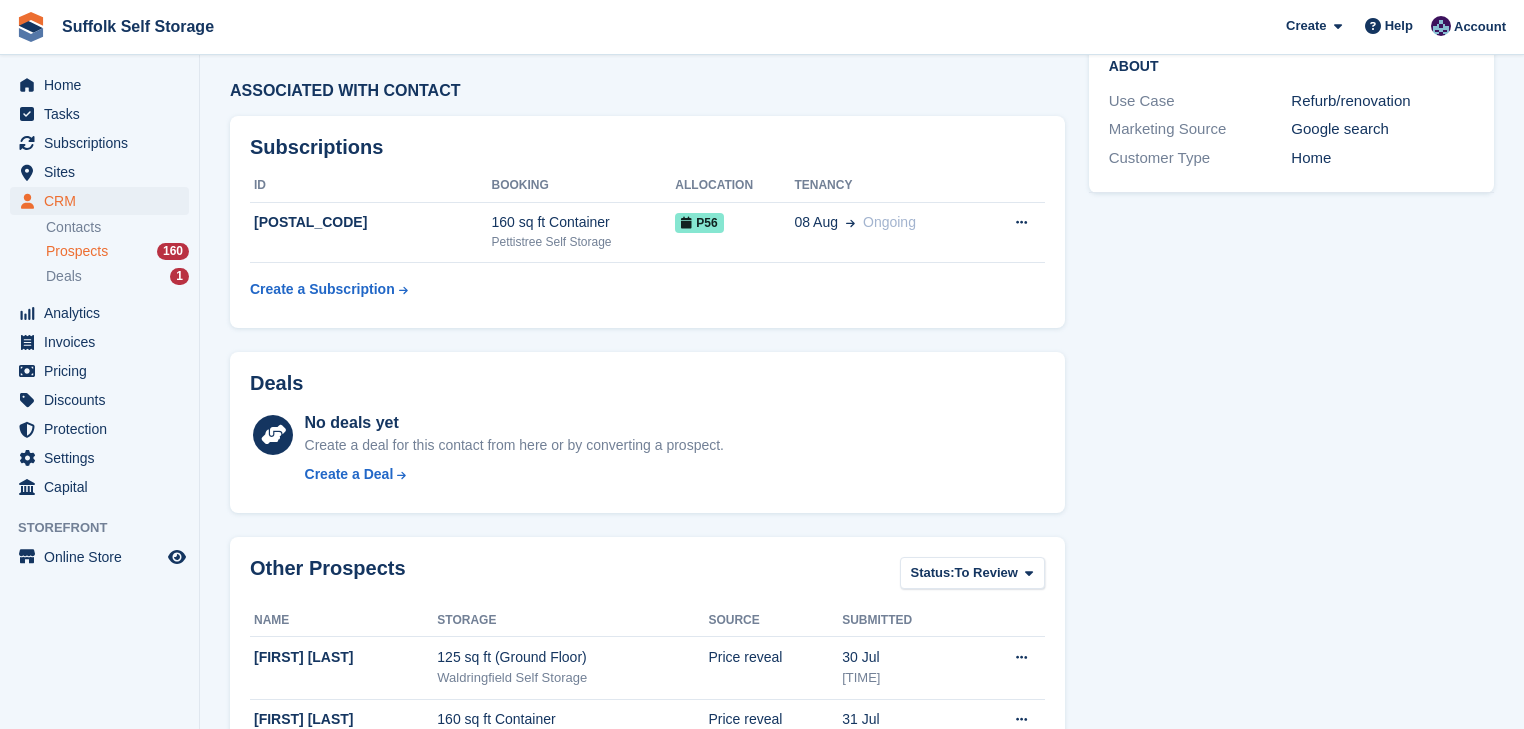 scroll, scrollTop: 67, scrollLeft: 0, axis: vertical 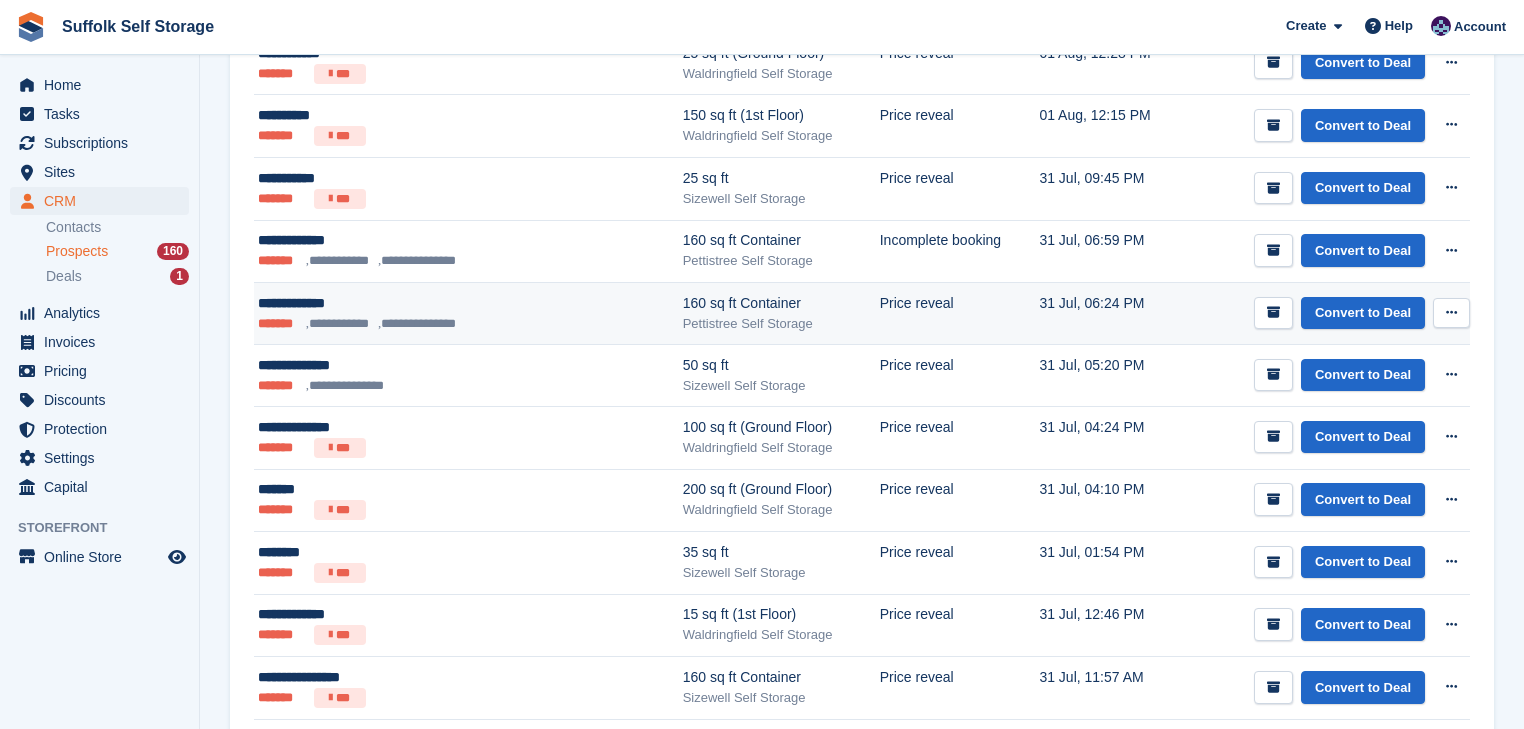 click on "**********" at bounding box center (419, 303) 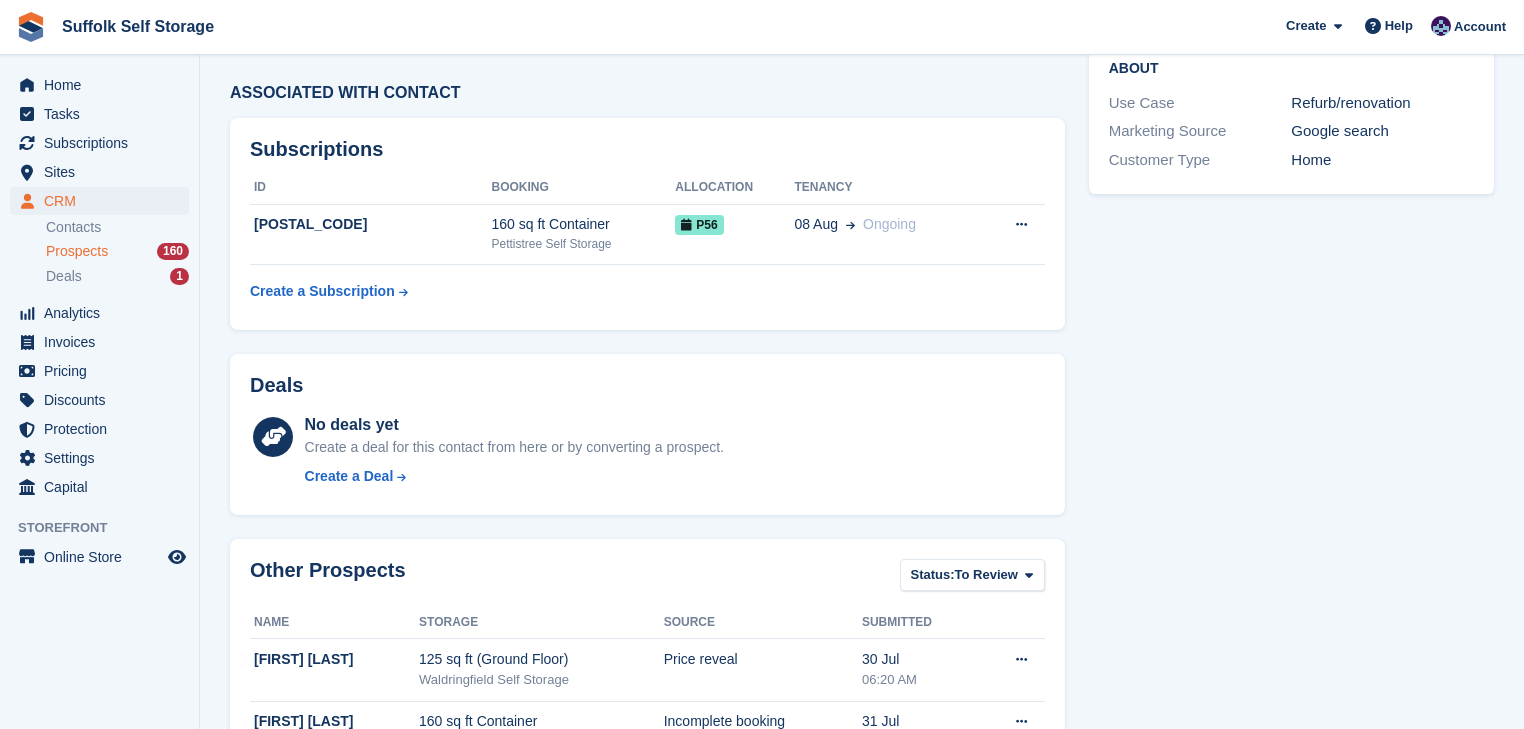 scroll, scrollTop: 0, scrollLeft: 0, axis: both 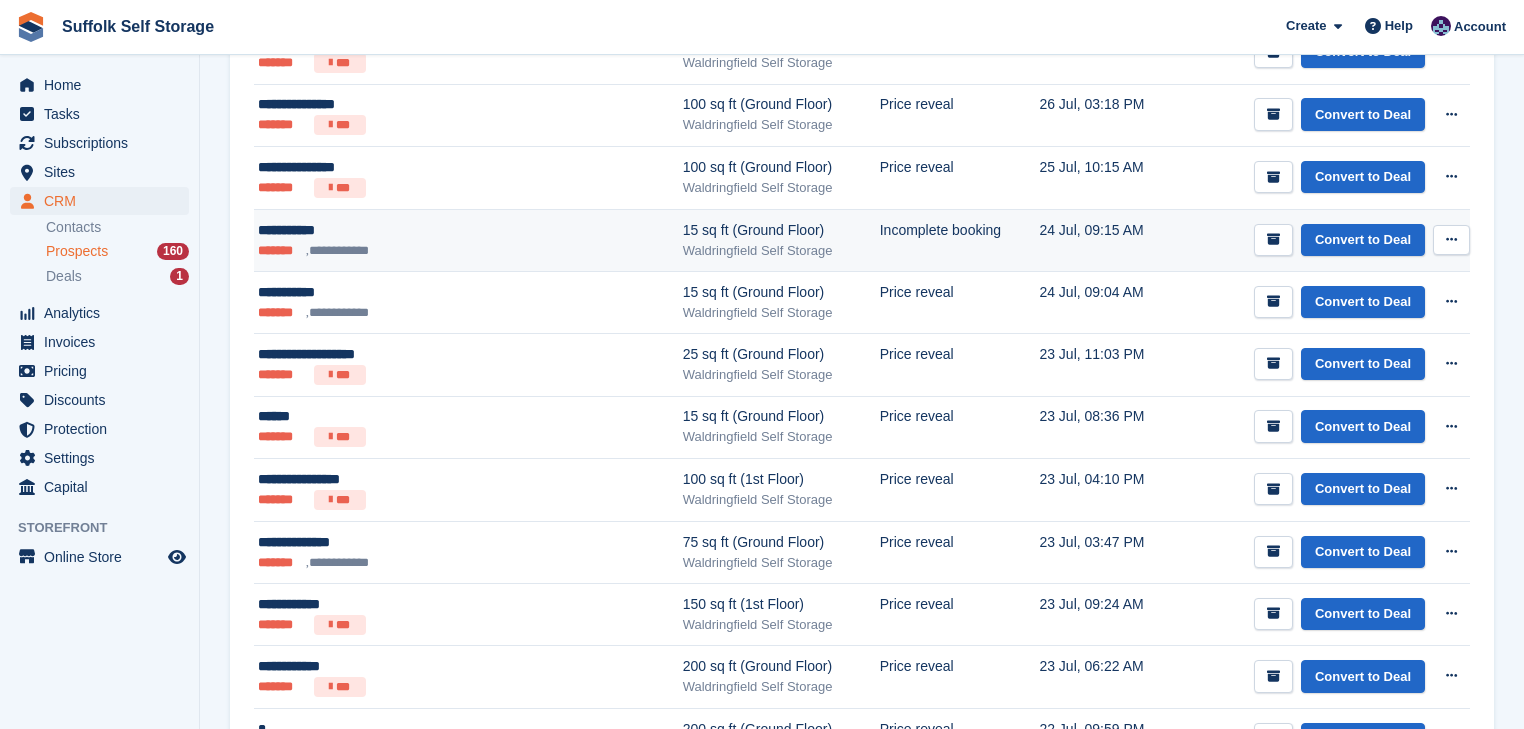 click on "**********" at bounding box center (419, 230) 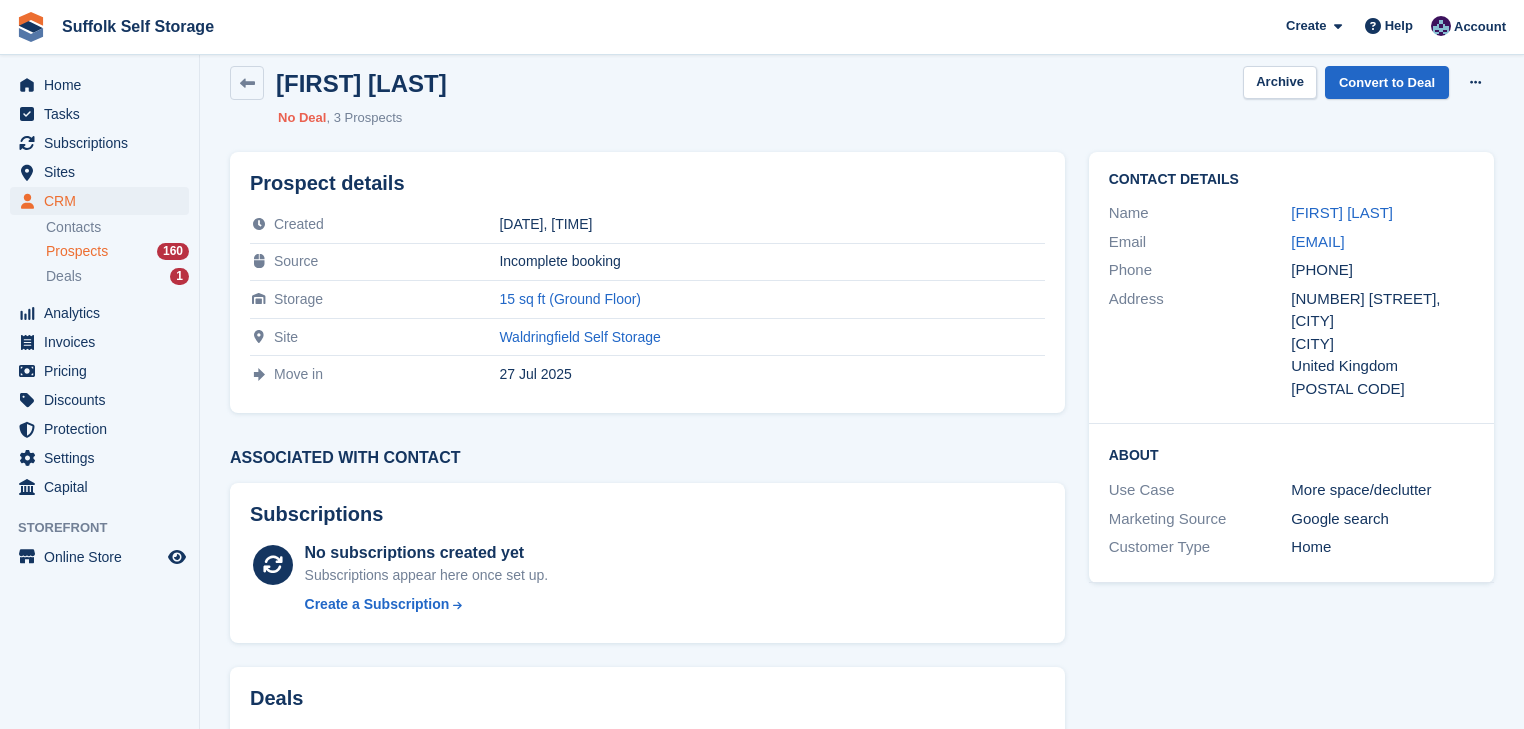 scroll, scrollTop: 0, scrollLeft: 0, axis: both 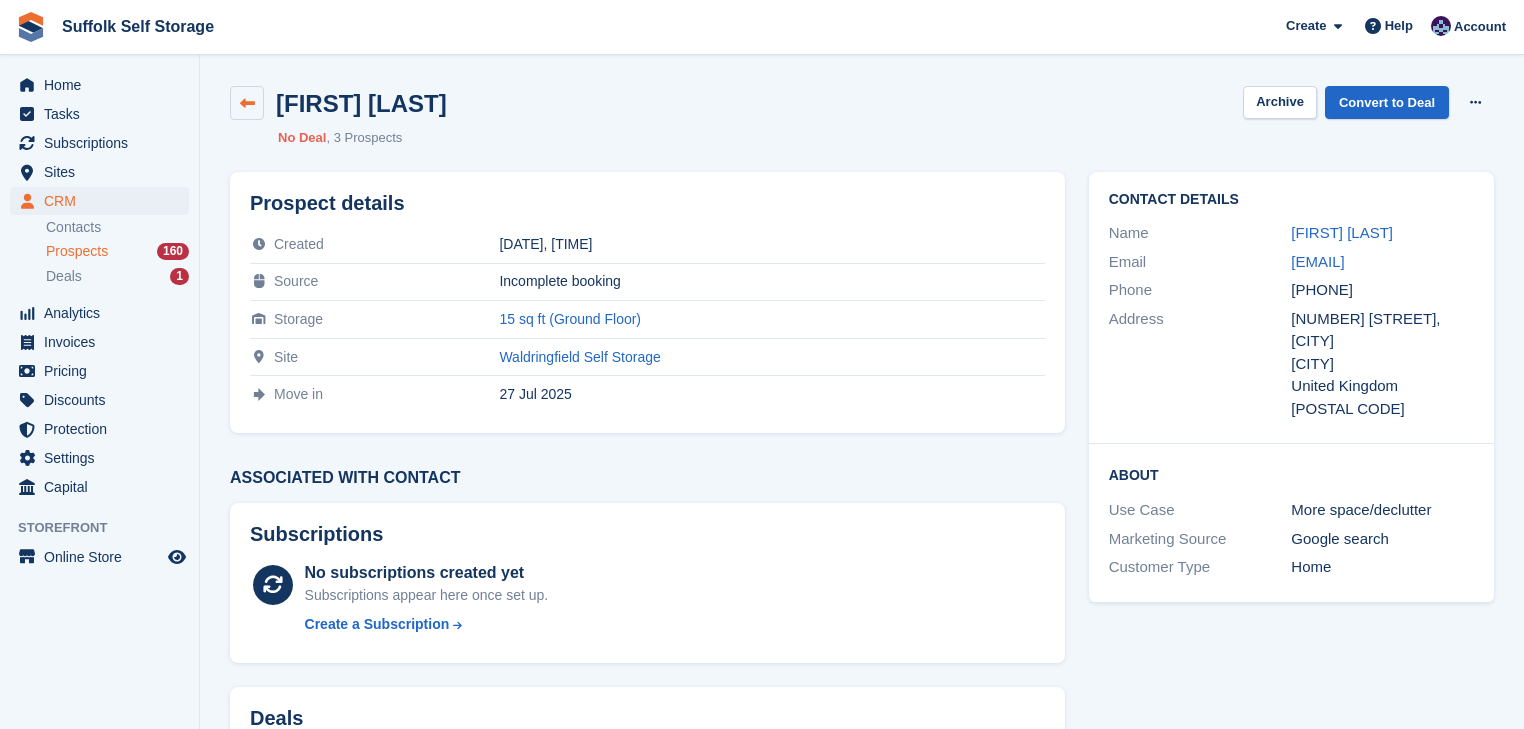 click at bounding box center (247, 103) 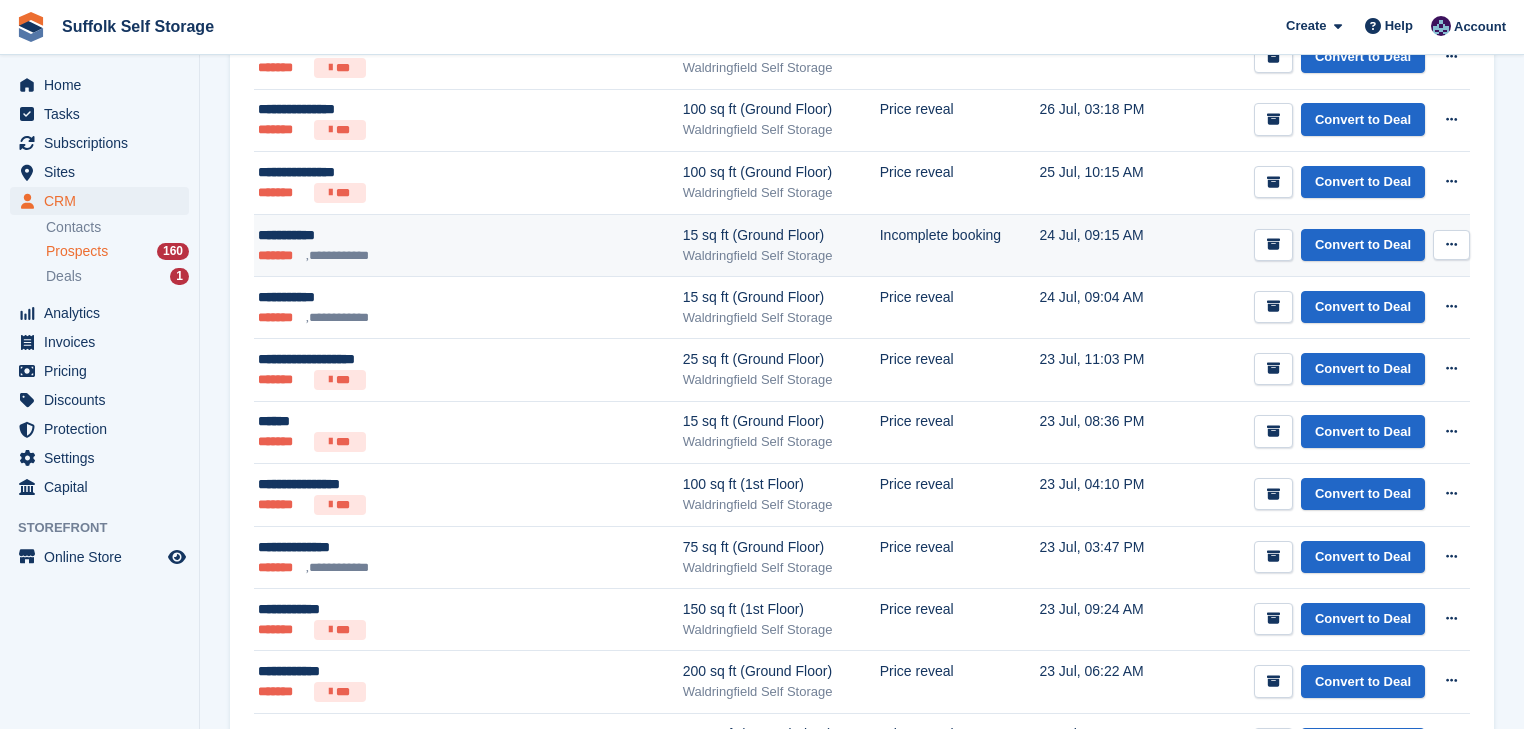 scroll, scrollTop: 2480, scrollLeft: 0, axis: vertical 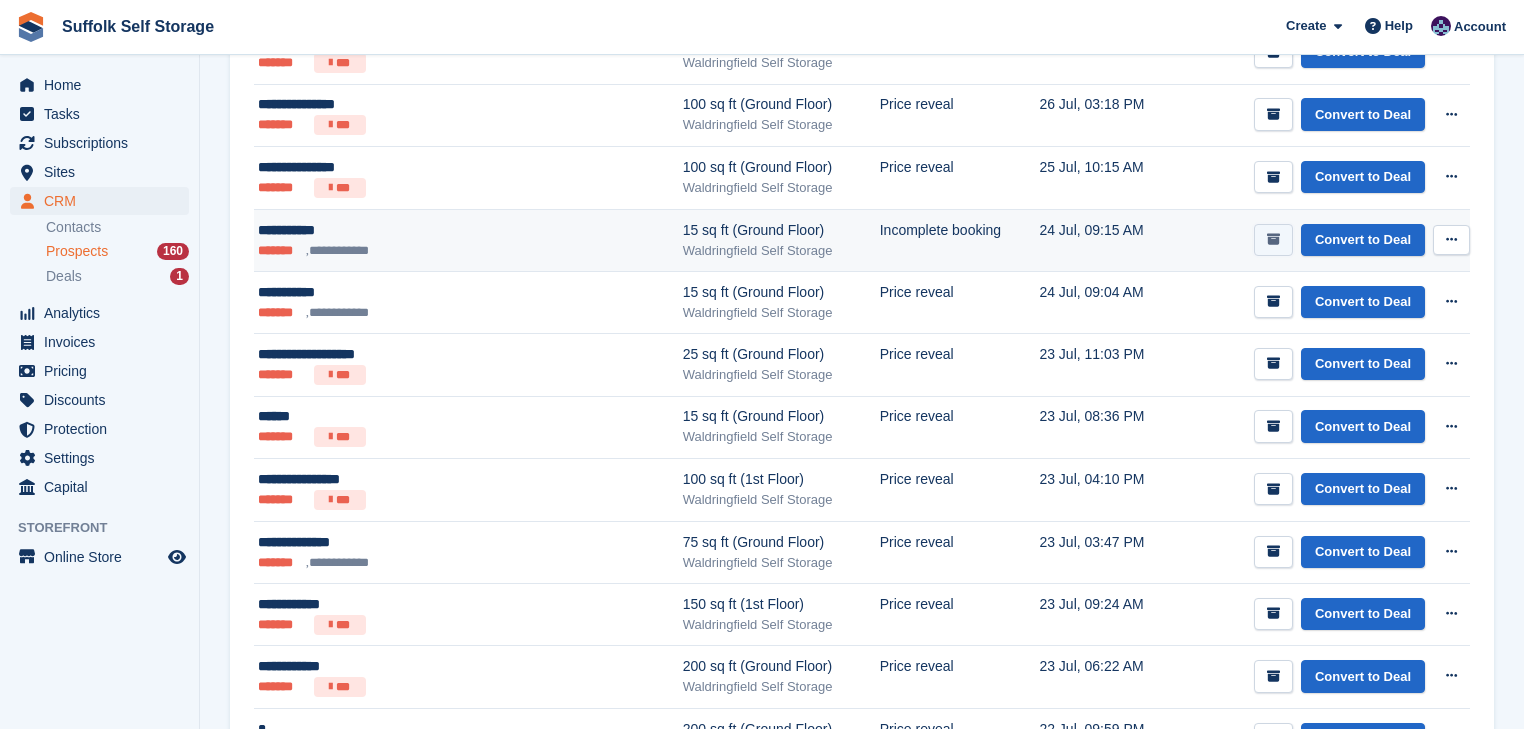 click at bounding box center (1273, 239) 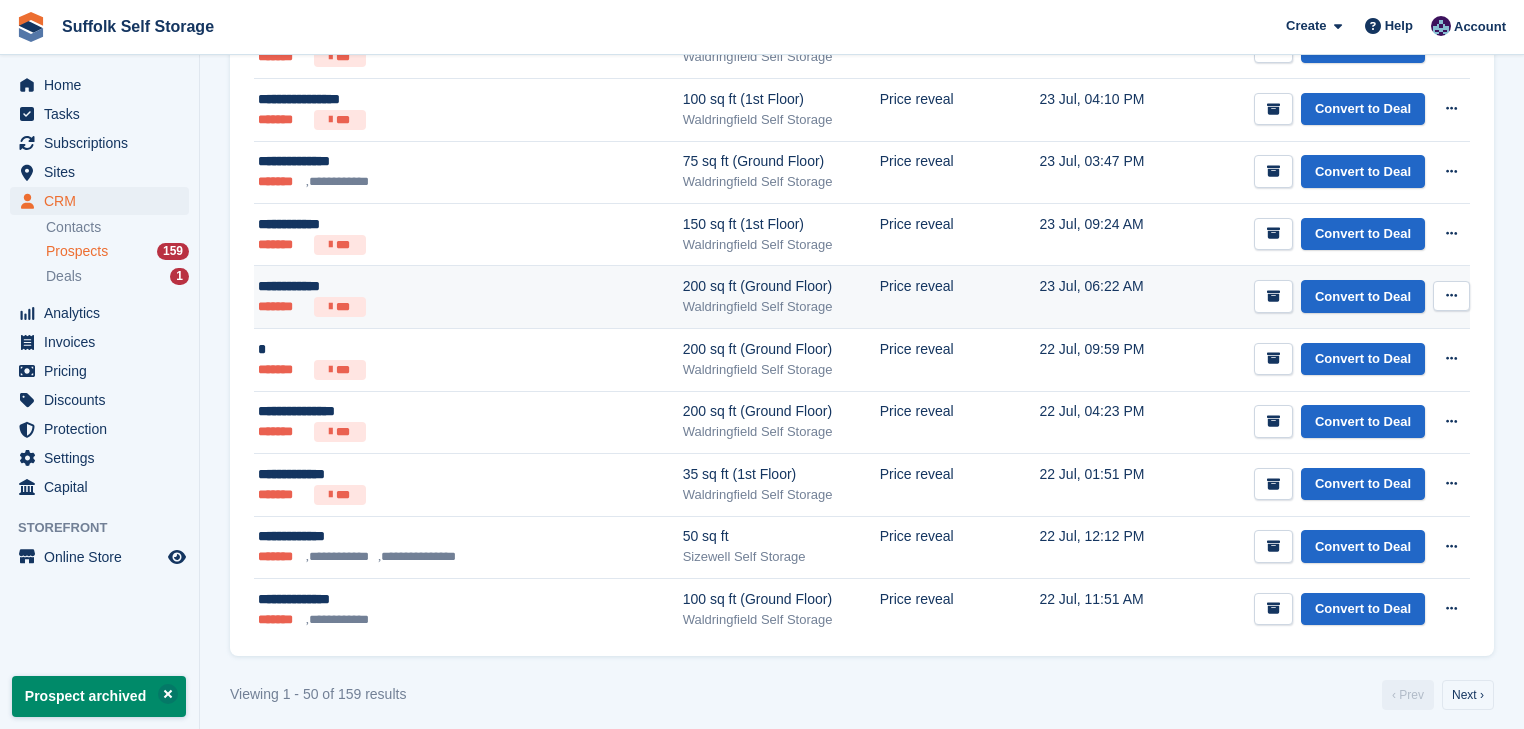 scroll, scrollTop: 2799, scrollLeft: 0, axis: vertical 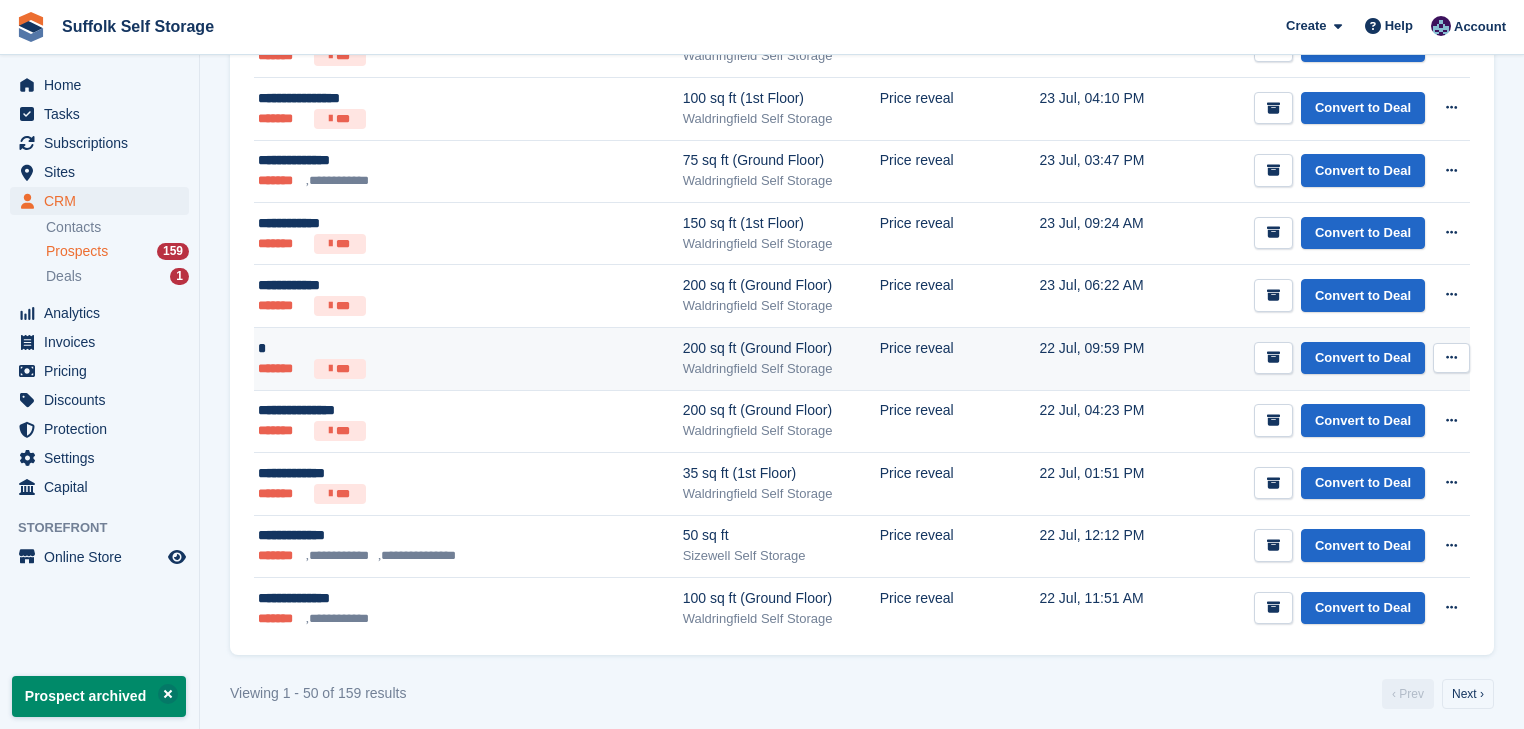 click on "*" at bounding box center (419, 348) 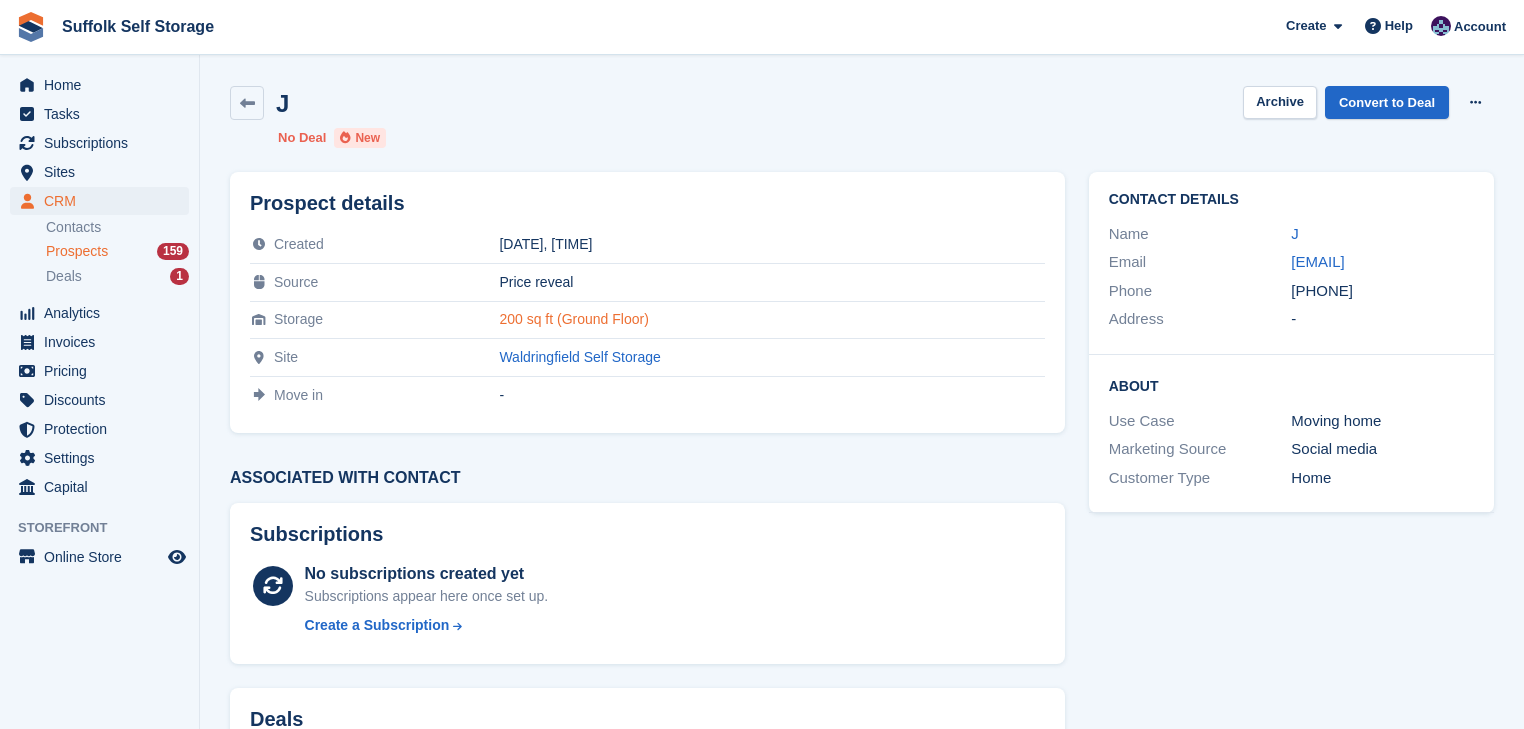 scroll, scrollTop: 0, scrollLeft: 0, axis: both 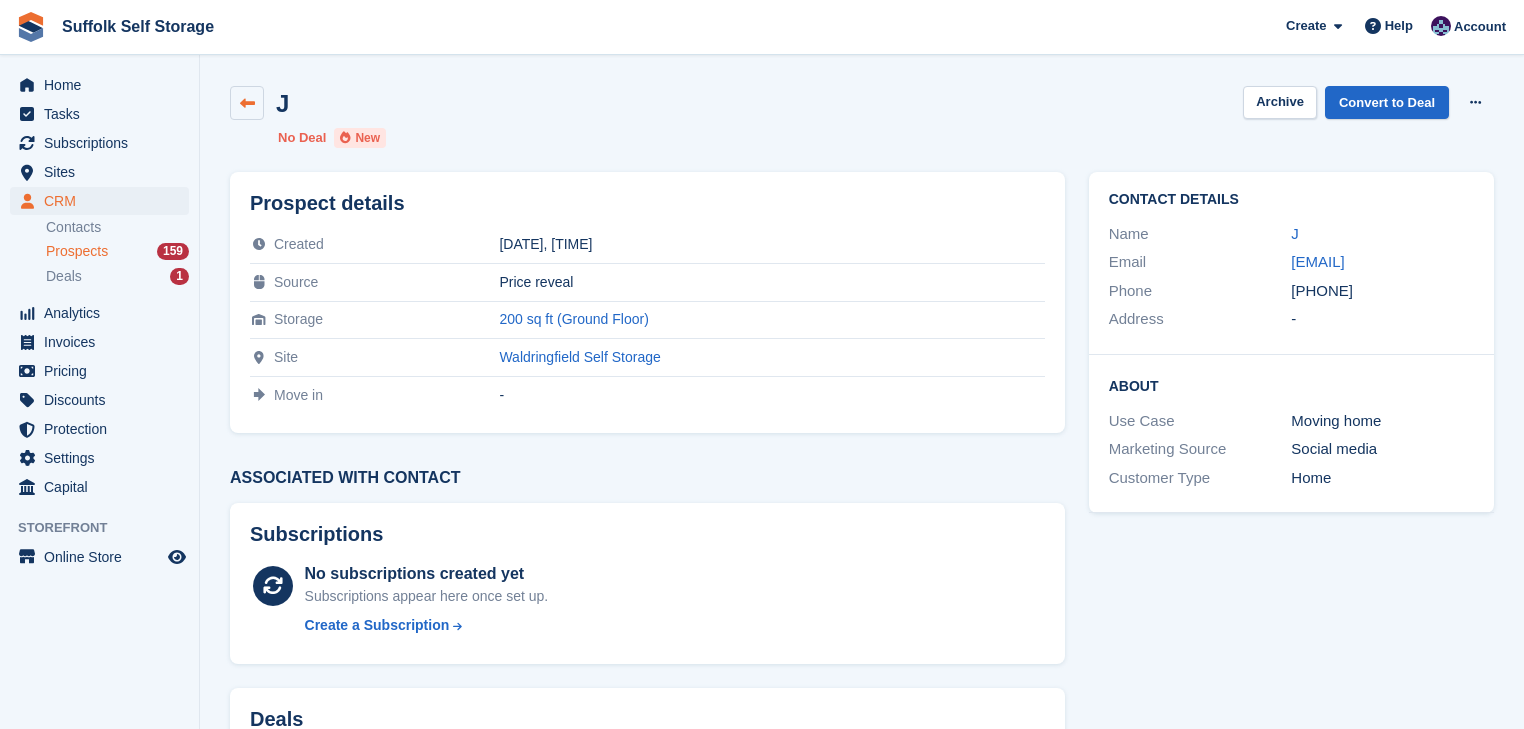 click at bounding box center [247, 103] 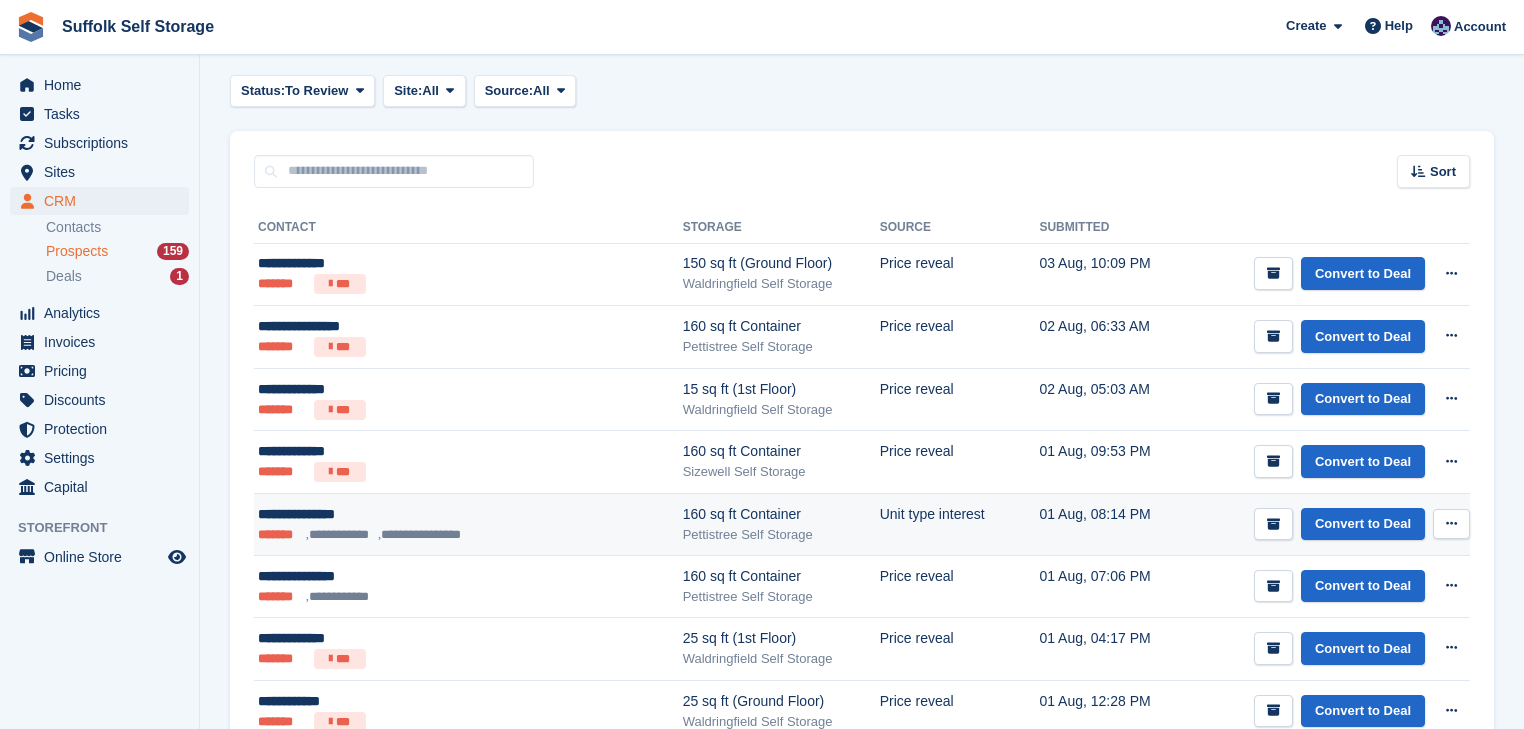 scroll, scrollTop: 0, scrollLeft: 0, axis: both 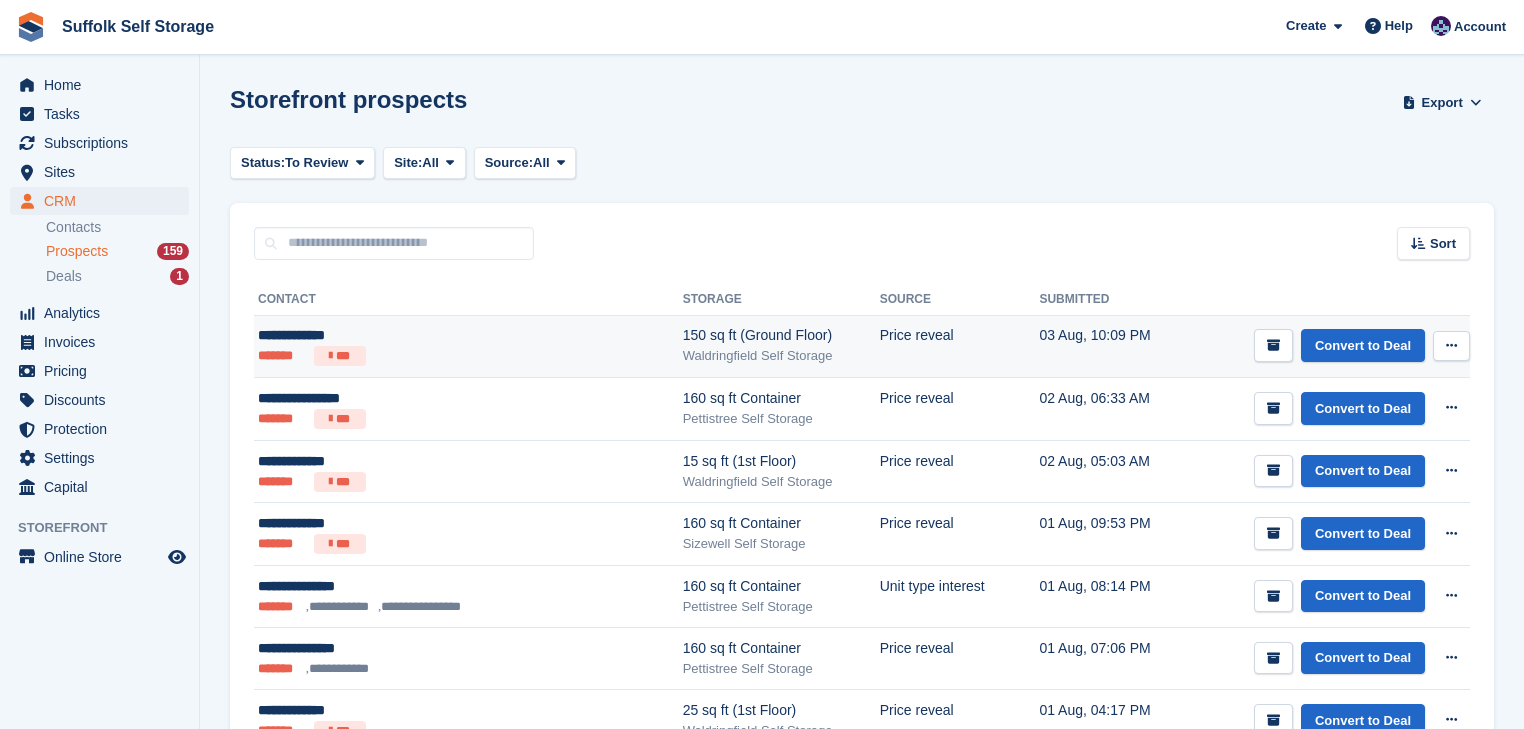 click on "Waldringfield Self Storage" at bounding box center [781, 356] 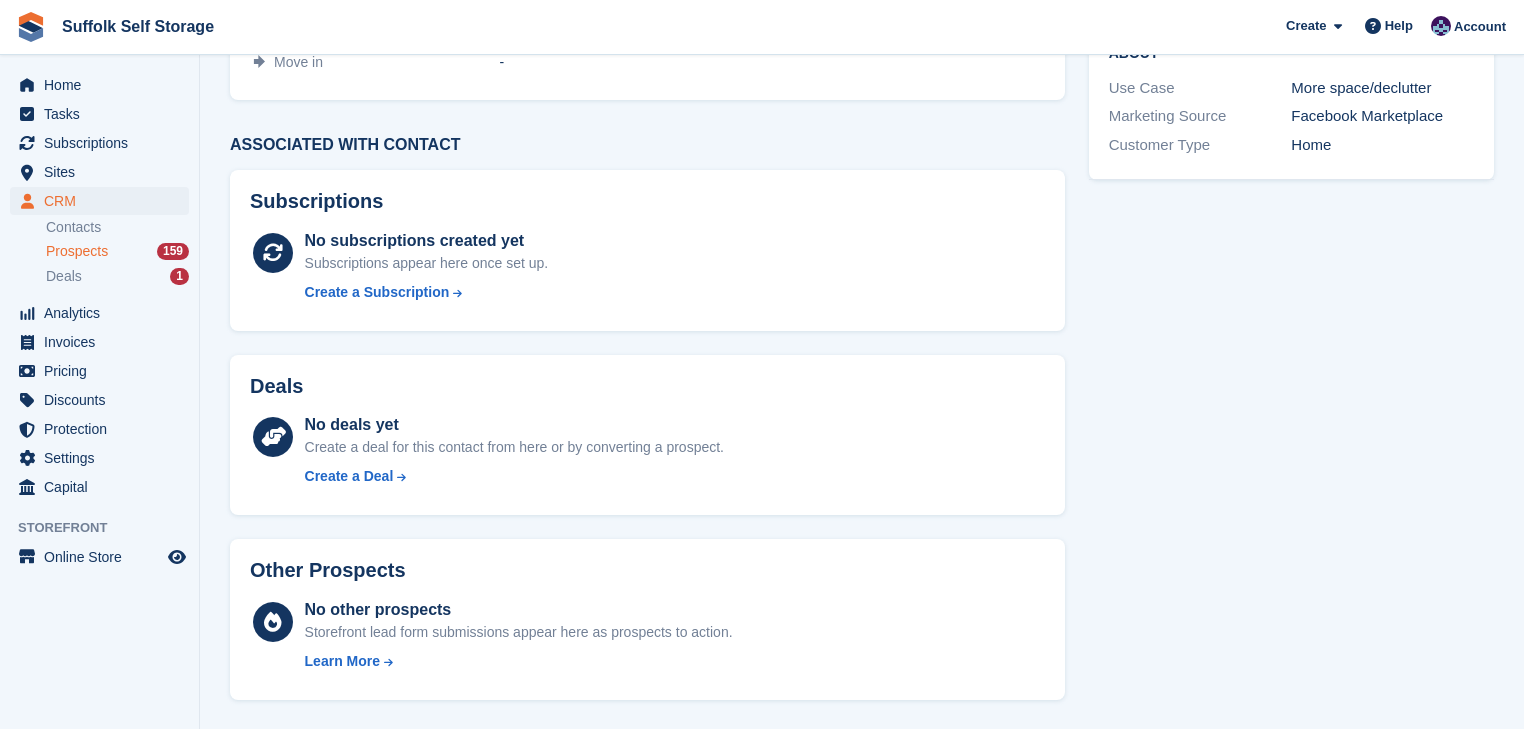scroll, scrollTop: 0, scrollLeft: 0, axis: both 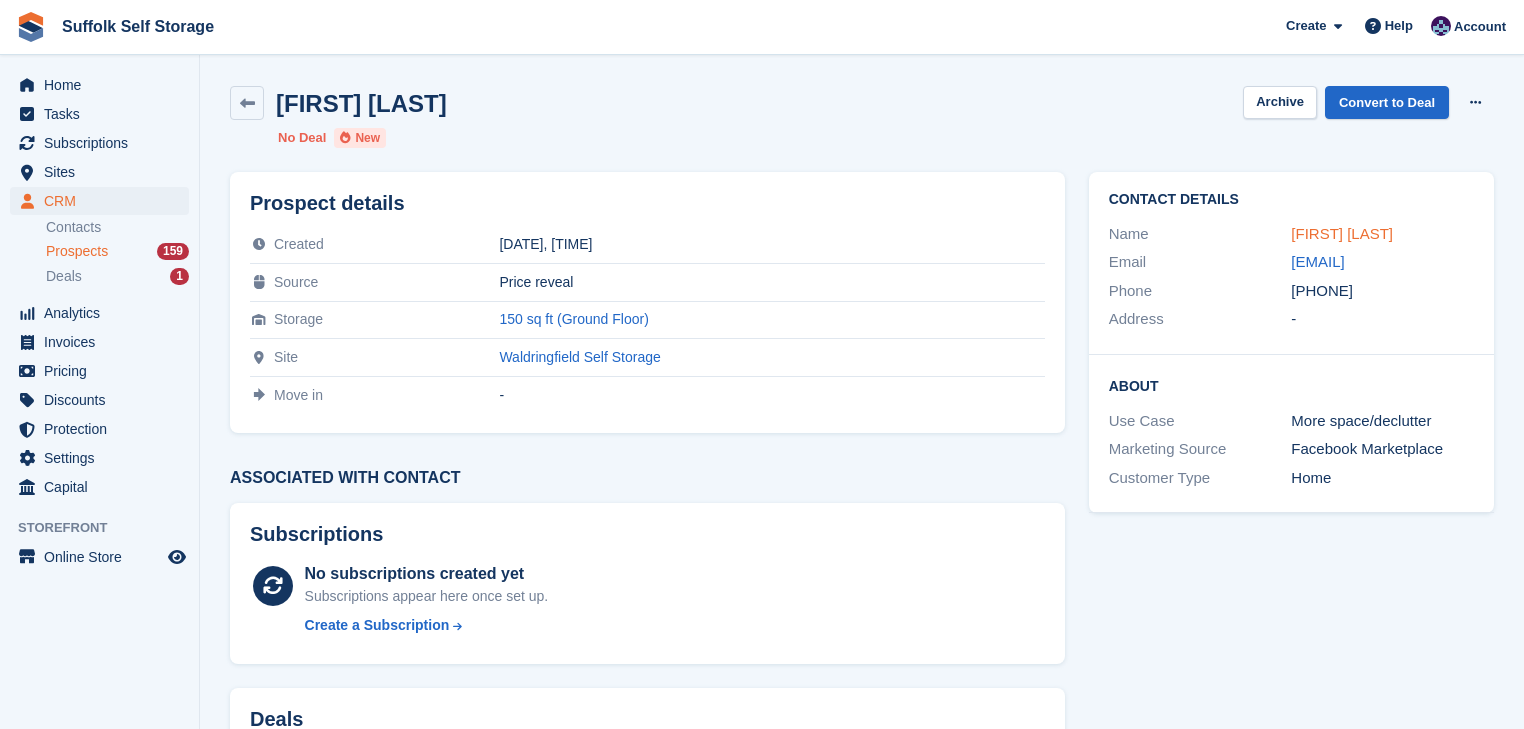 click on "[FIRST] [LAST]" at bounding box center (1342, 233) 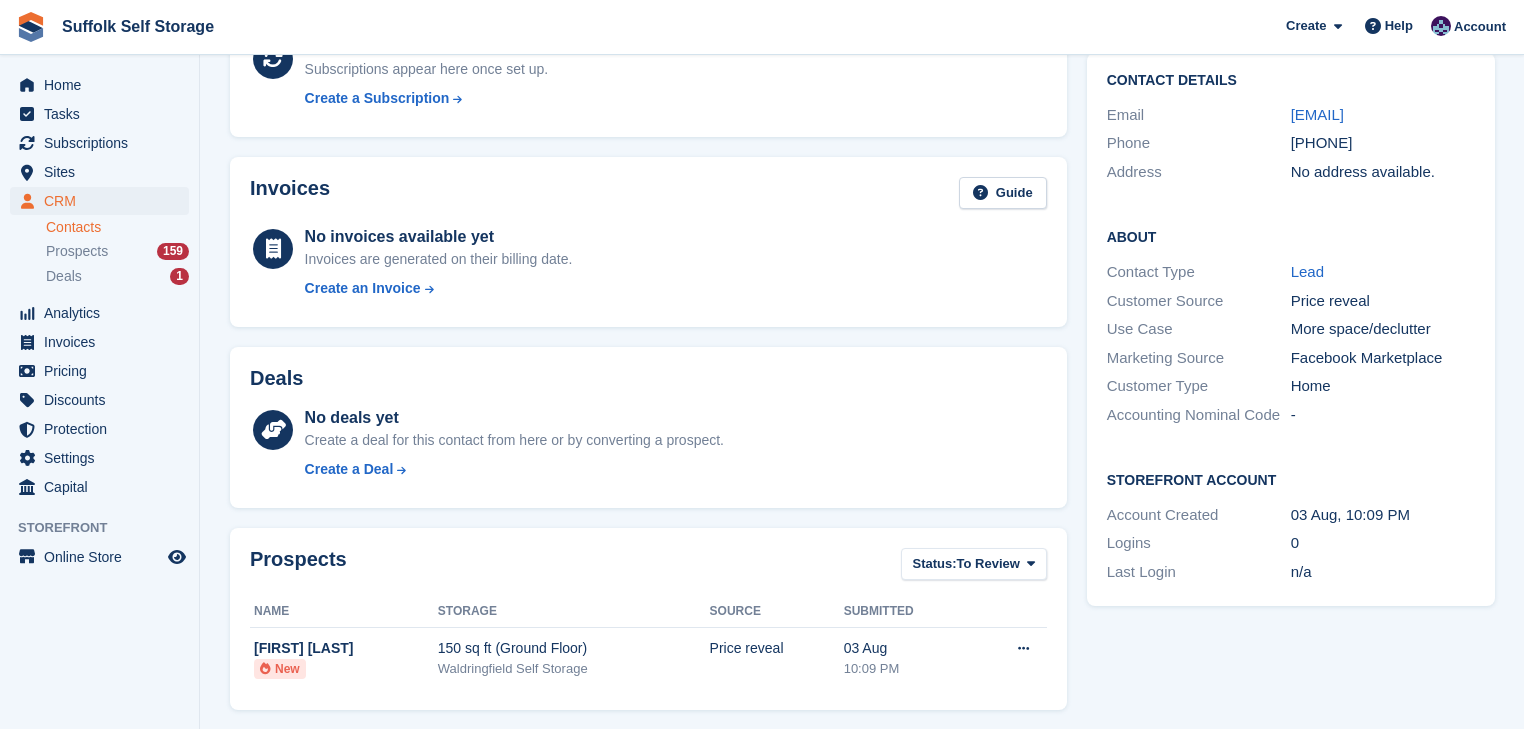 scroll, scrollTop: 320, scrollLeft: 0, axis: vertical 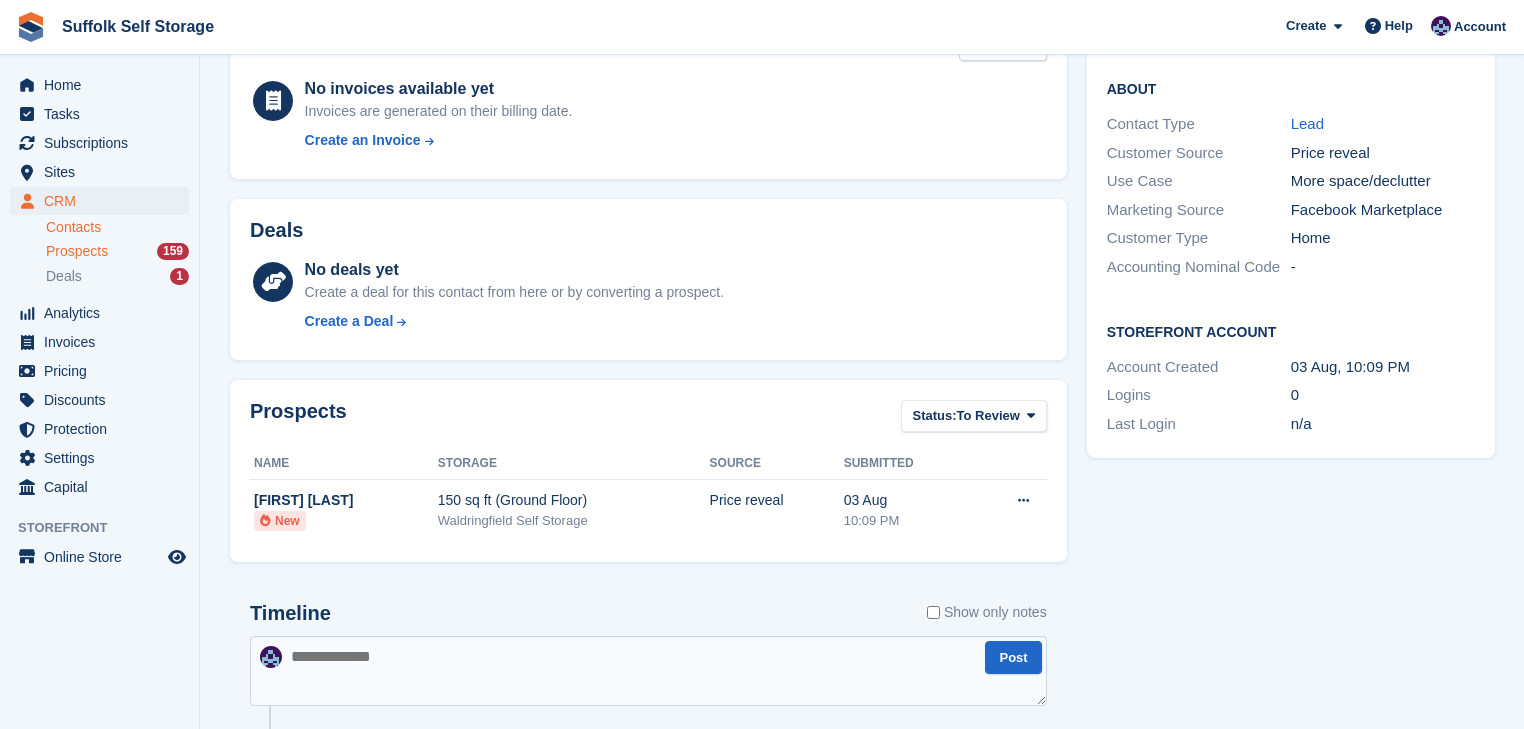 click on "Prospects" at bounding box center [77, 251] 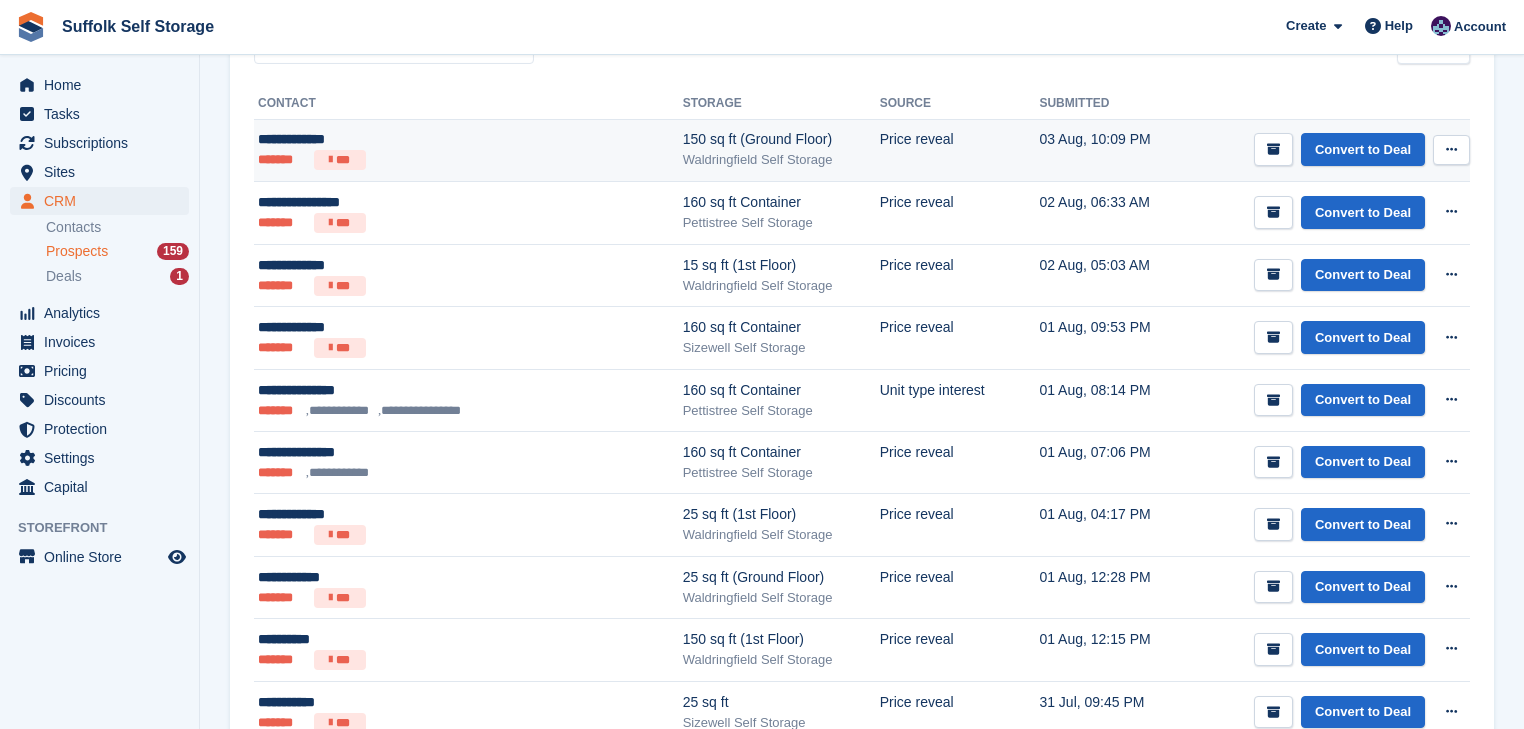 scroll, scrollTop: 0, scrollLeft: 0, axis: both 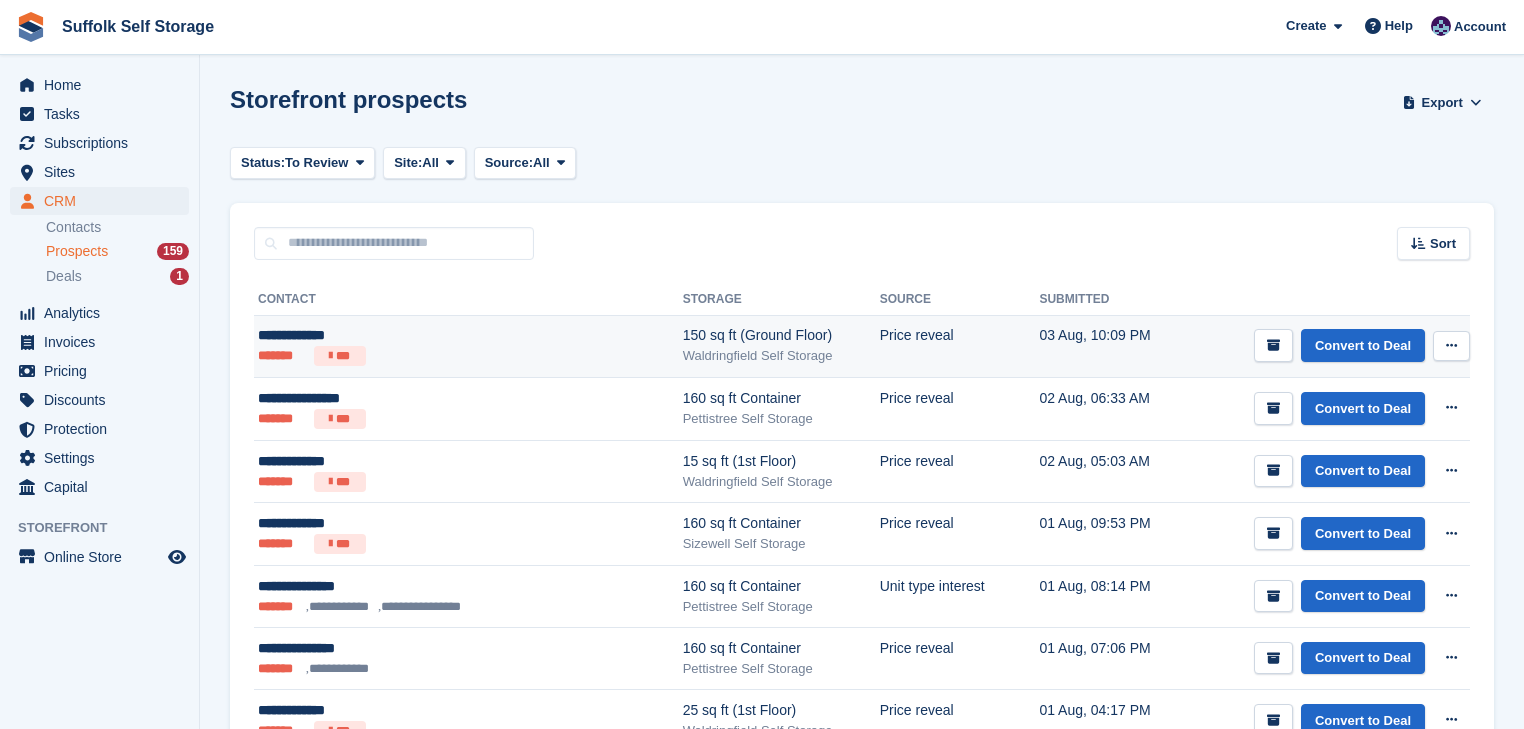 click on "**********" at bounding box center [419, 335] 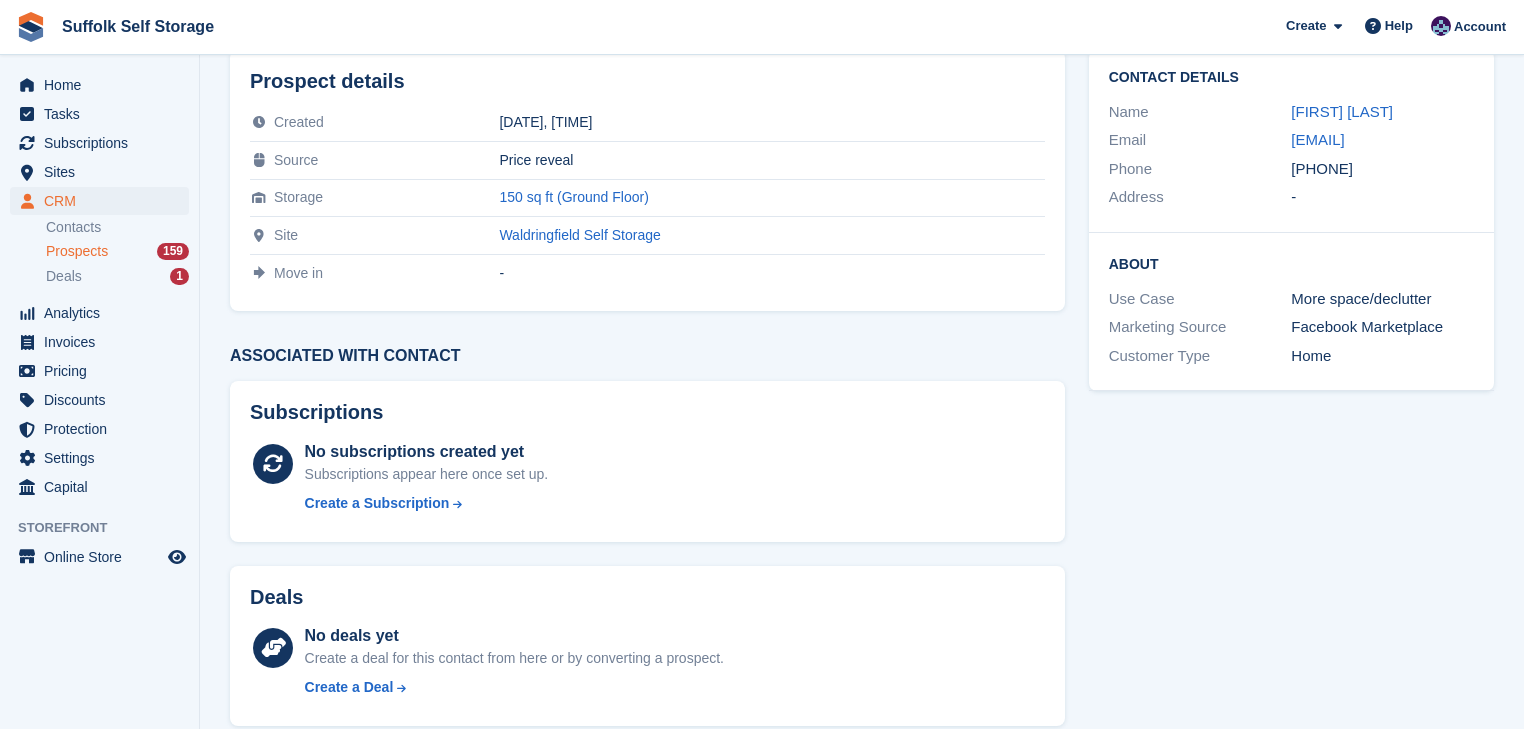 scroll, scrollTop: 0, scrollLeft: 0, axis: both 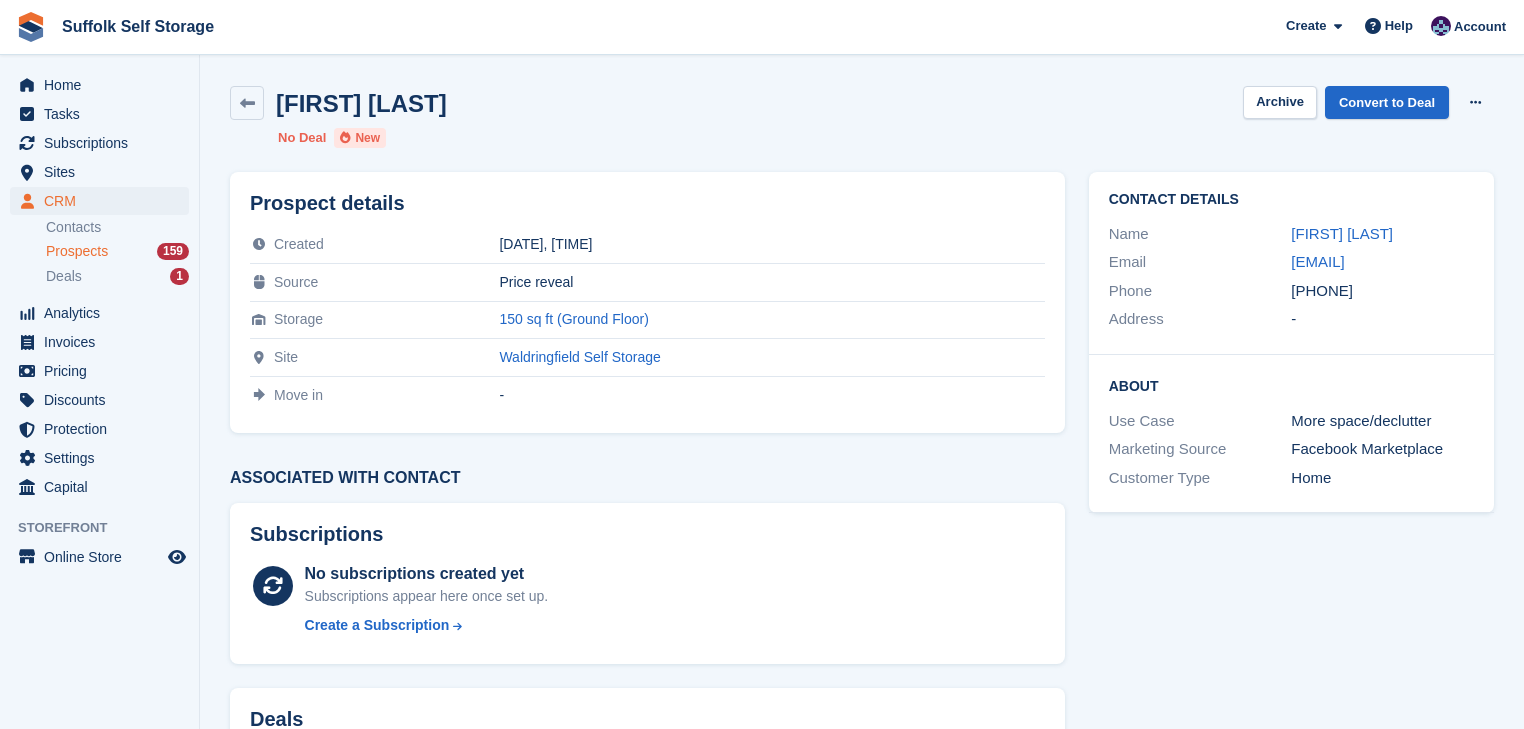drag, startPoint x: 1327, startPoint y: 231, endPoint x: 1143, endPoint y: 223, distance: 184.17383 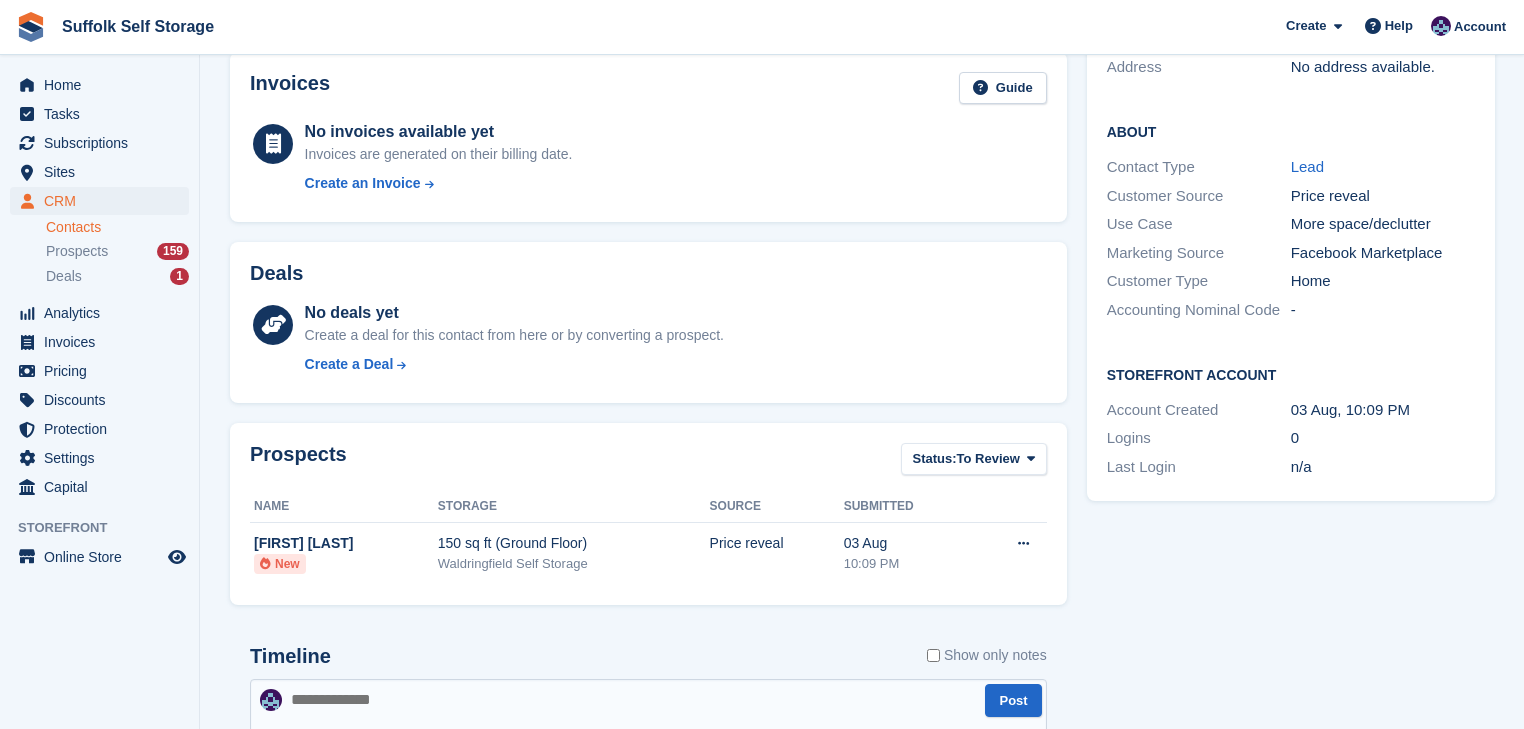 scroll, scrollTop: 320, scrollLeft: 0, axis: vertical 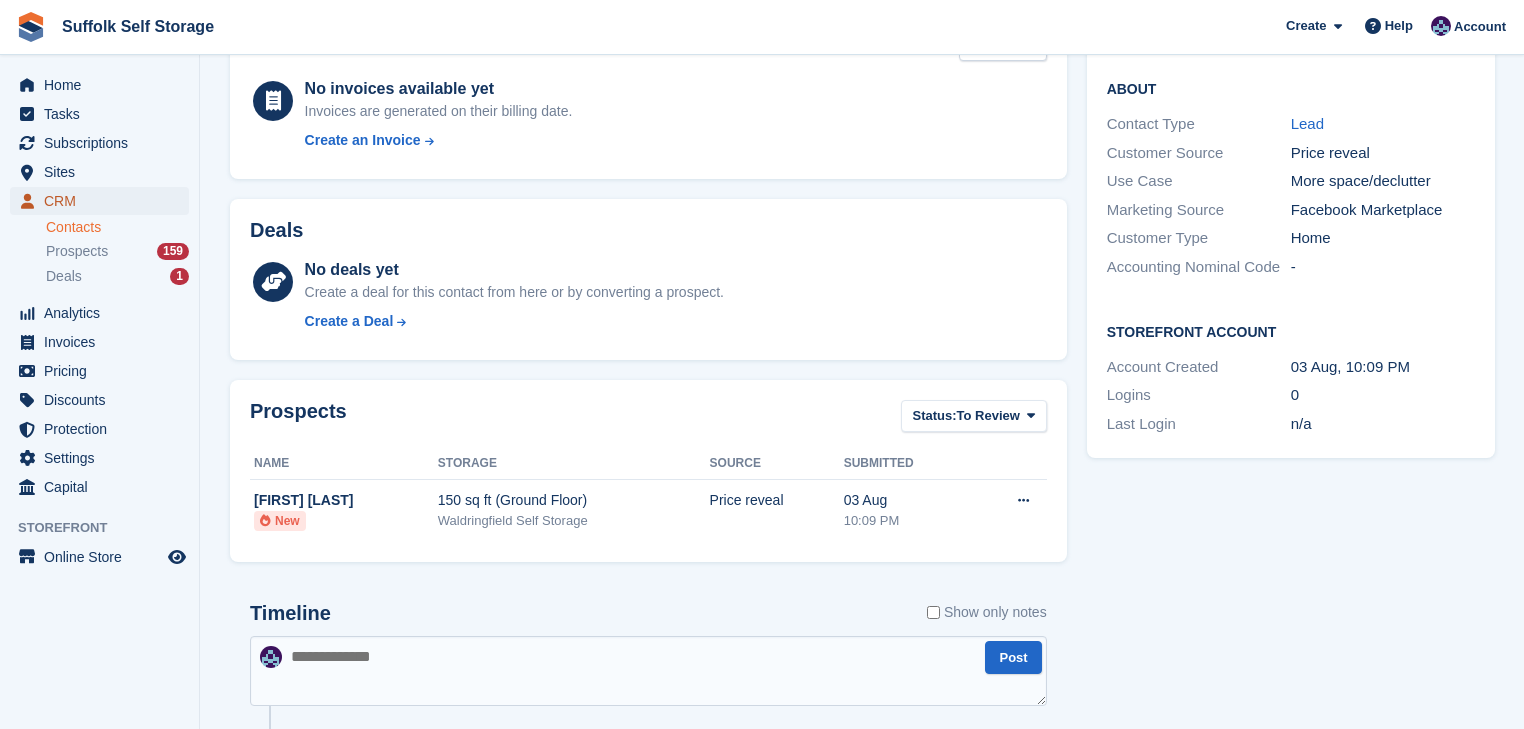 click on "CRM" at bounding box center (104, 201) 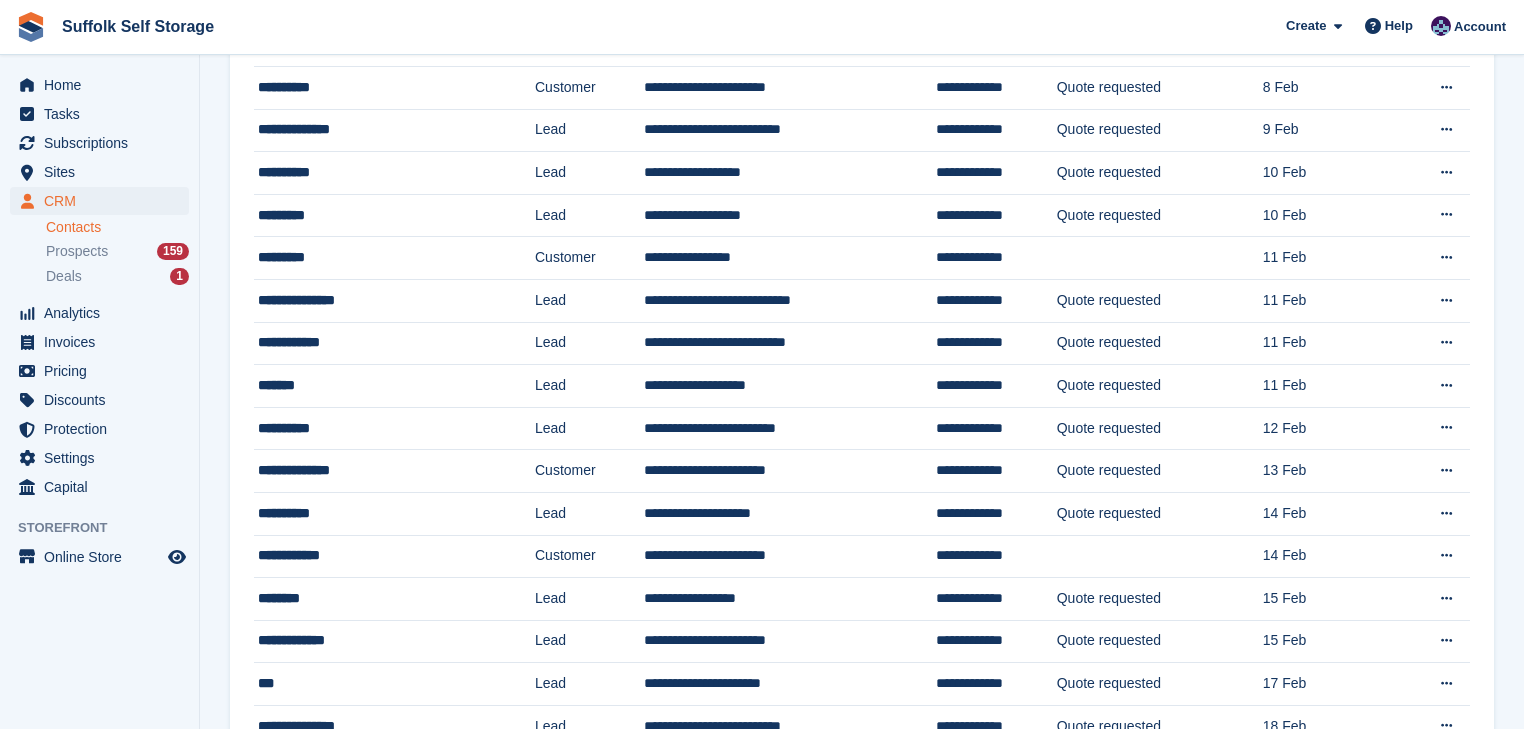 scroll, scrollTop: 0, scrollLeft: 0, axis: both 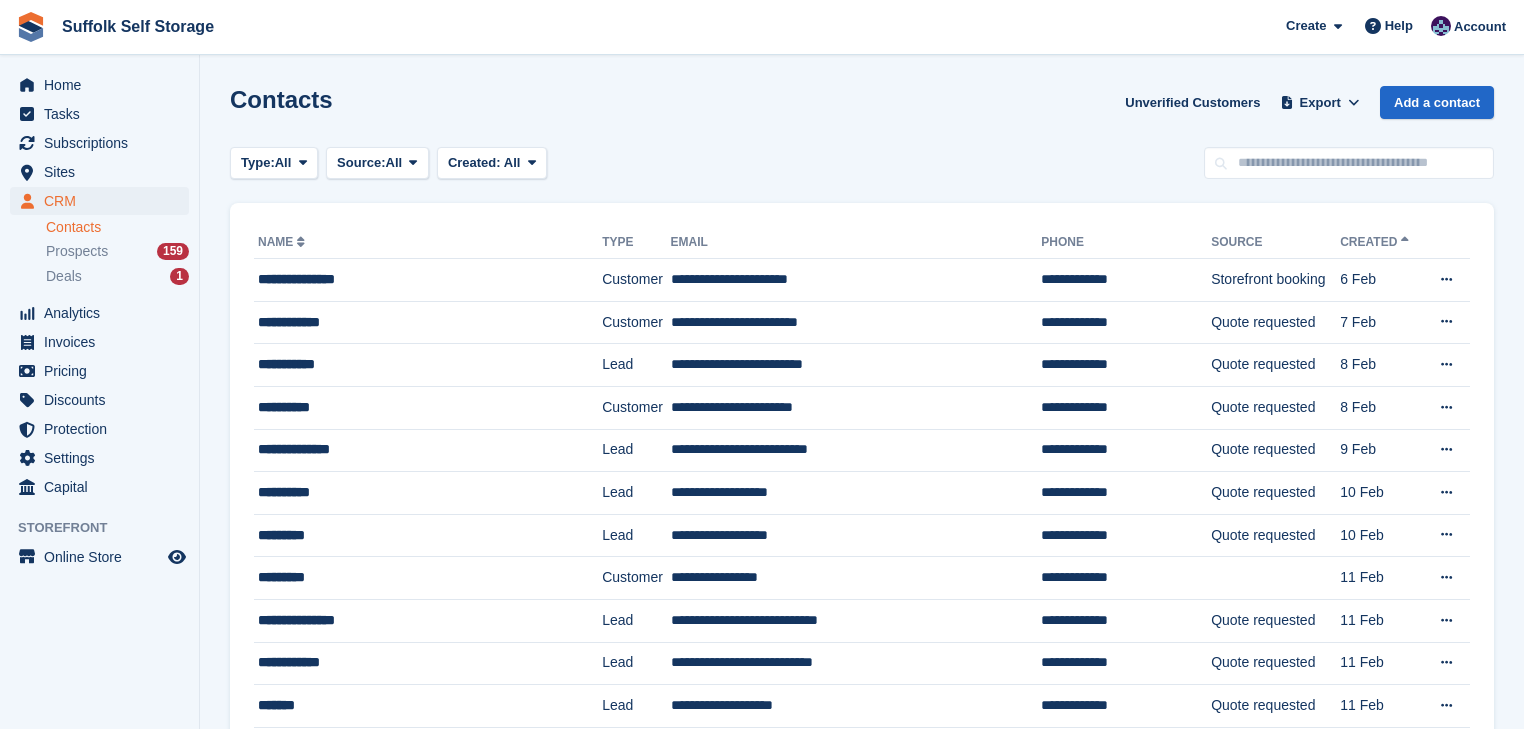 click on "Created" at bounding box center [1376, 242] 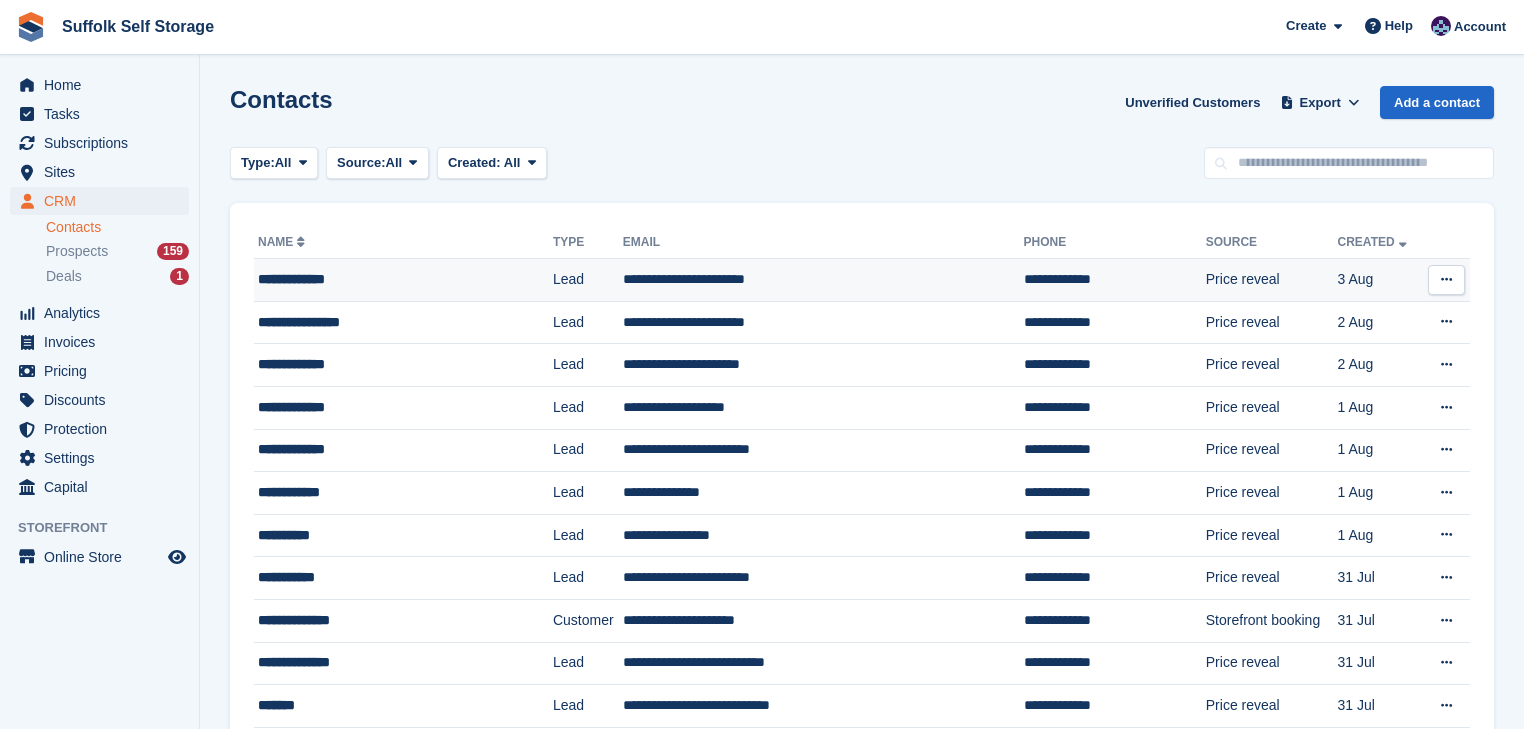 click on "**********" at bounding box center (386, 279) 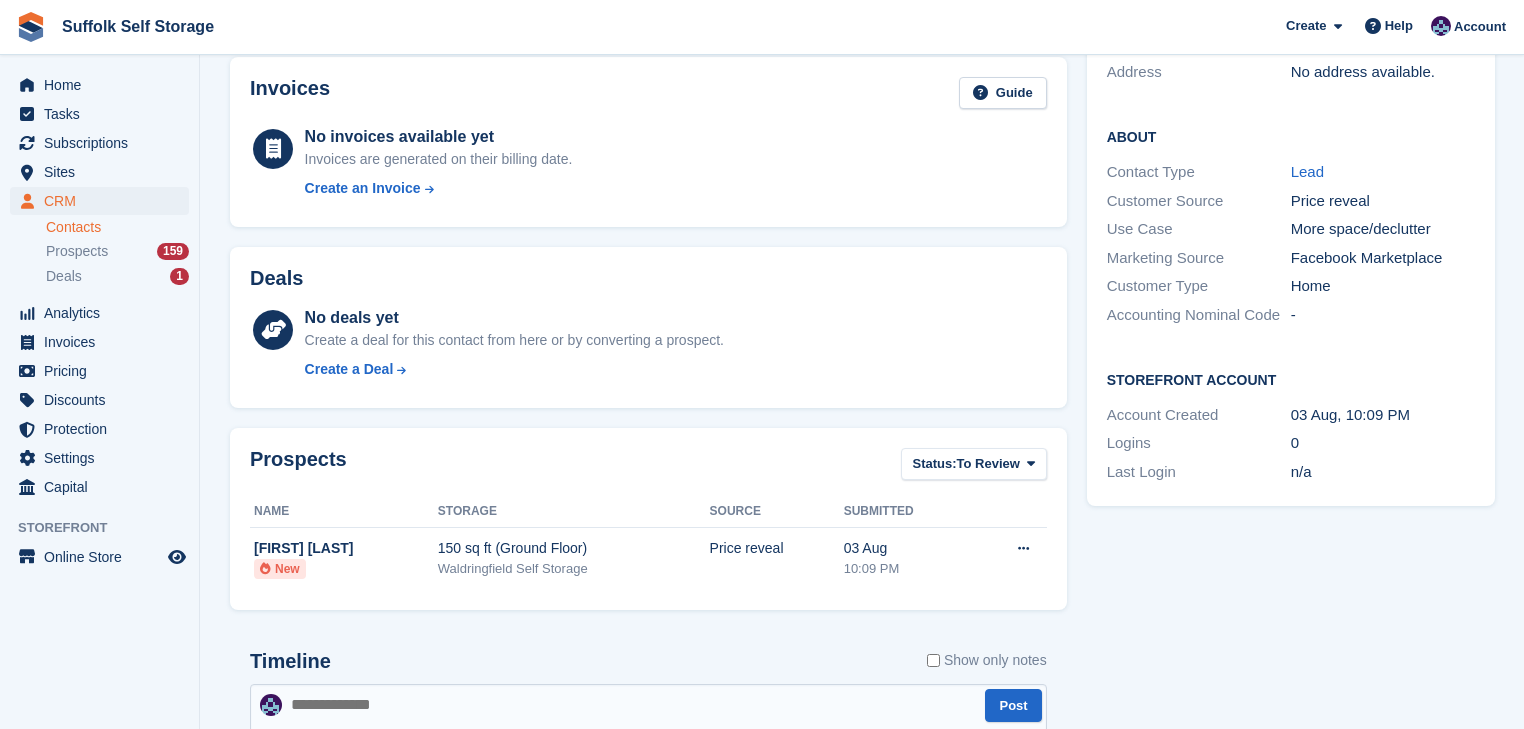 scroll, scrollTop: 320, scrollLeft: 0, axis: vertical 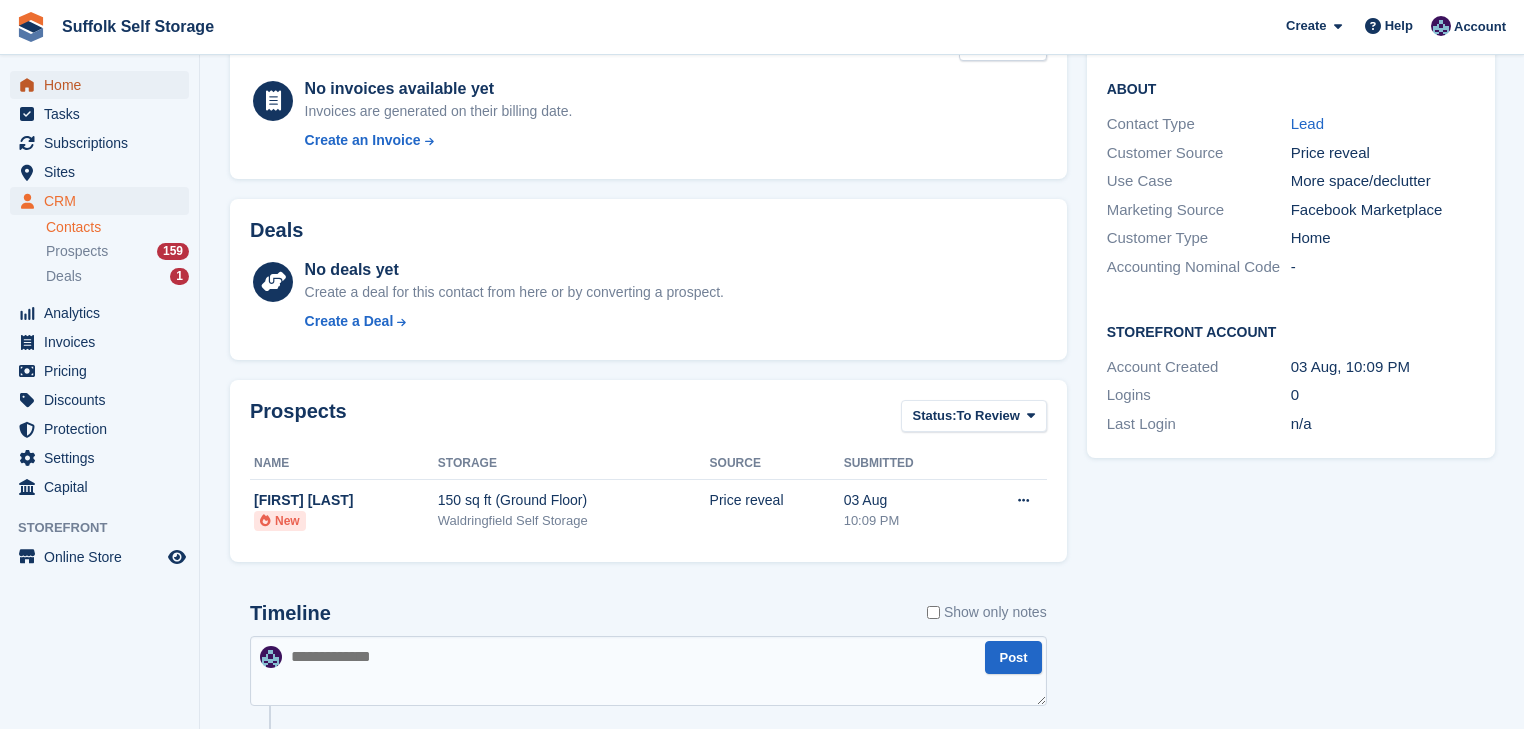 click on "Home" at bounding box center [104, 85] 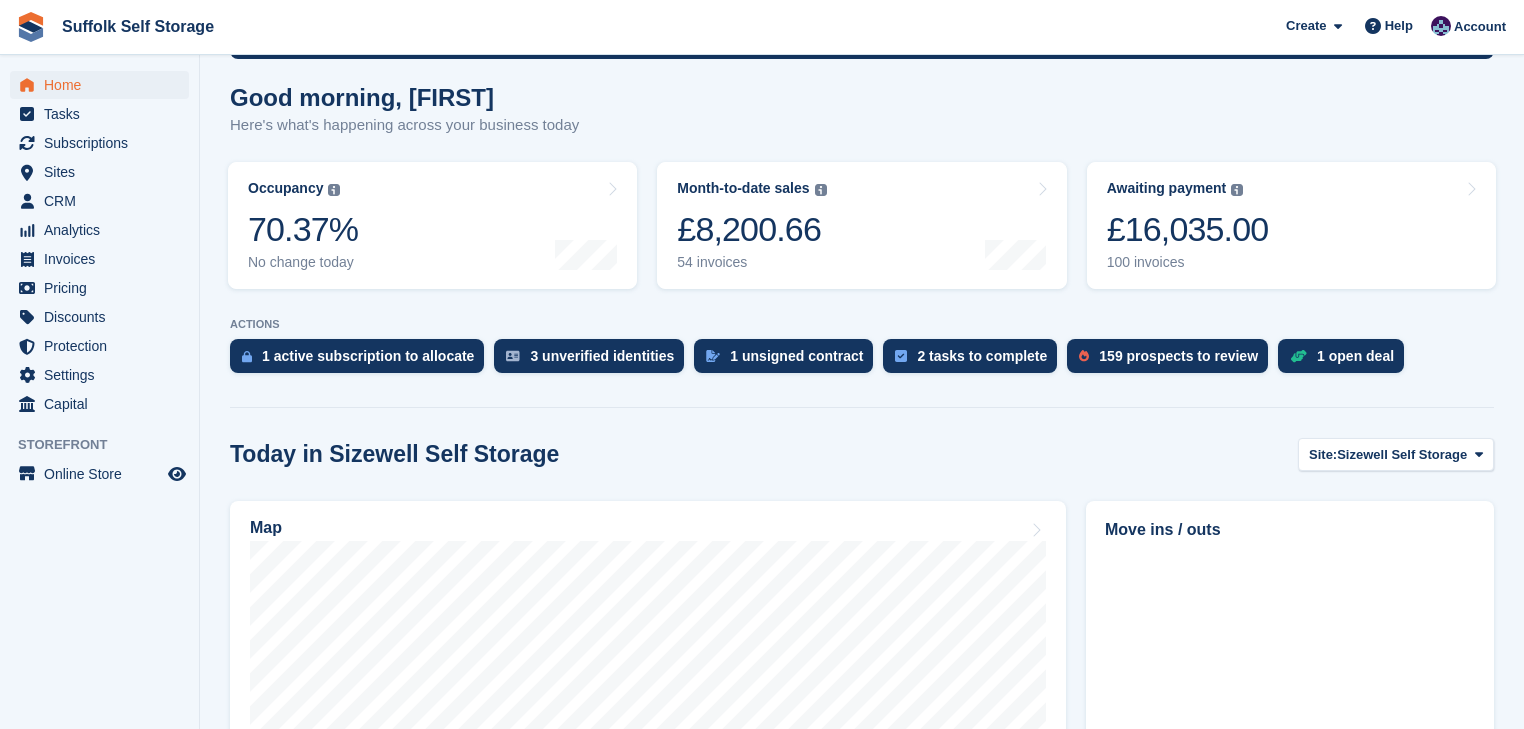 scroll, scrollTop: 160, scrollLeft: 0, axis: vertical 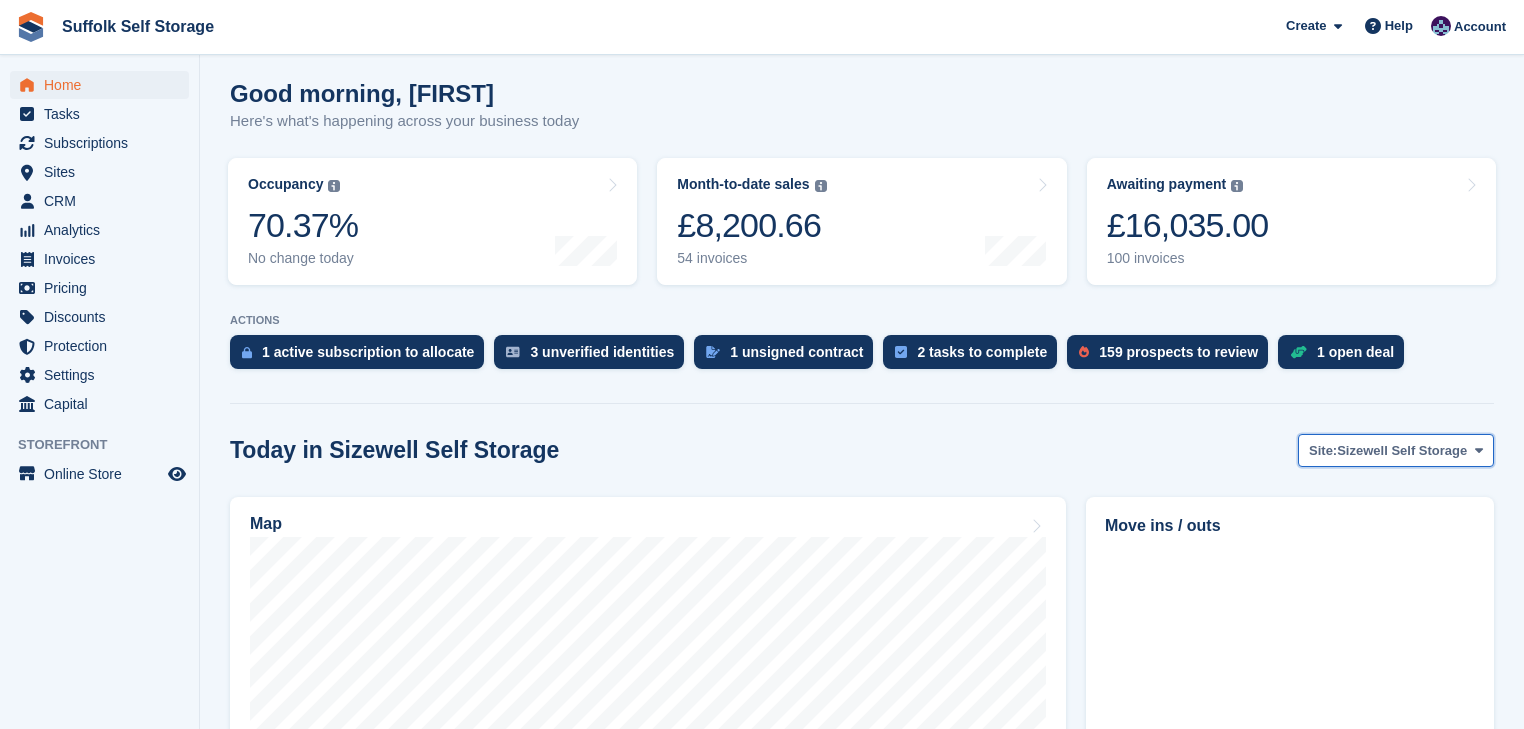 click on "Sizewell Self Storage" at bounding box center [1402, 451] 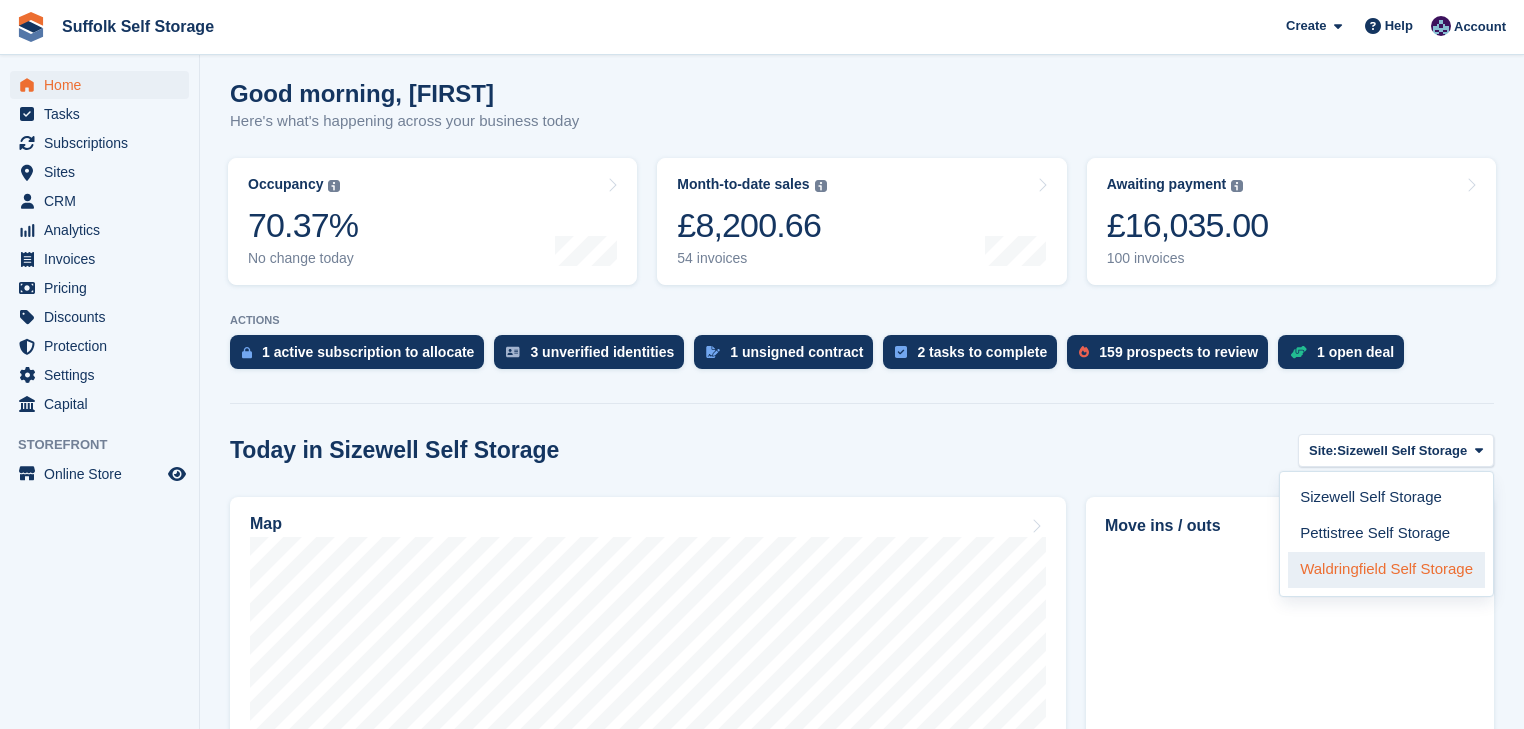 click on "Waldringfield Self Storage" at bounding box center [1386, 570] 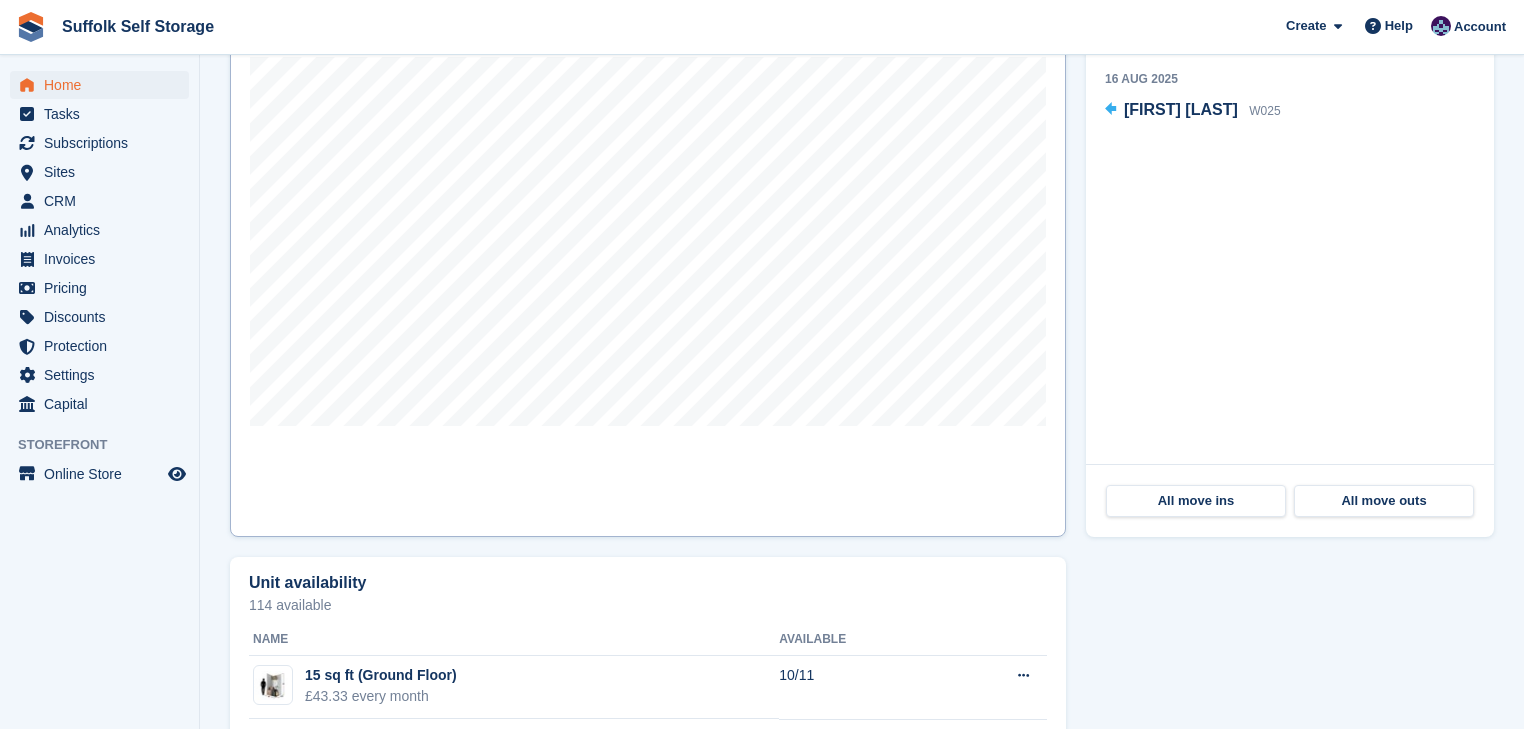 scroll, scrollTop: 480, scrollLeft: 0, axis: vertical 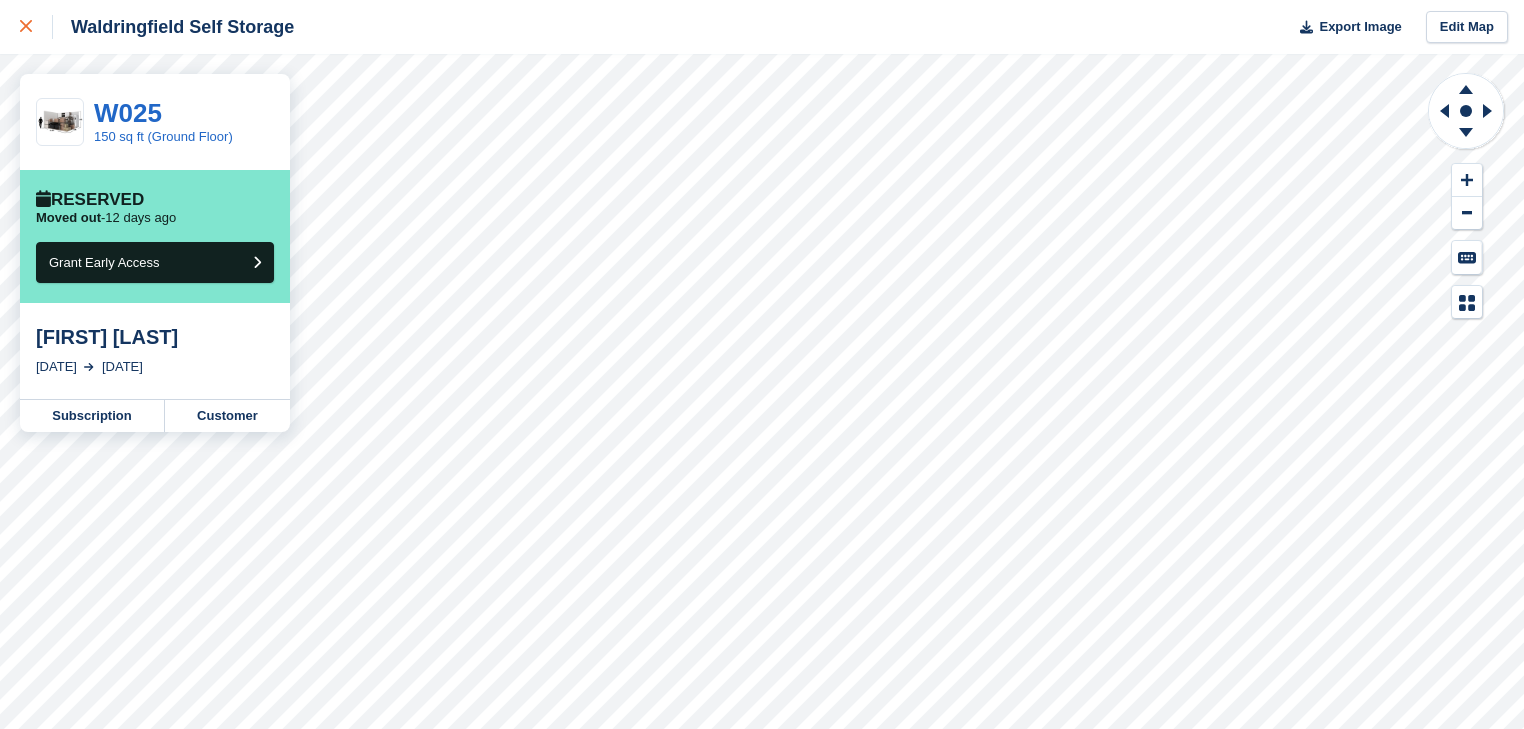 click 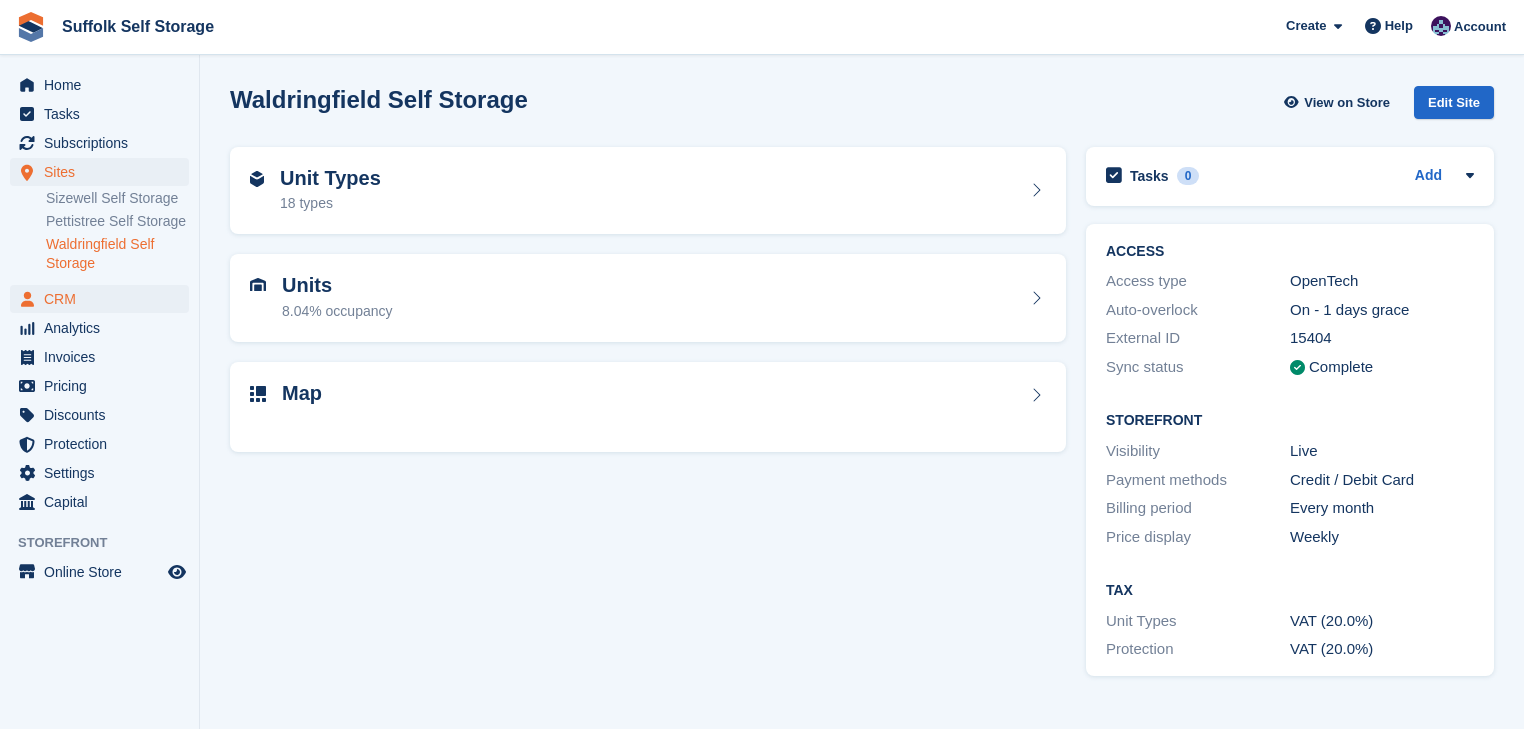 scroll, scrollTop: 0, scrollLeft: 0, axis: both 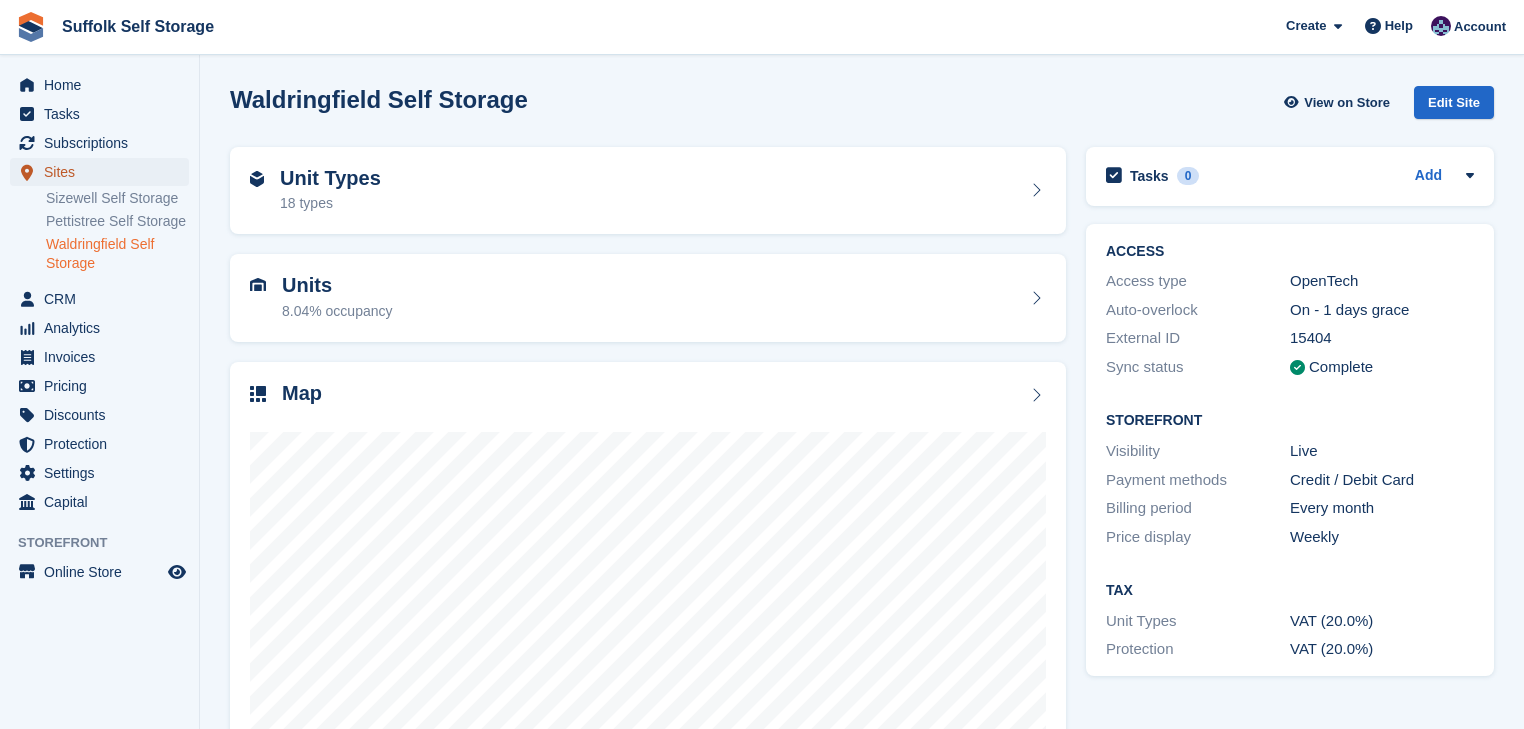 click on "Sites" at bounding box center (104, 172) 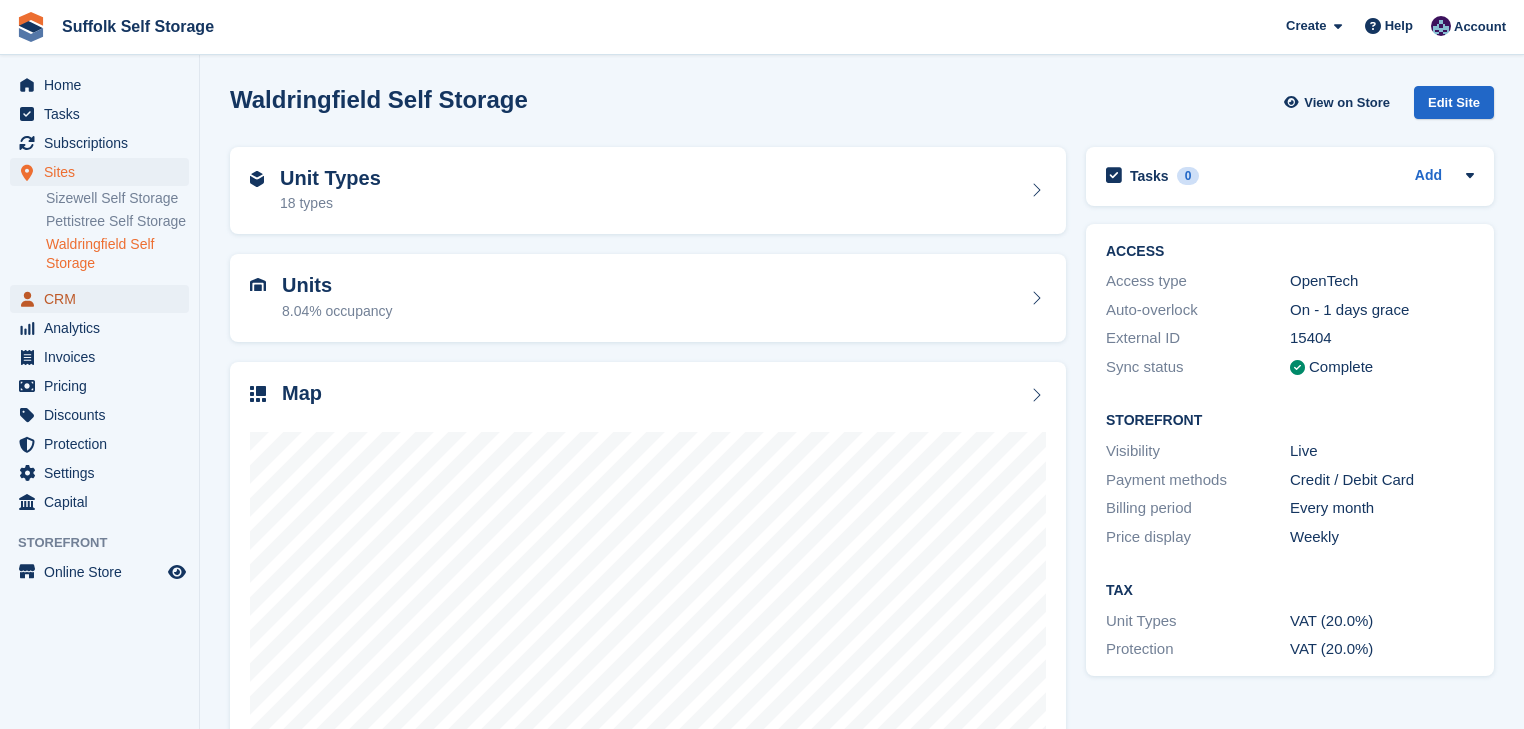 click on "CRM" at bounding box center (104, 299) 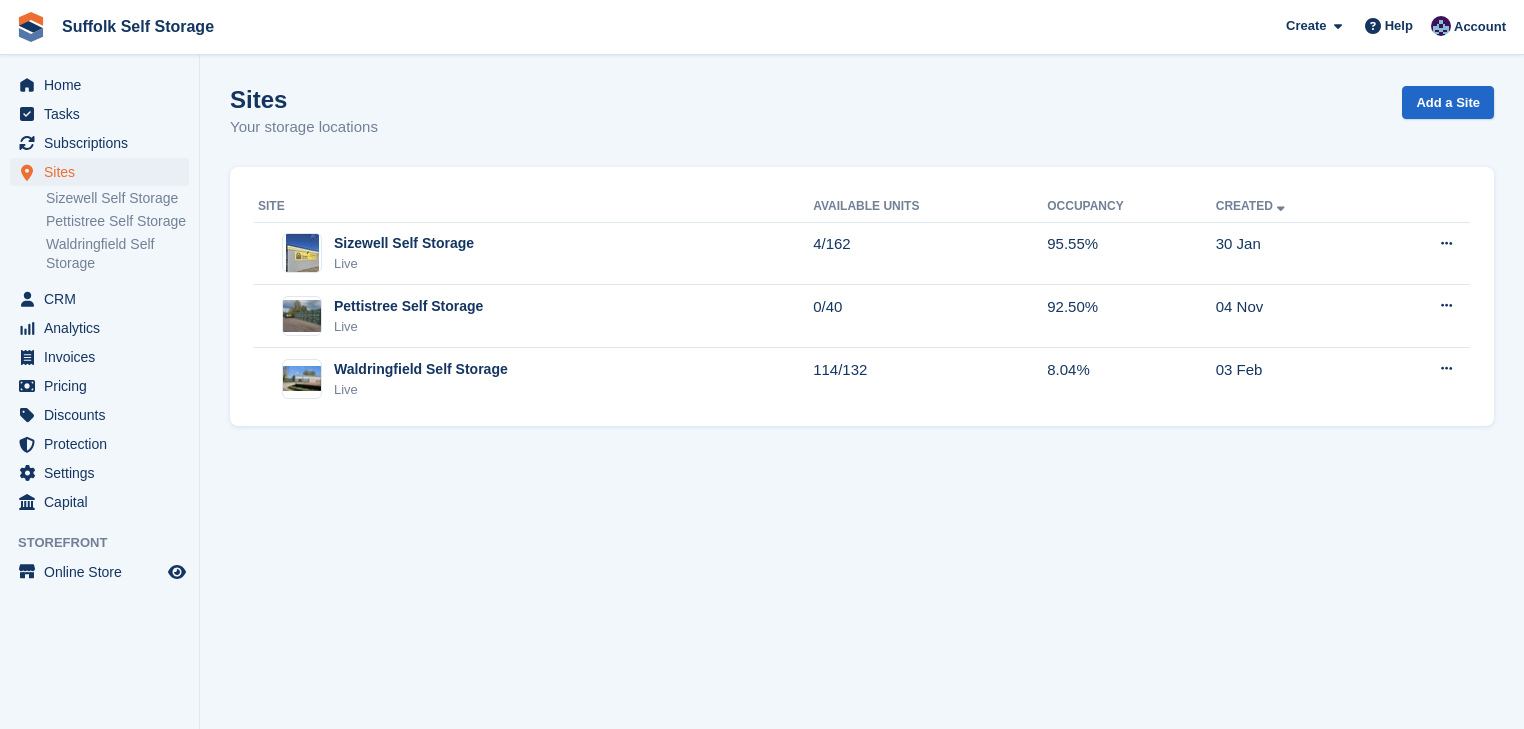 scroll, scrollTop: 0, scrollLeft: 0, axis: both 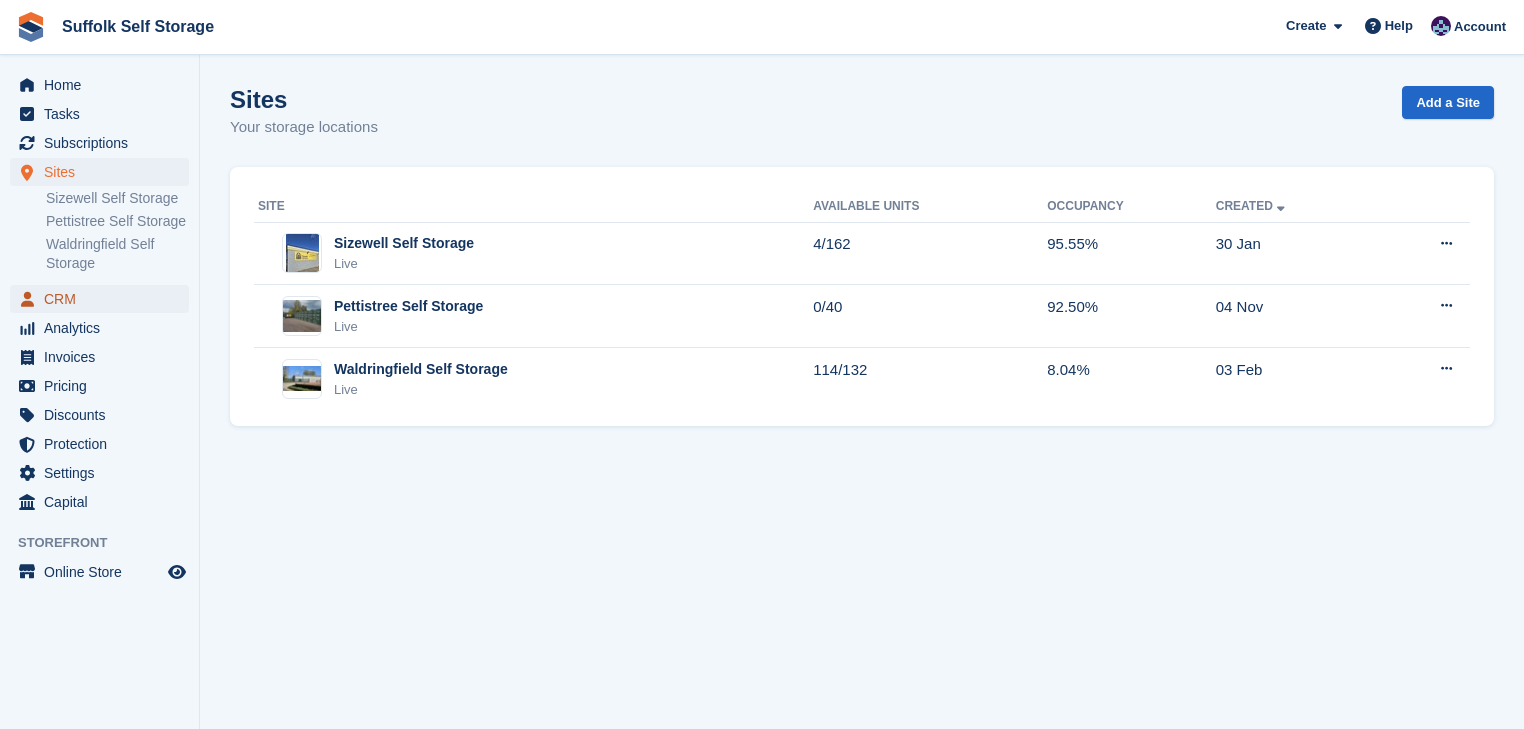 click on "CRM" at bounding box center (104, 299) 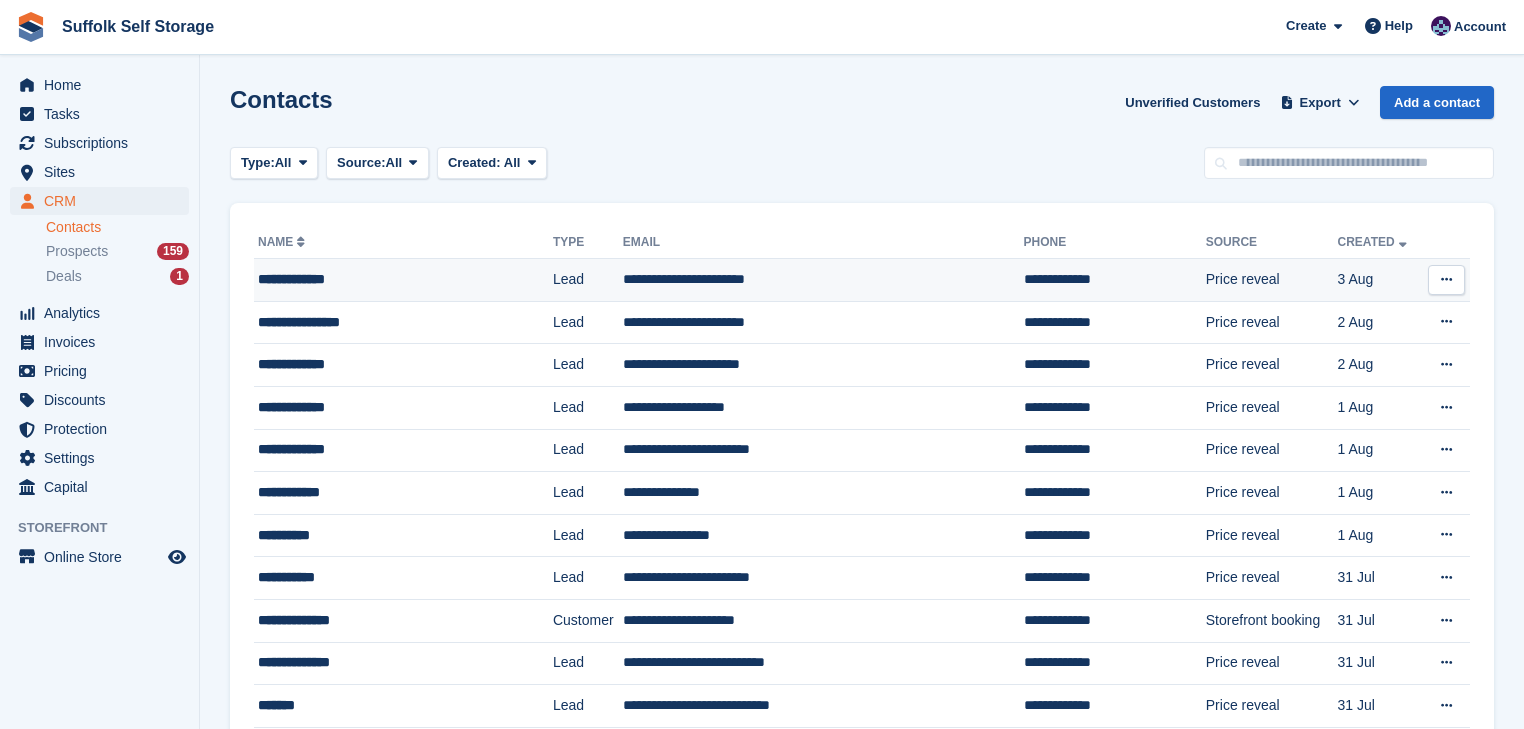 click on "**********" at bounding box center (386, 279) 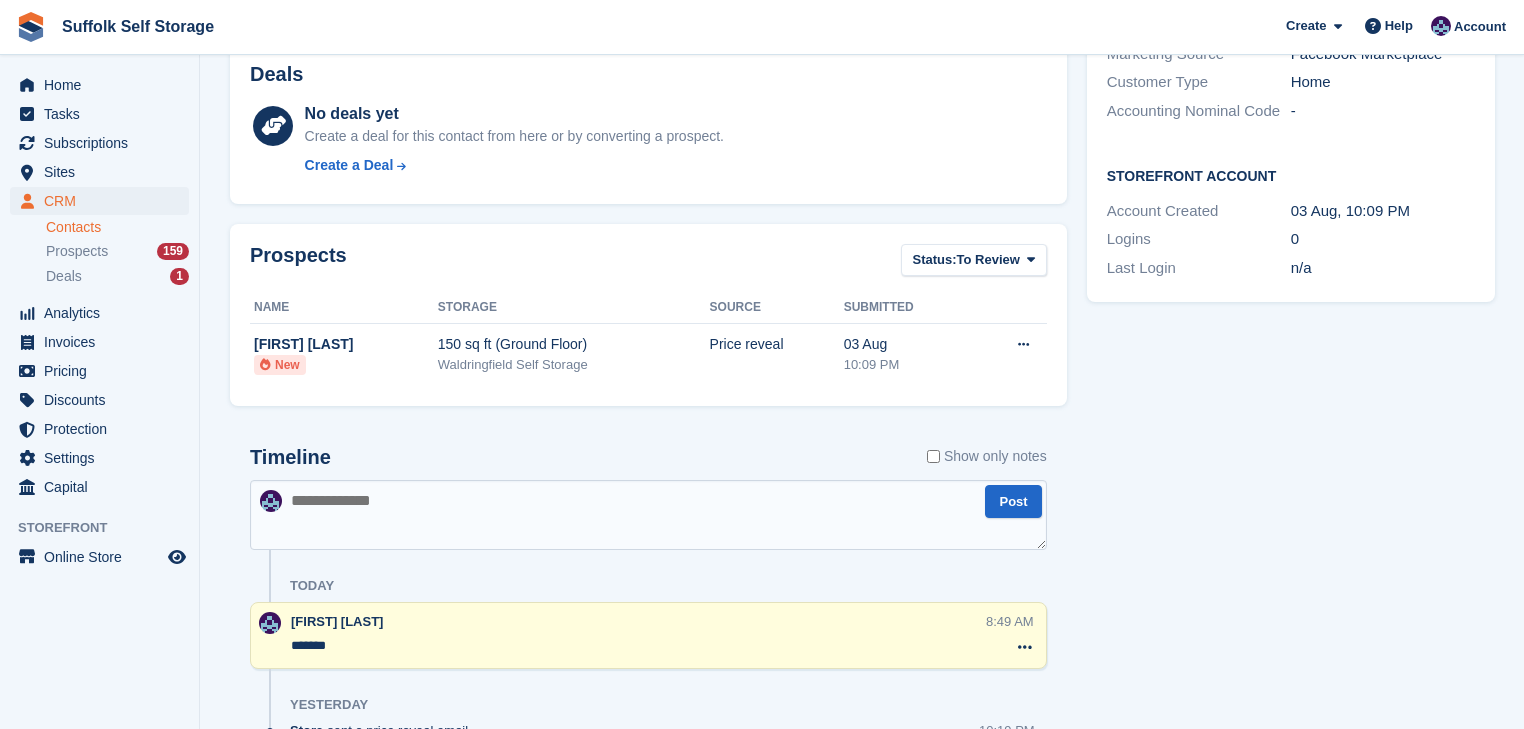 scroll, scrollTop: 480, scrollLeft: 0, axis: vertical 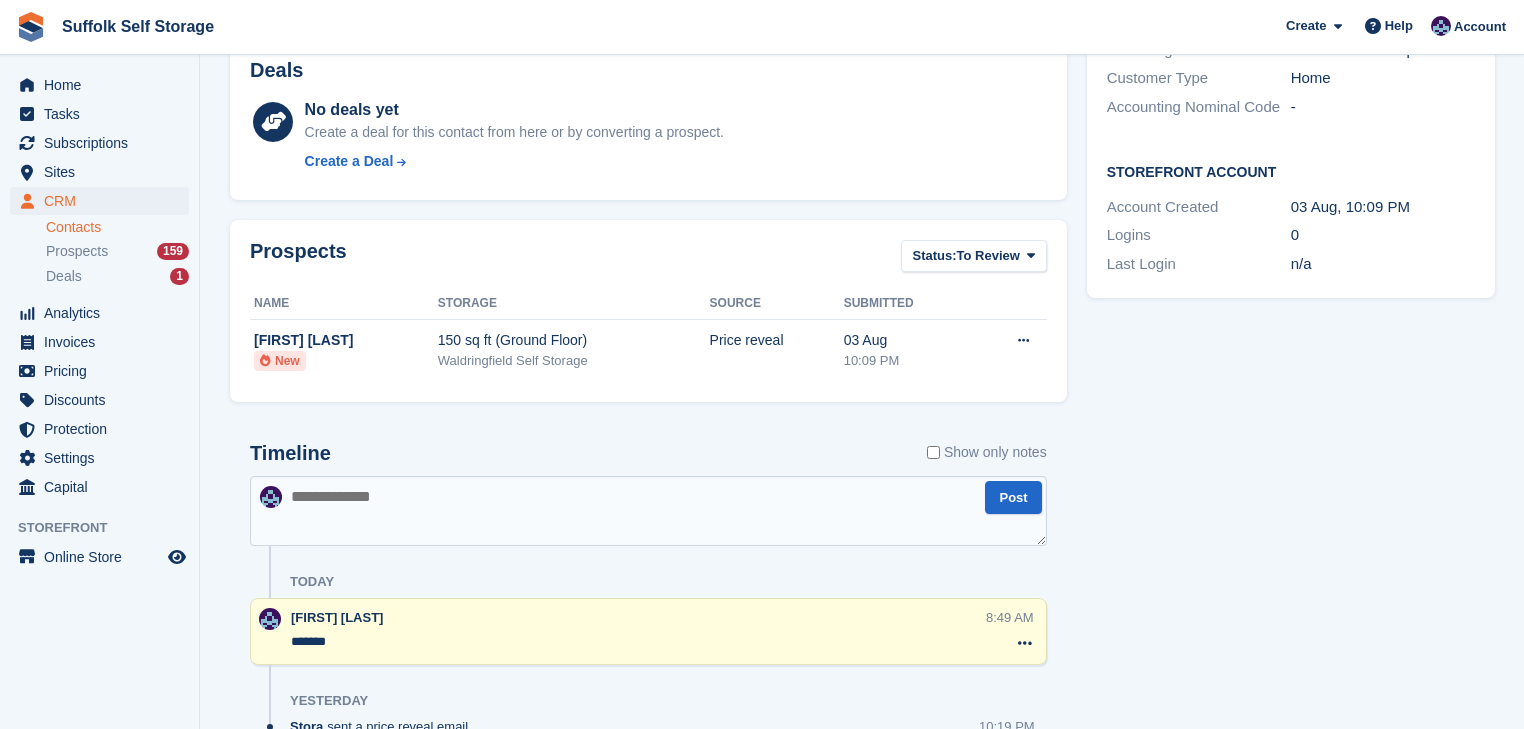 click at bounding box center (648, 511) 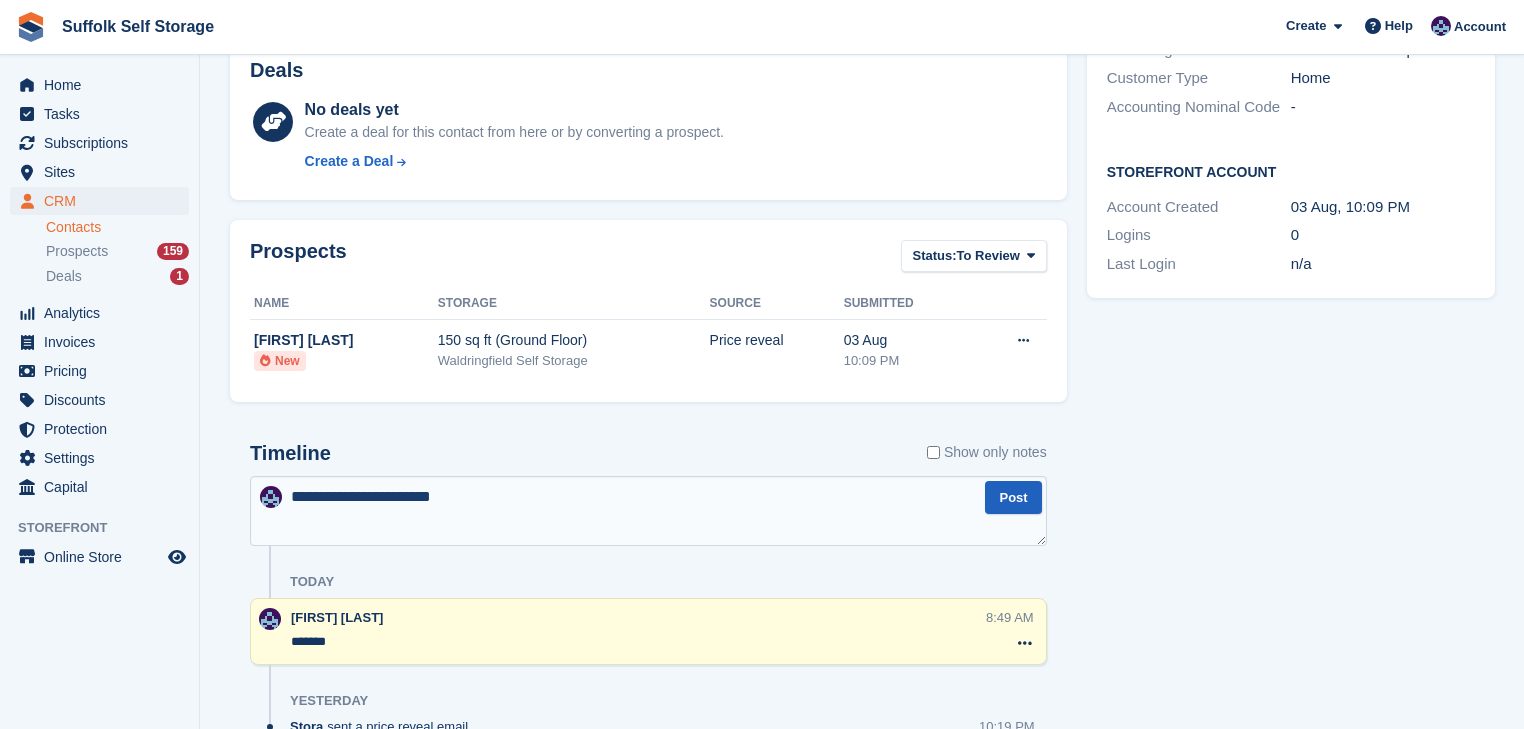 type on "**********" 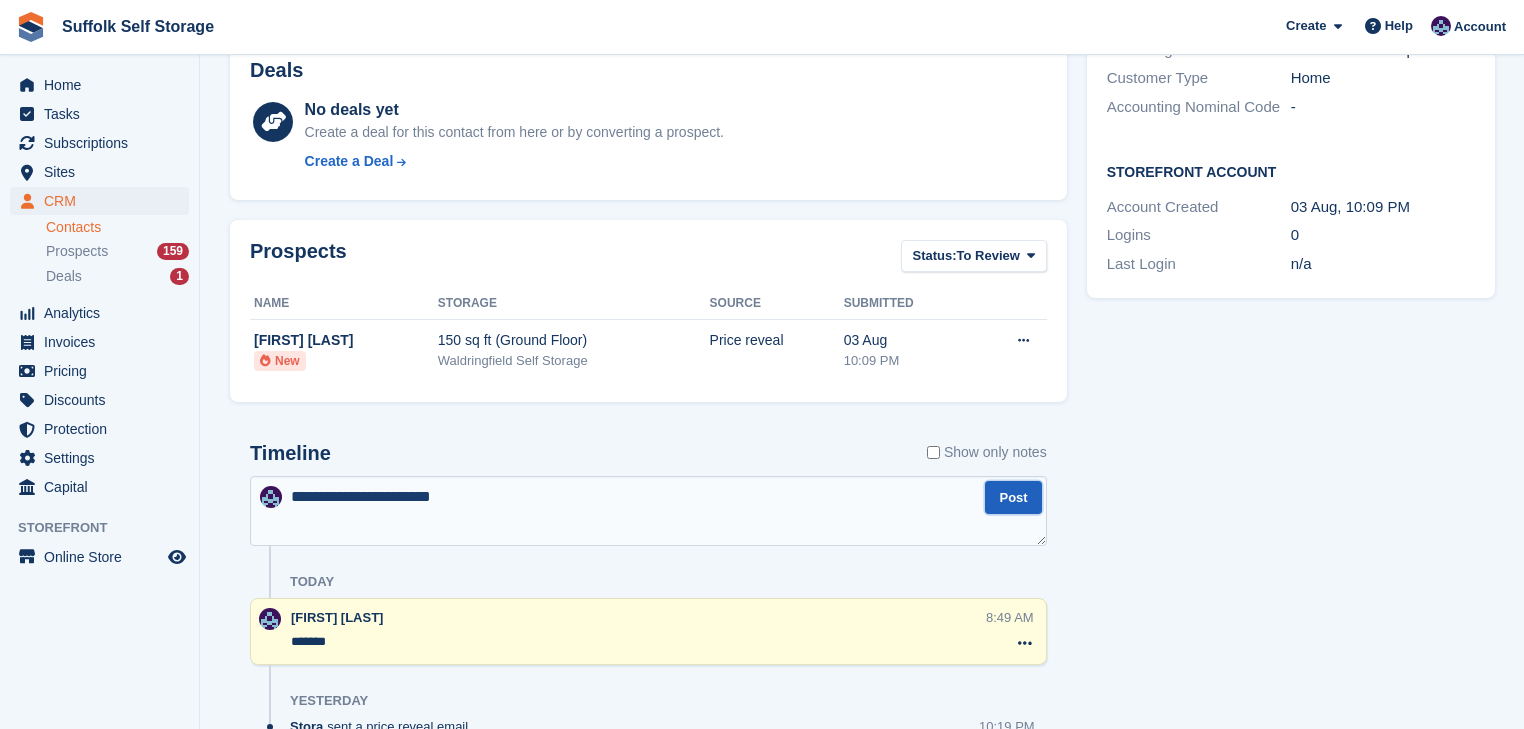 drag, startPoint x: 1010, startPoint y: 491, endPoint x: 1144, endPoint y: 563, distance: 152.11838 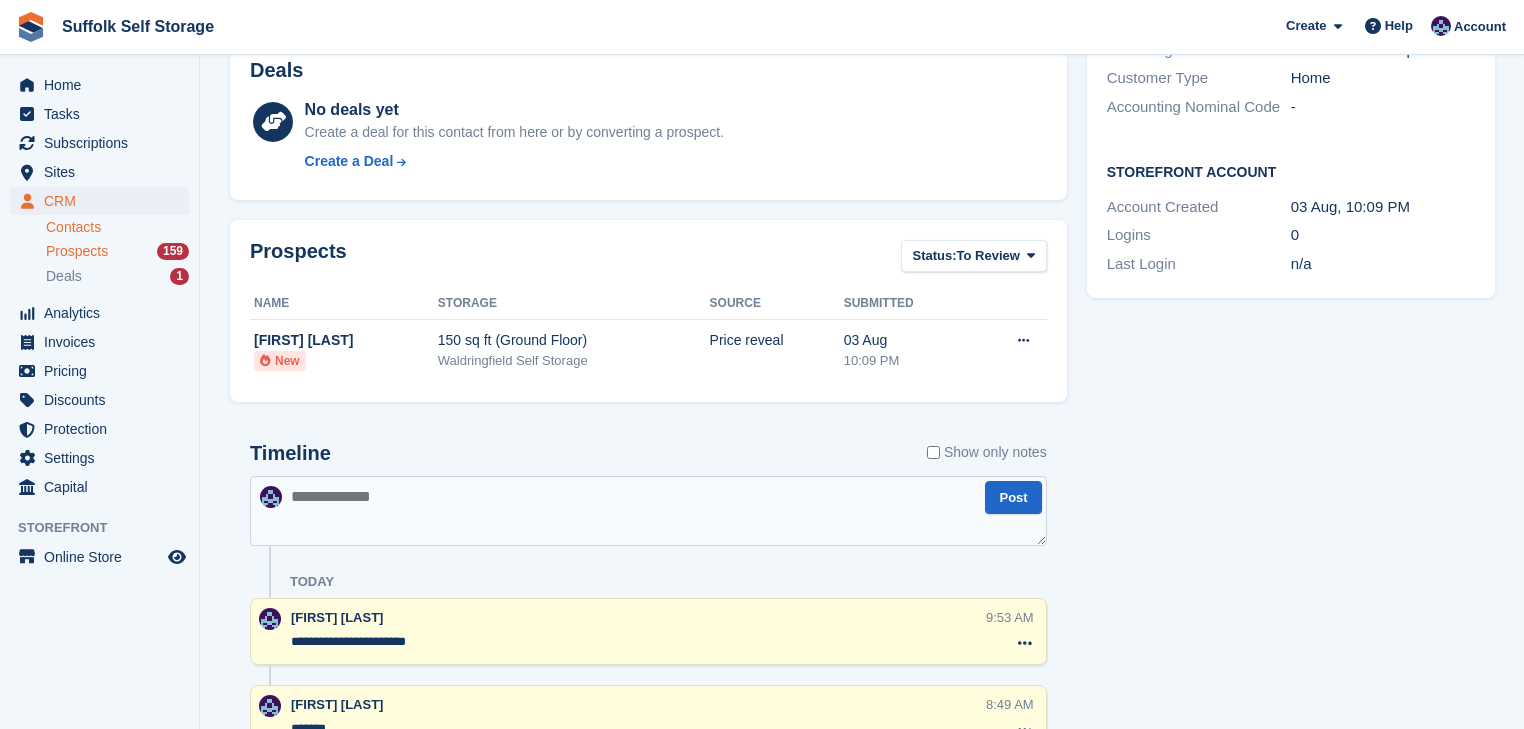 click on "Prospects" at bounding box center (77, 251) 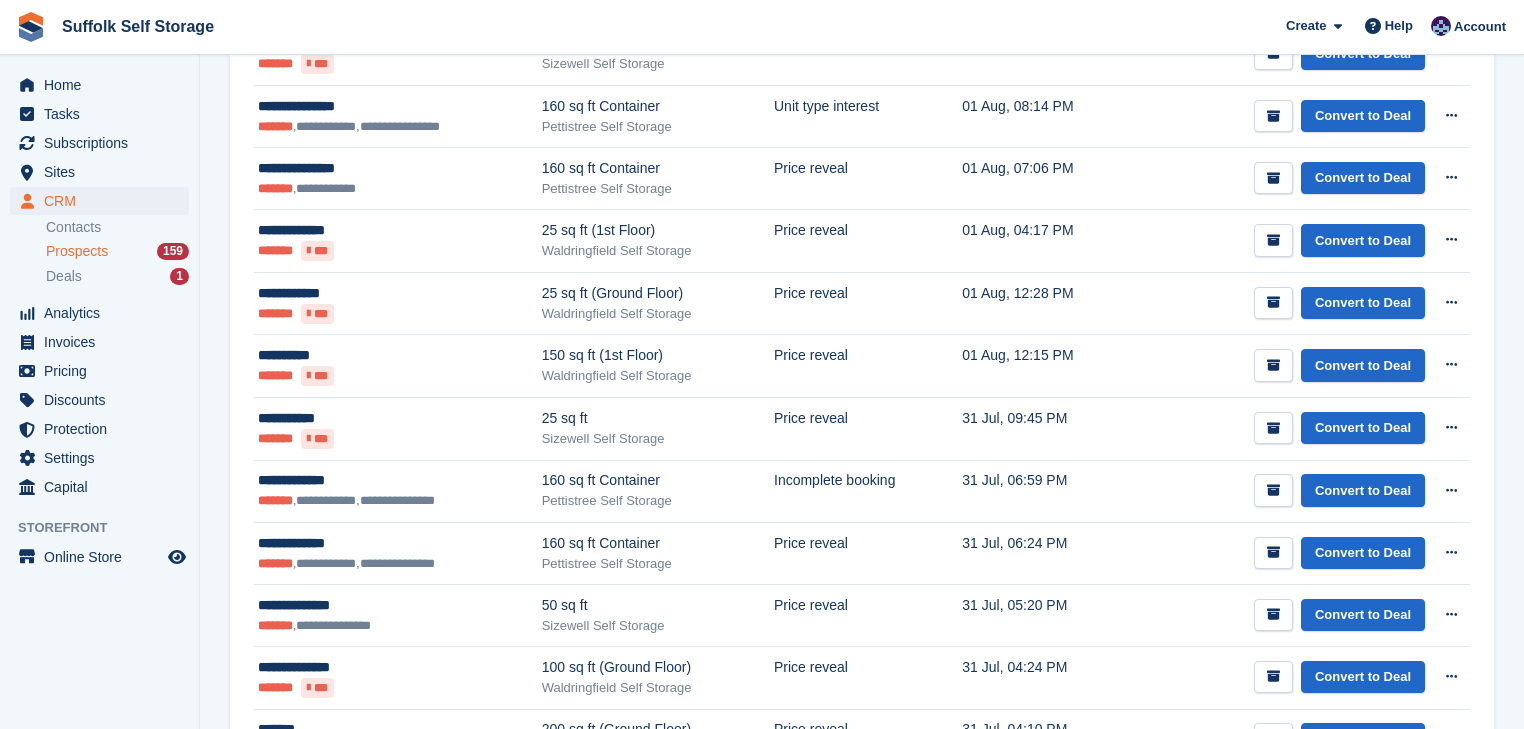 scroll, scrollTop: 0, scrollLeft: 0, axis: both 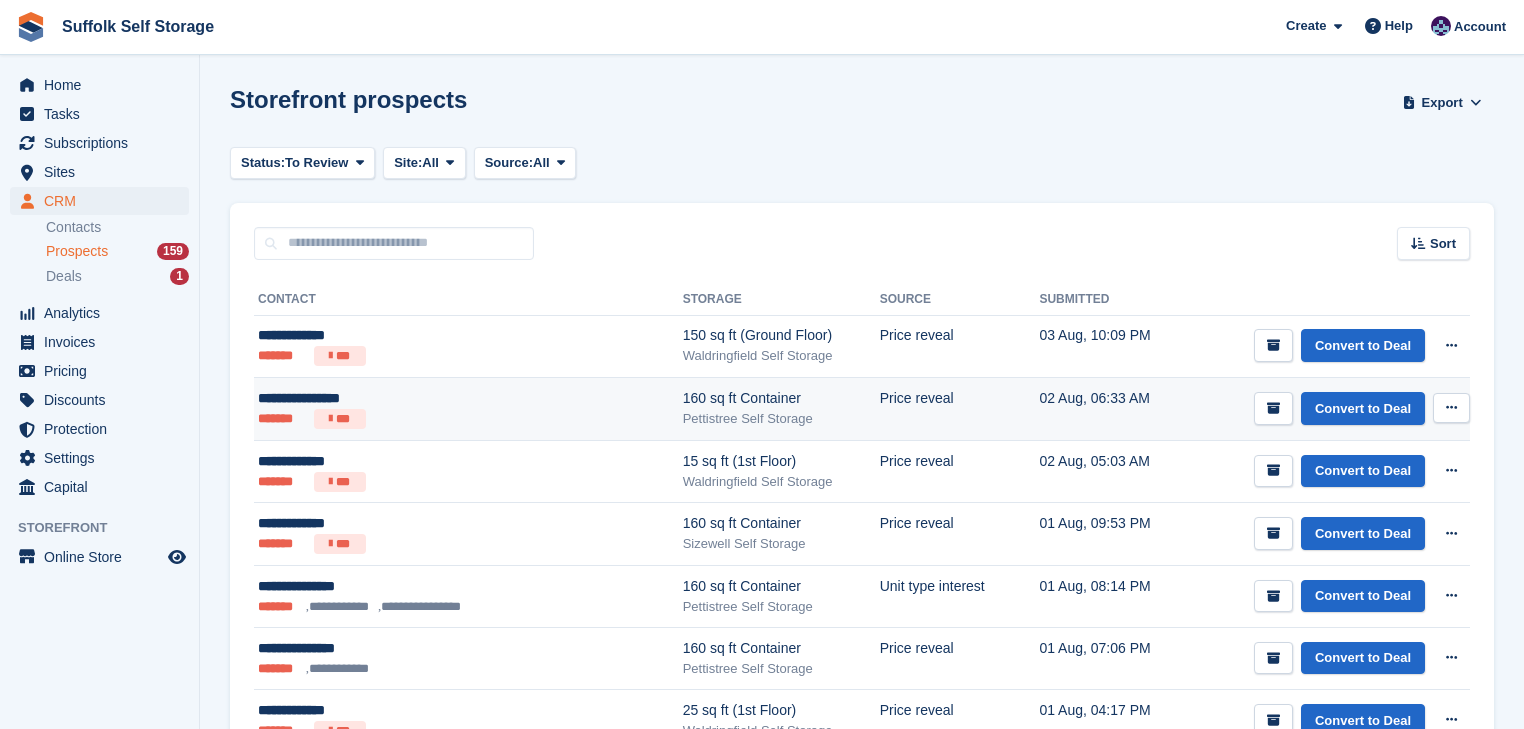 click on "**********" at bounding box center (419, 398) 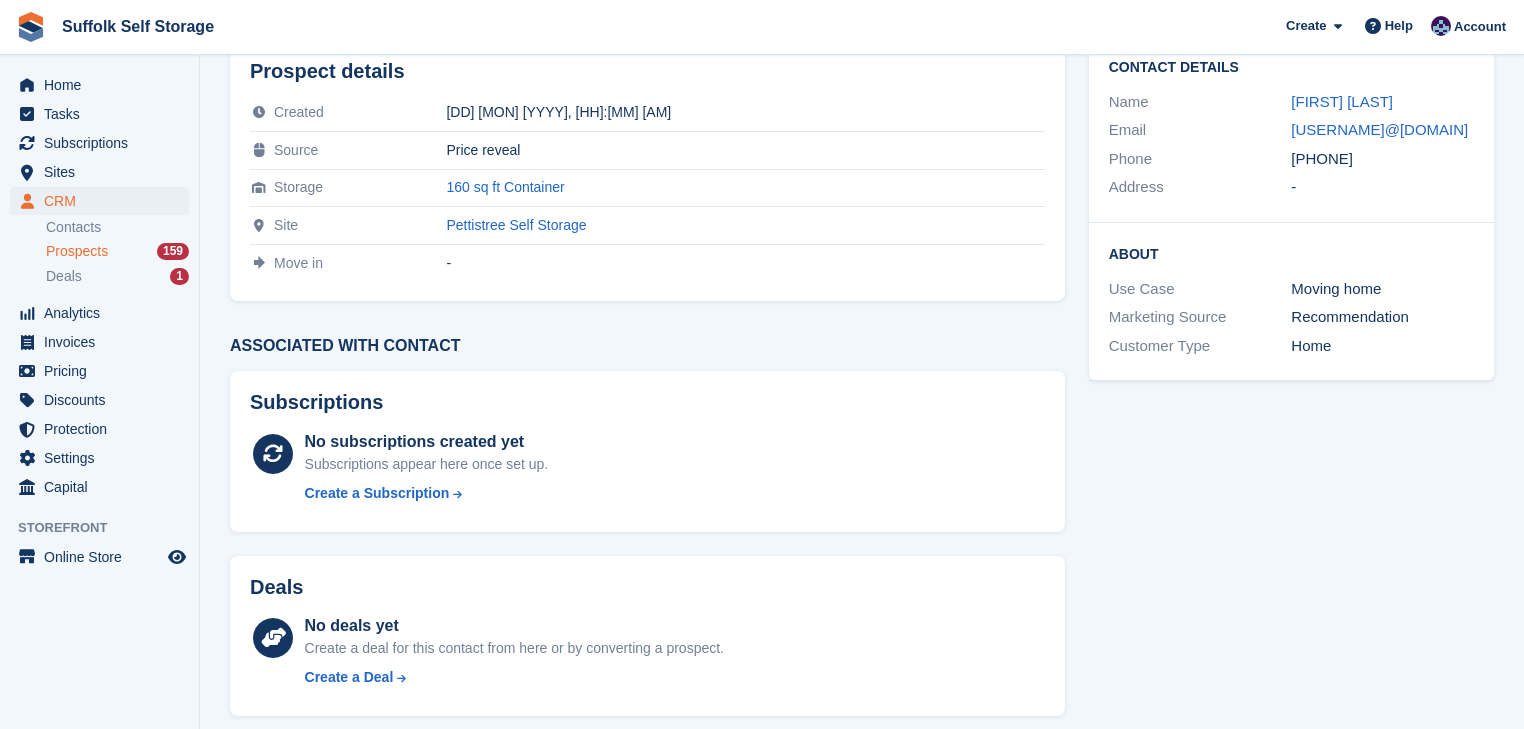 scroll, scrollTop: 0, scrollLeft: 0, axis: both 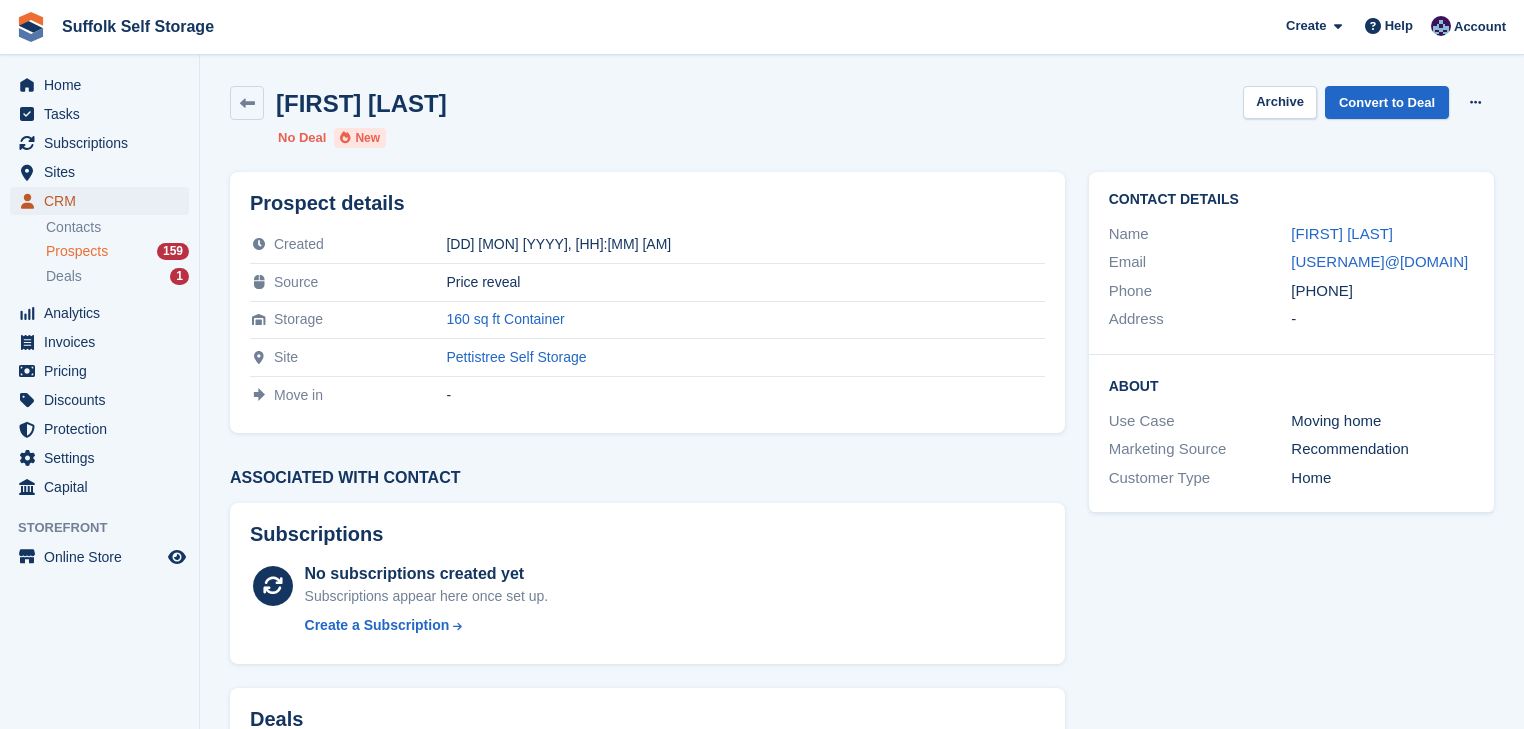 click on "CRM" at bounding box center (104, 201) 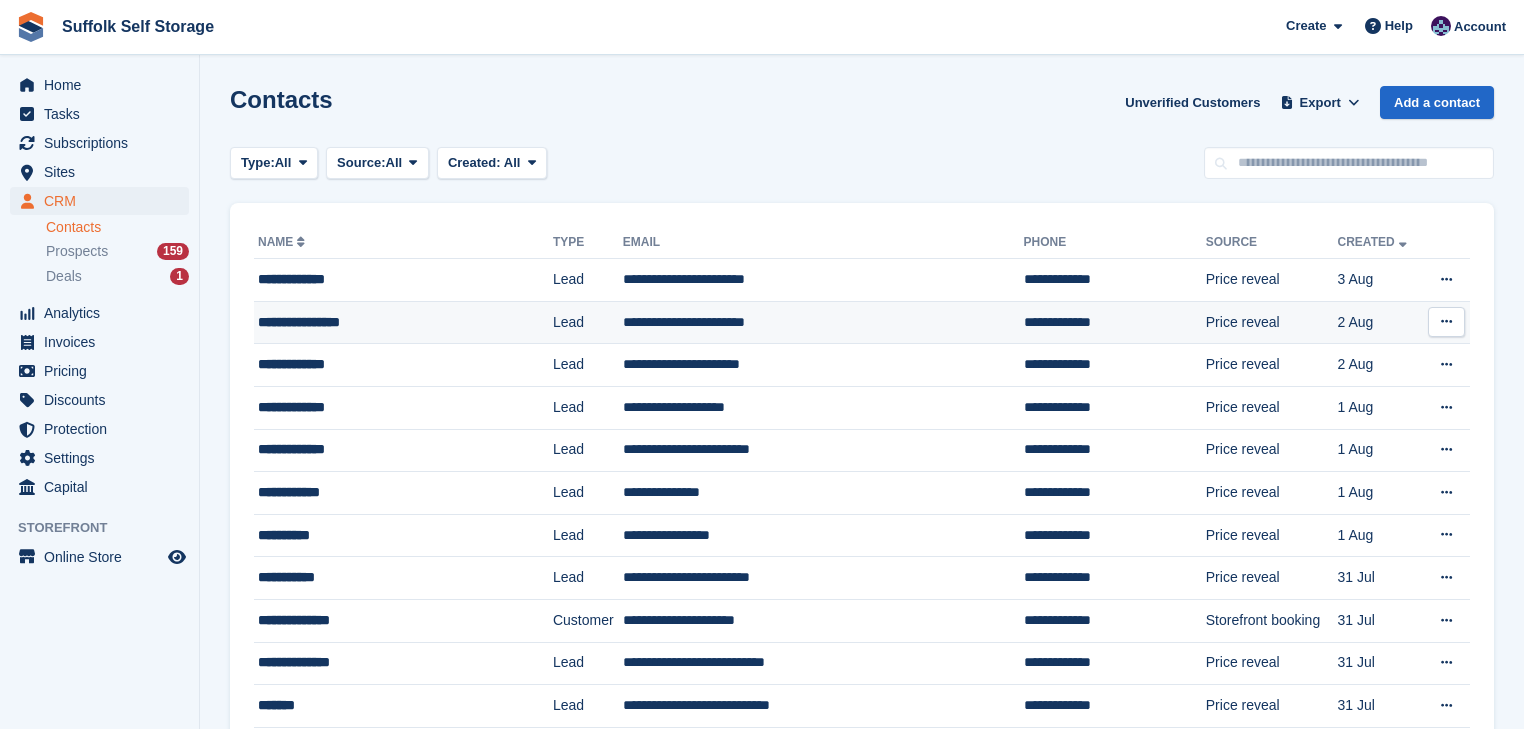 click on "**********" at bounding box center (386, 322) 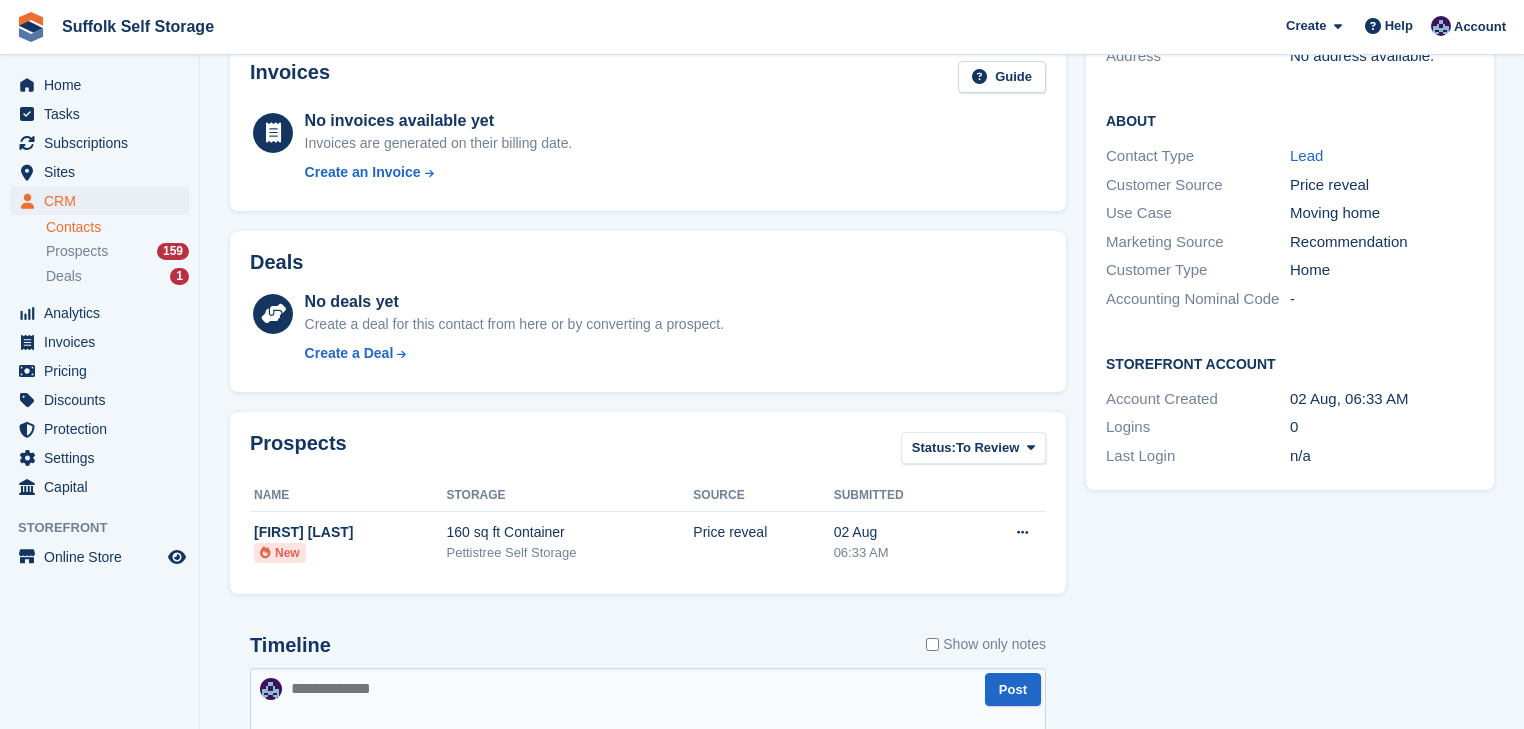 scroll, scrollTop: 560, scrollLeft: 0, axis: vertical 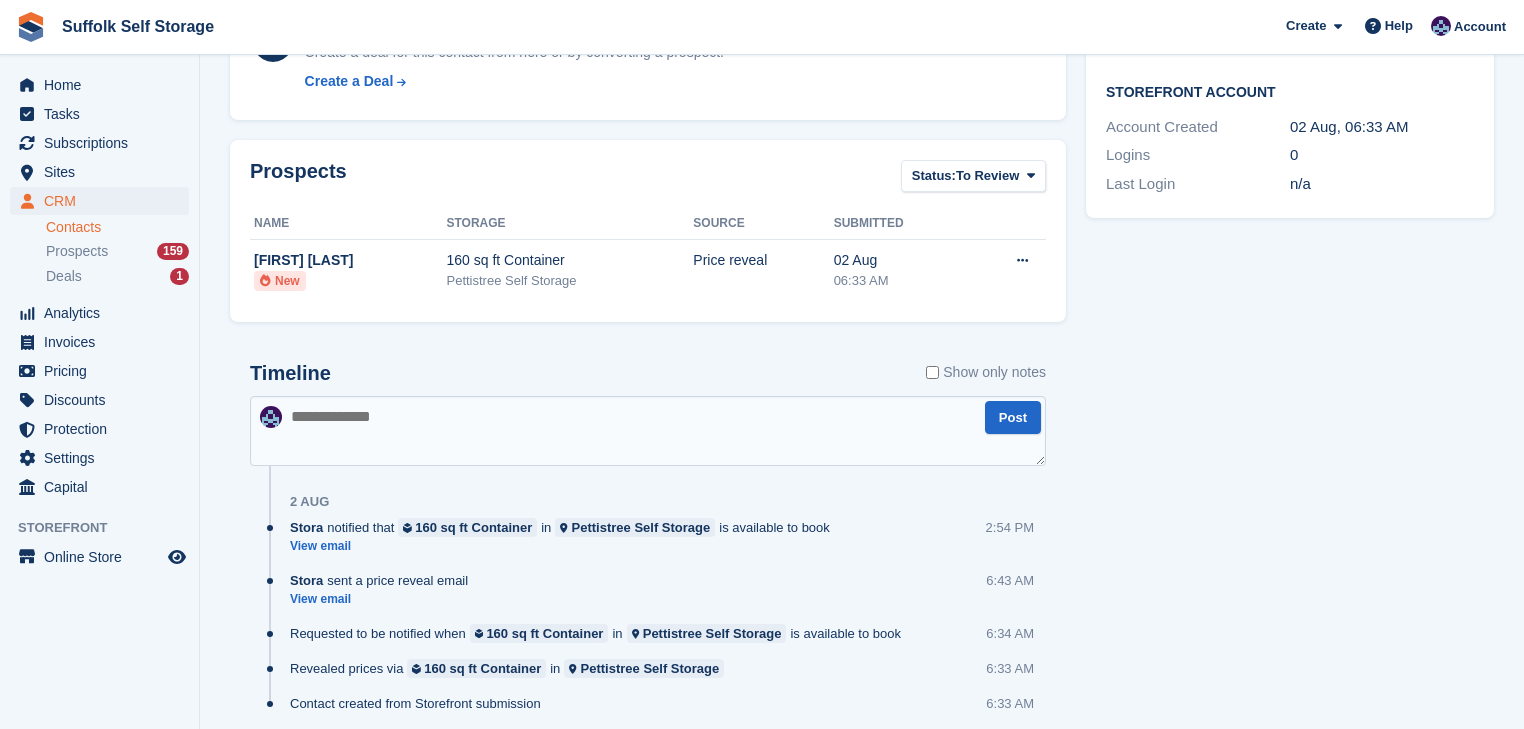 click at bounding box center [648, 431] 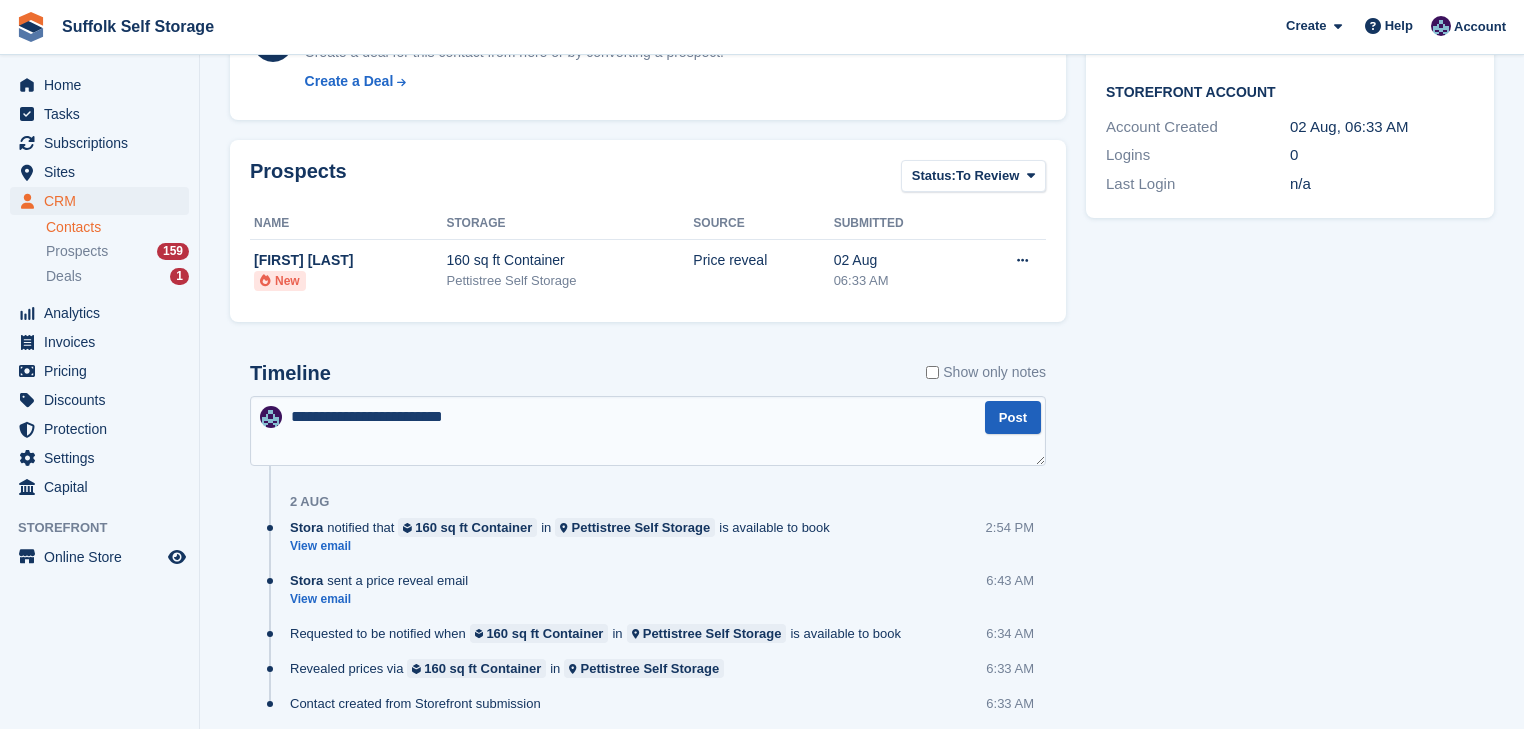 type on "**********" 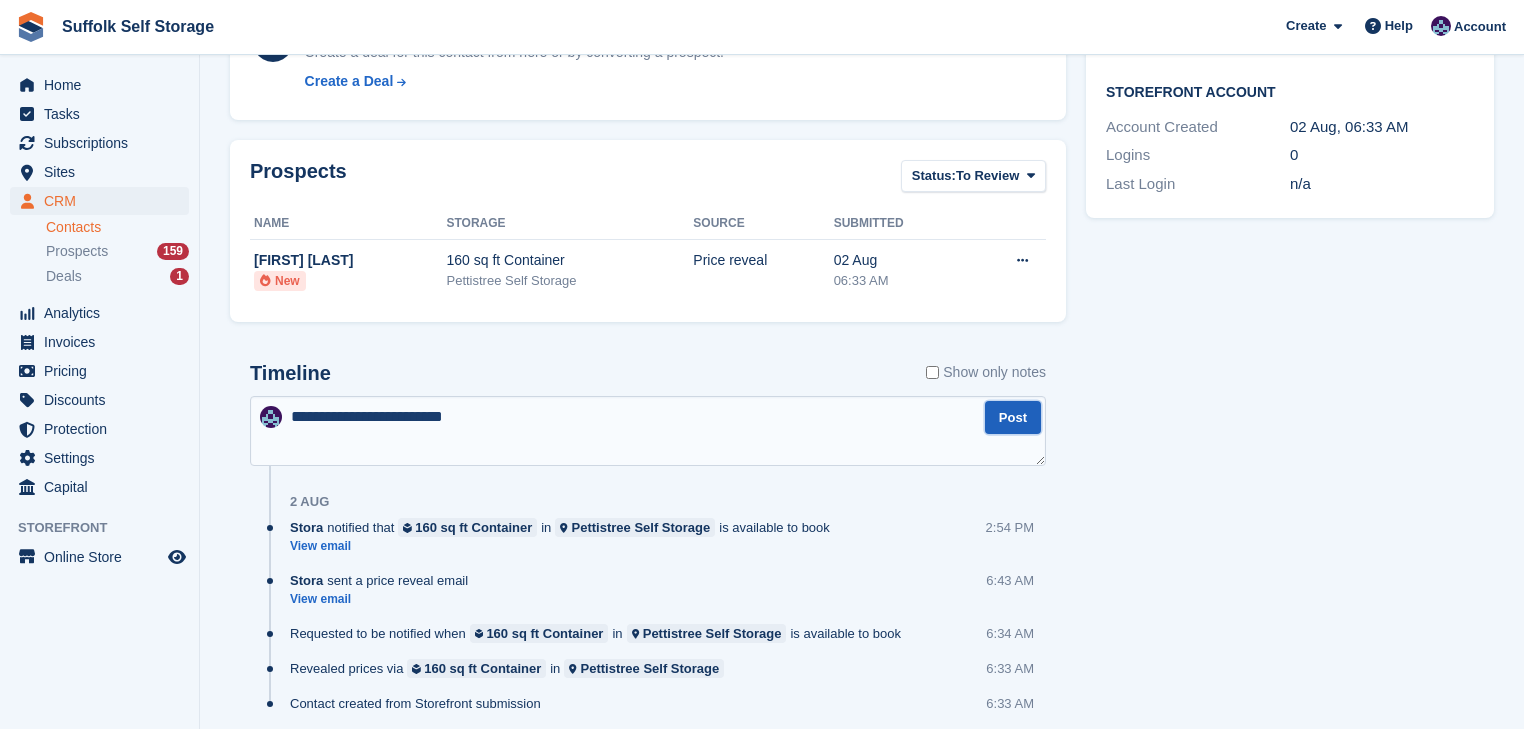 click on "Post" at bounding box center [1013, 417] 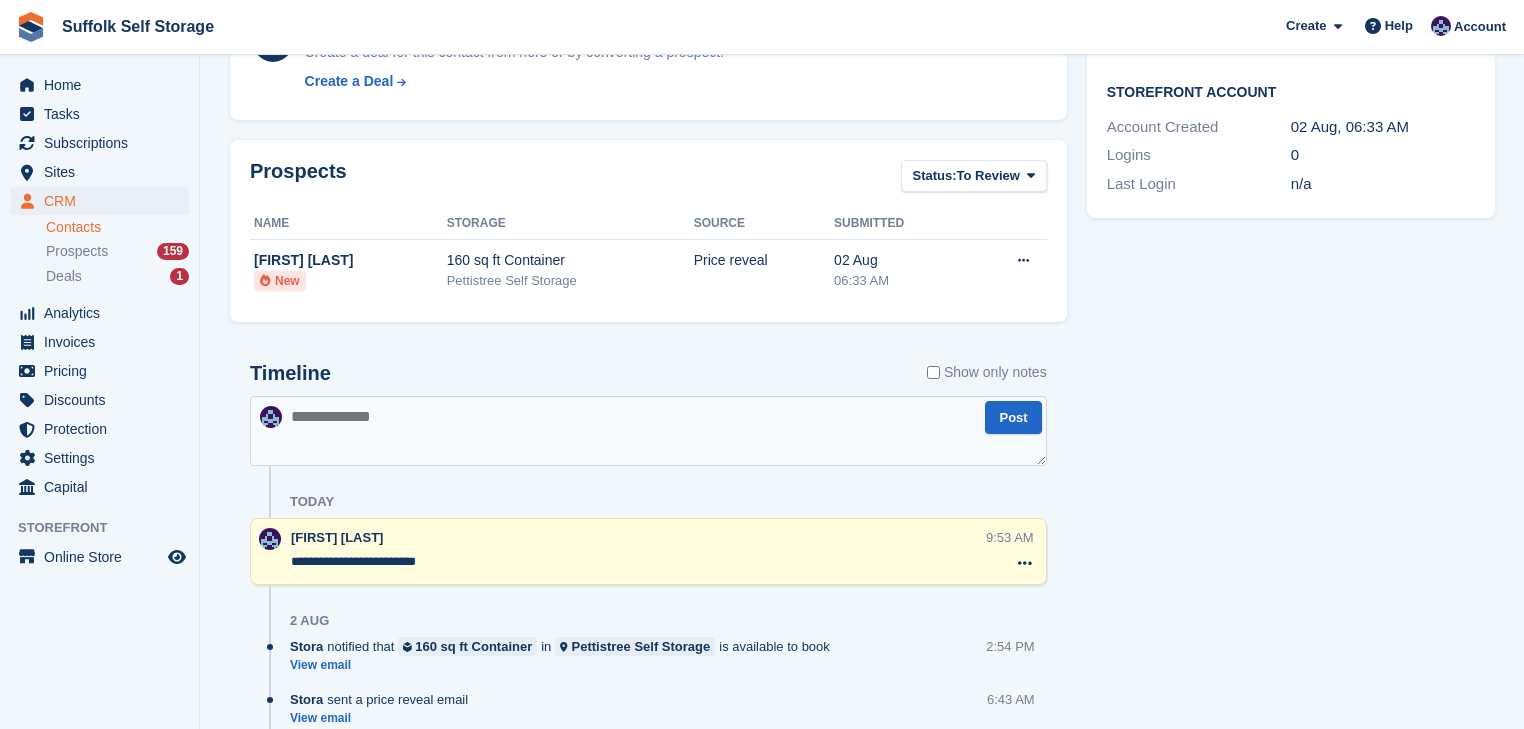 click on "Contacts" at bounding box center (117, 227) 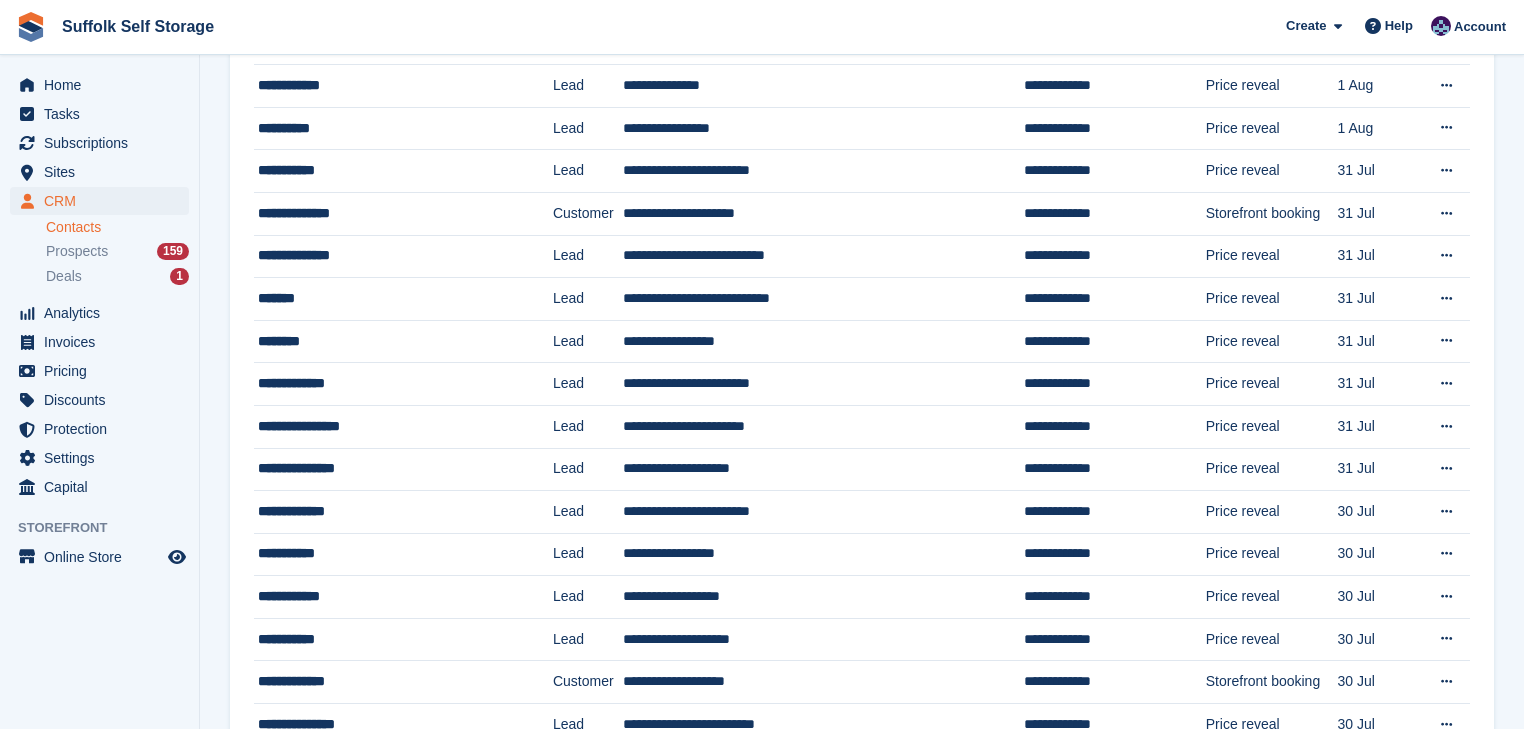 scroll, scrollTop: 0, scrollLeft: 0, axis: both 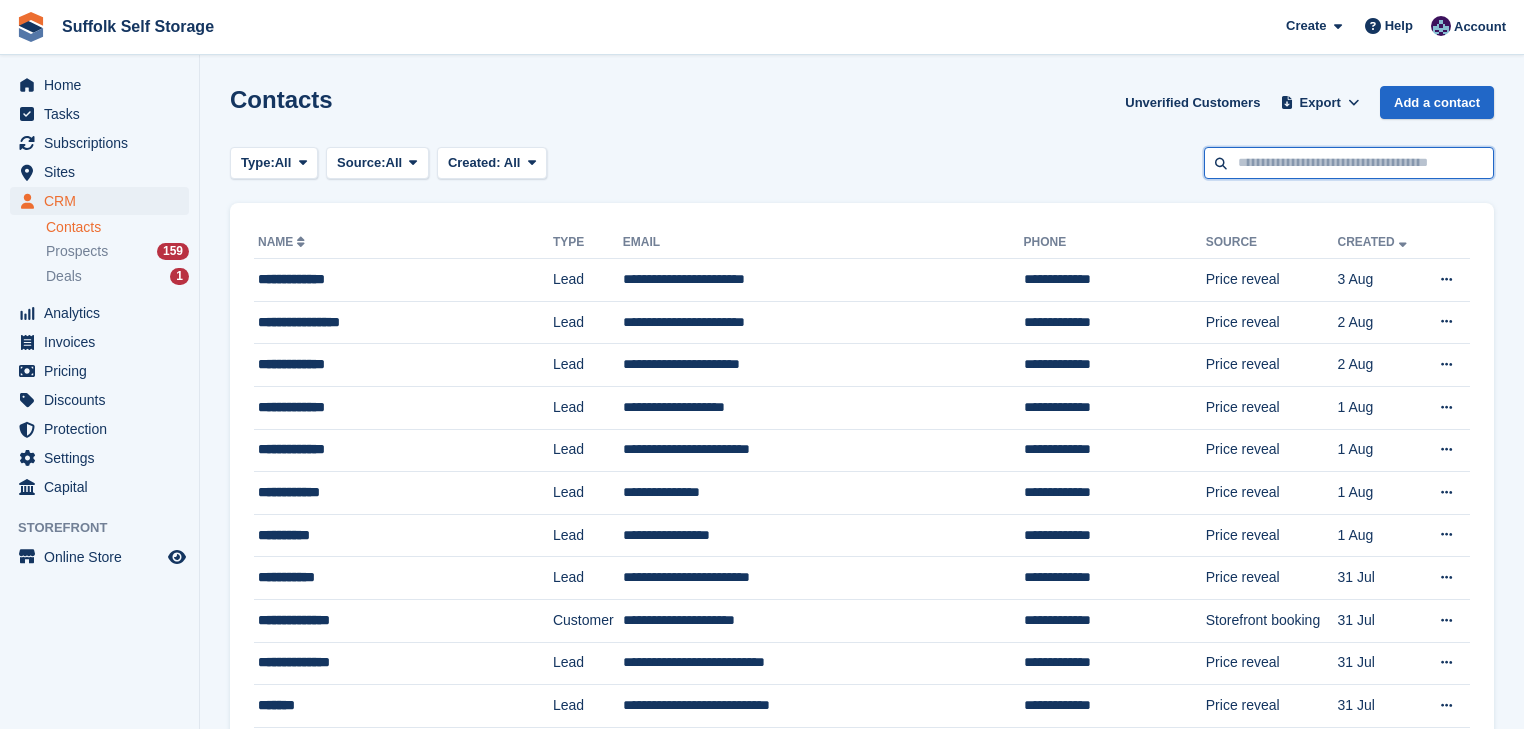 click at bounding box center [1349, 163] 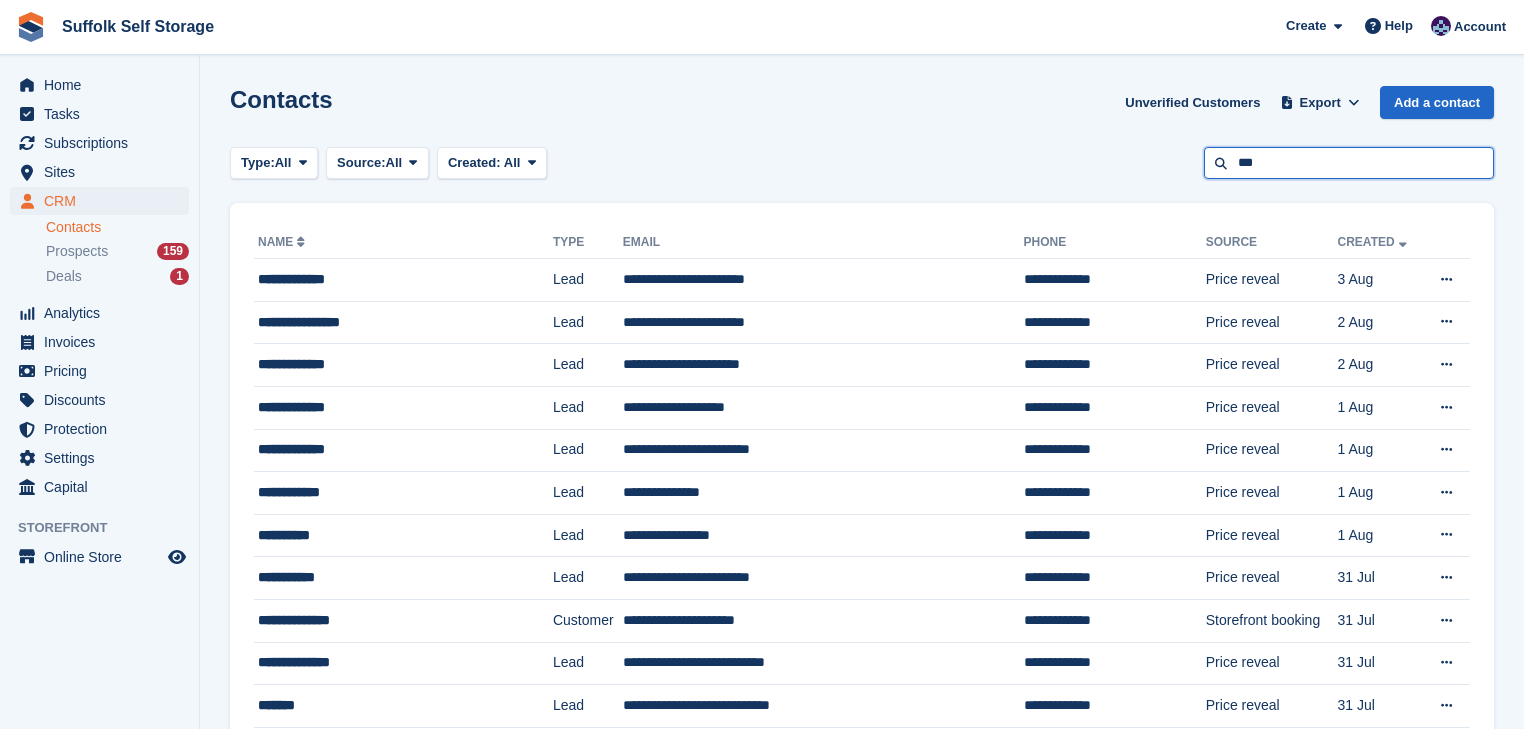 type on "***" 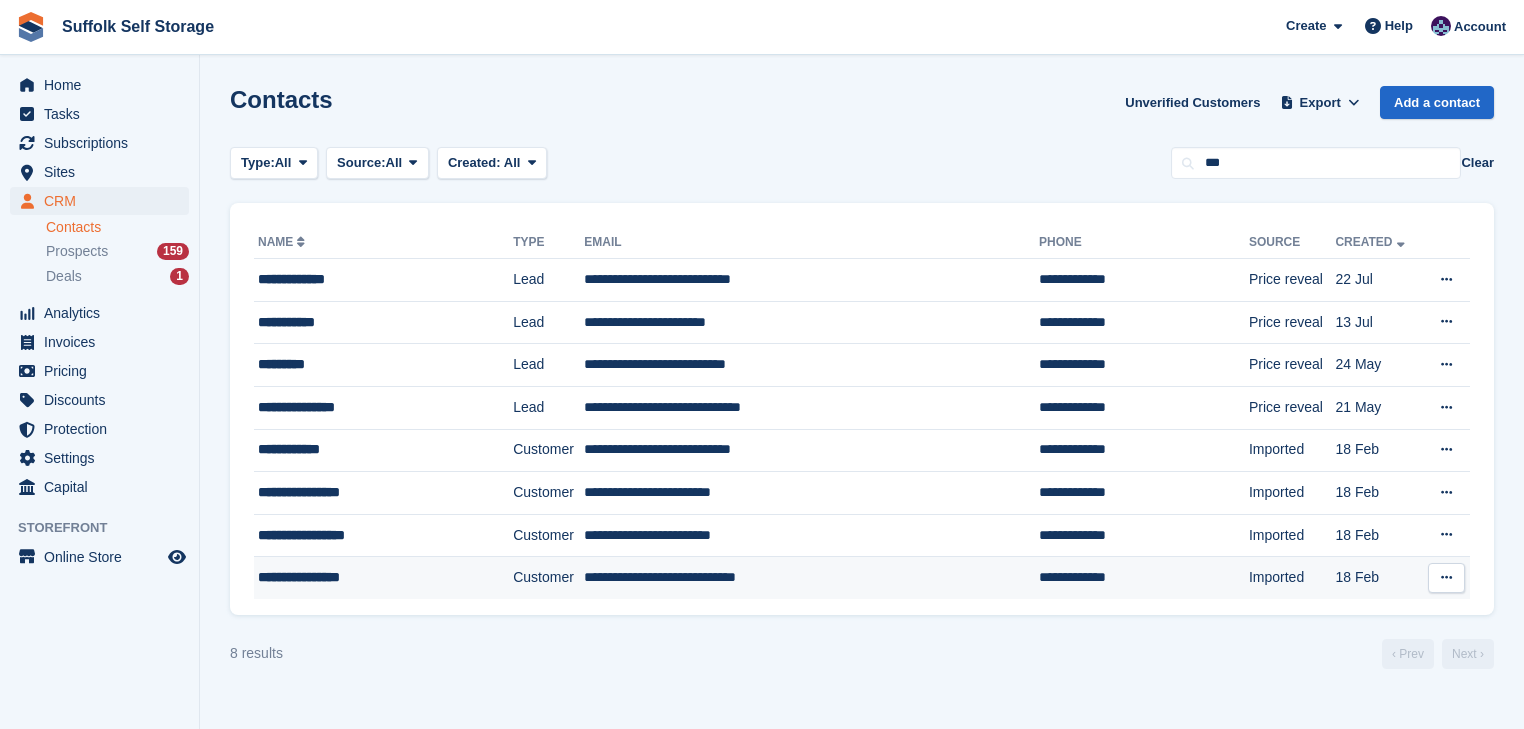 click on "**********" at bounding box center [367, 577] 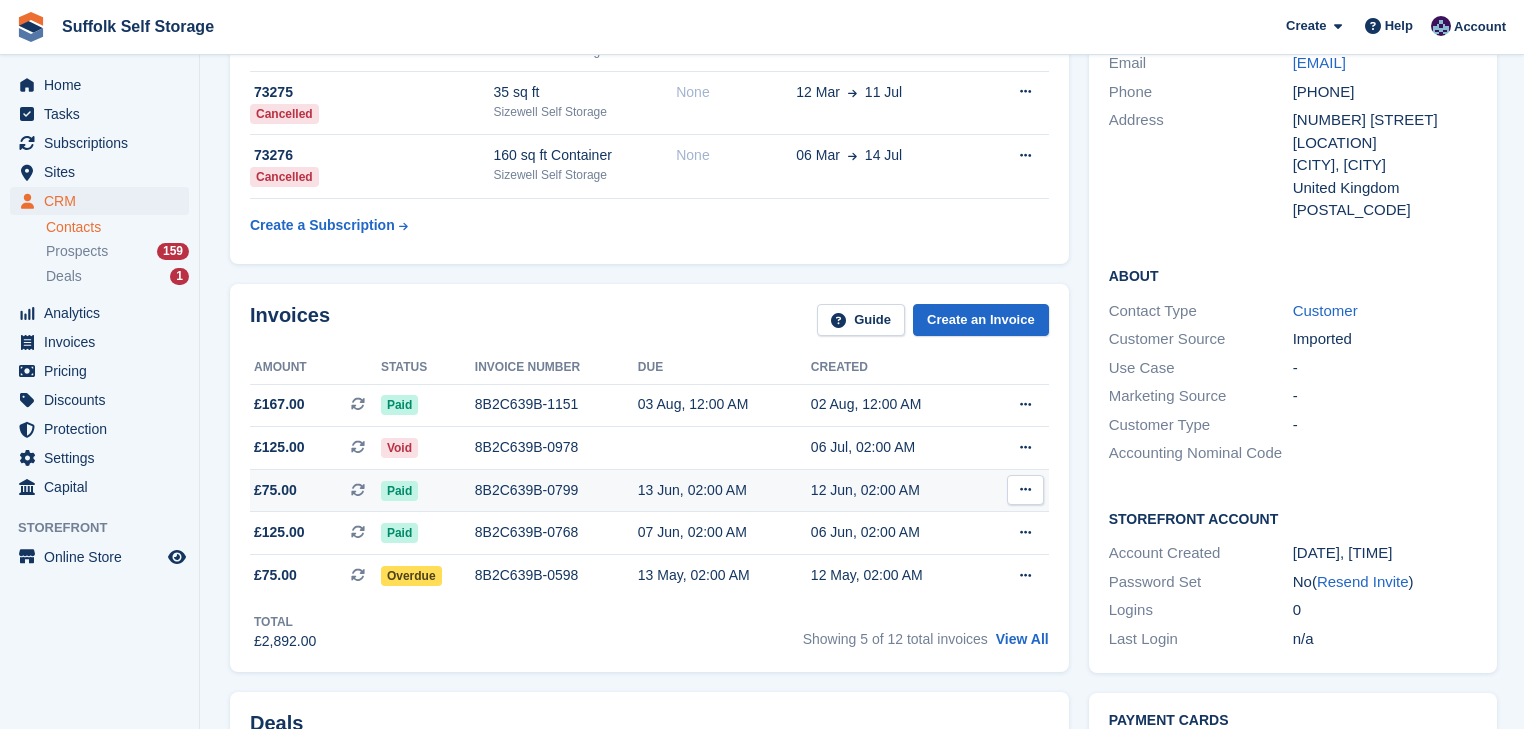 scroll, scrollTop: 160, scrollLeft: 0, axis: vertical 